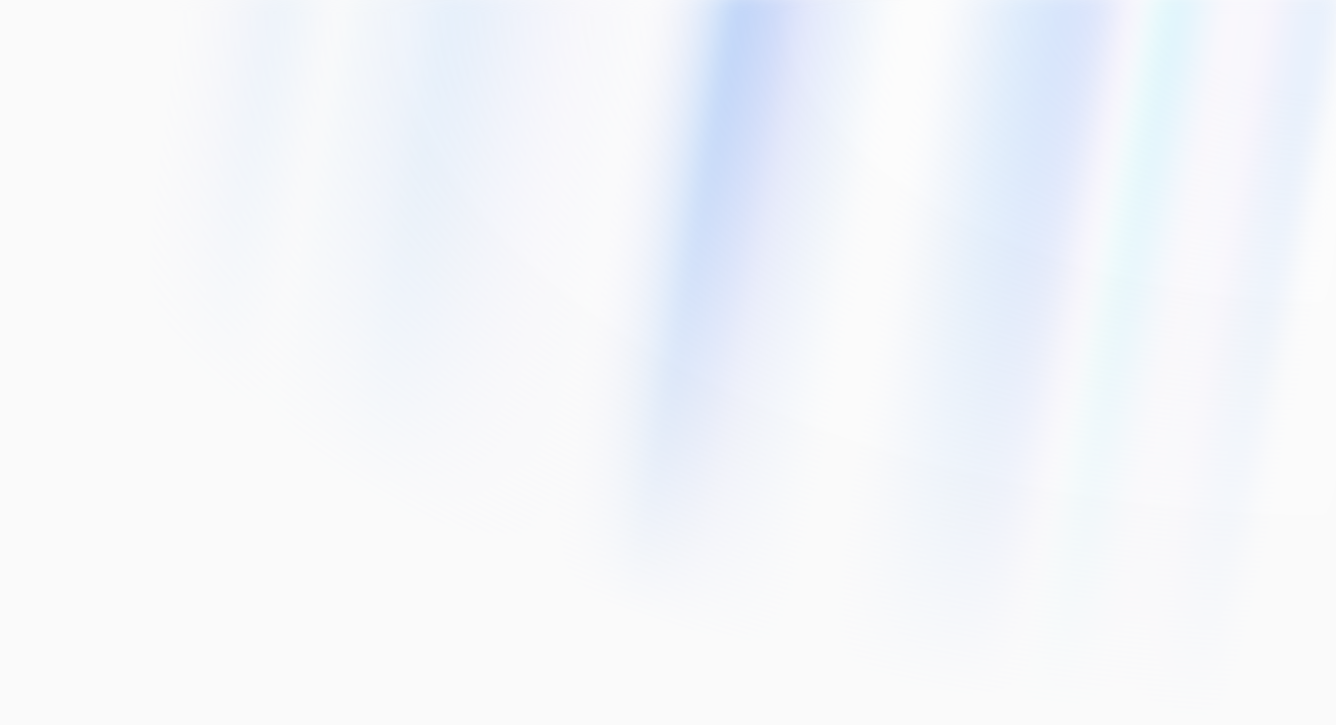 scroll, scrollTop: 0, scrollLeft: 0, axis: both 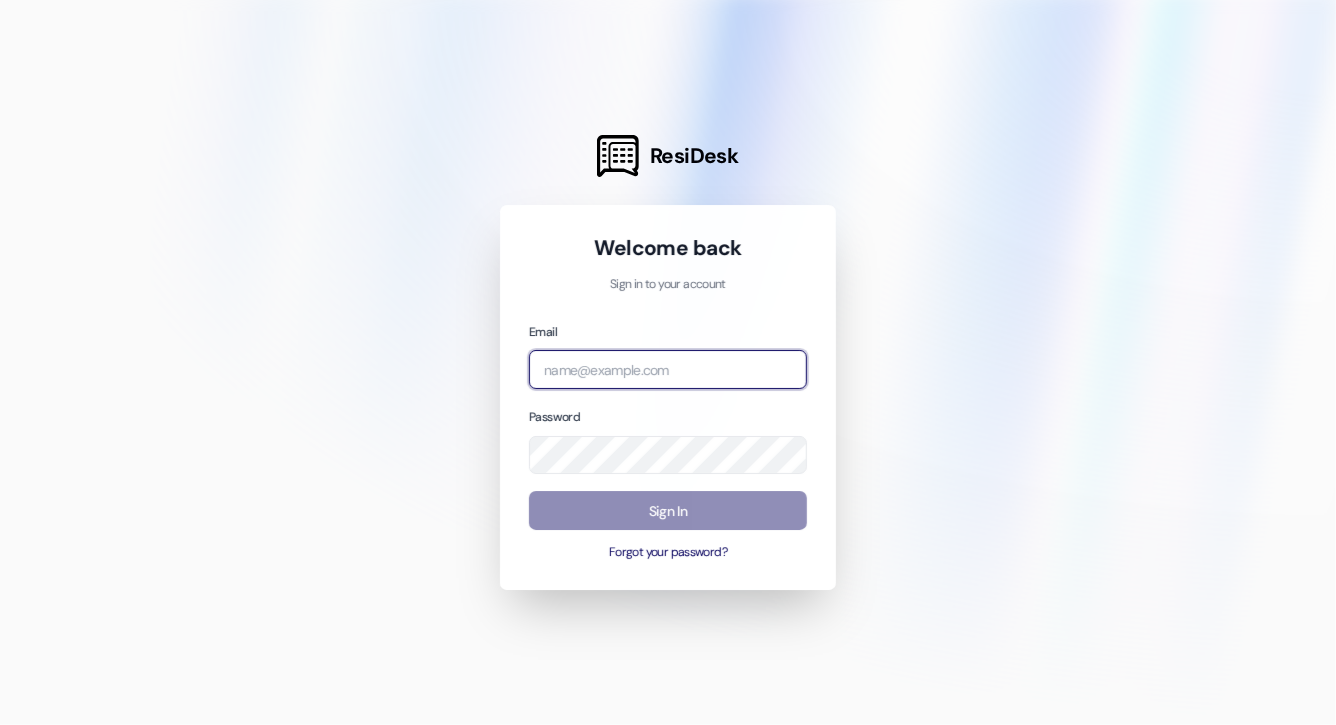 type on "[EMAIL]" 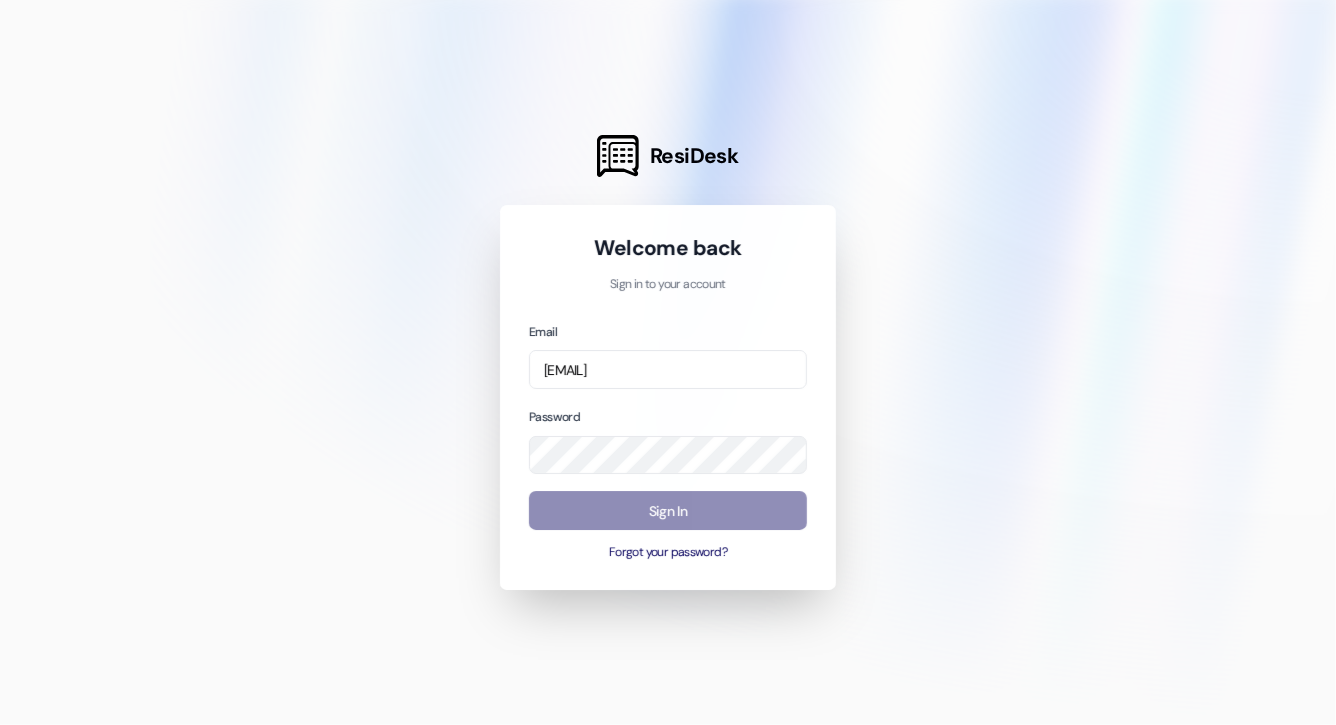 click on "Sign In" at bounding box center [668, 510] 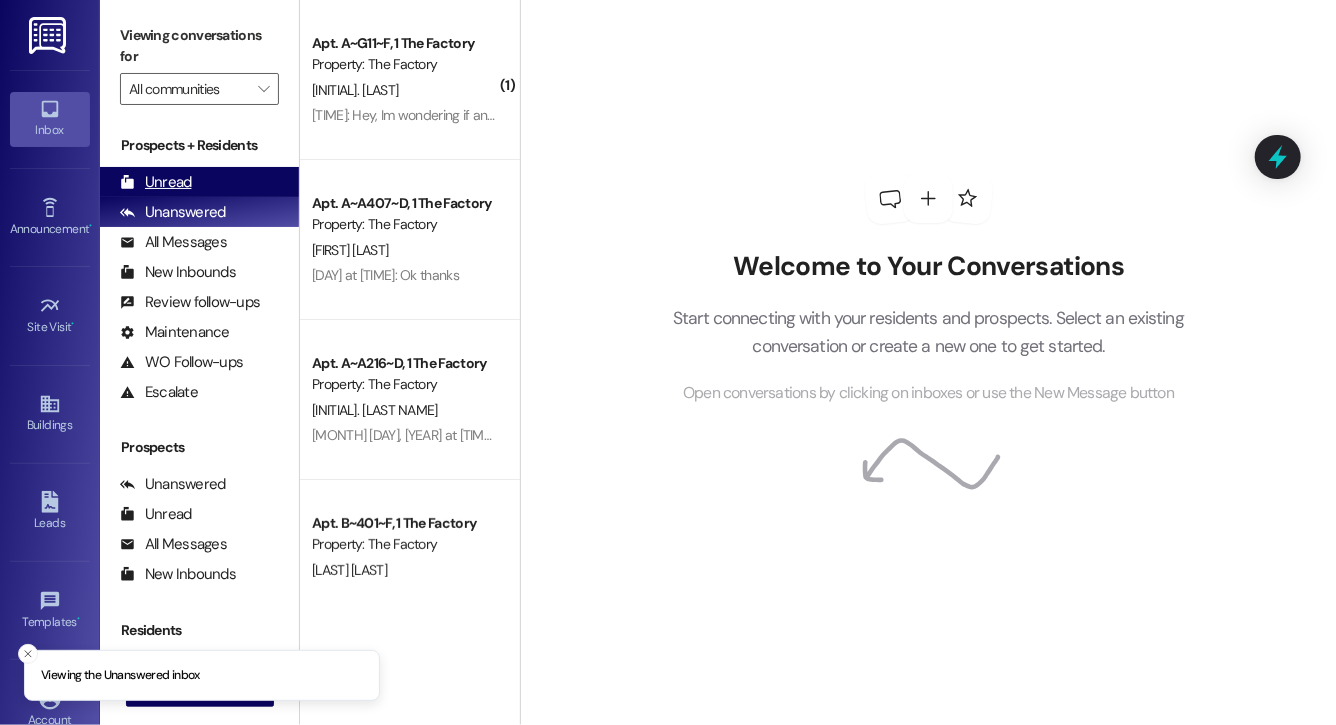 click on "Unread (0)" at bounding box center (199, 182) 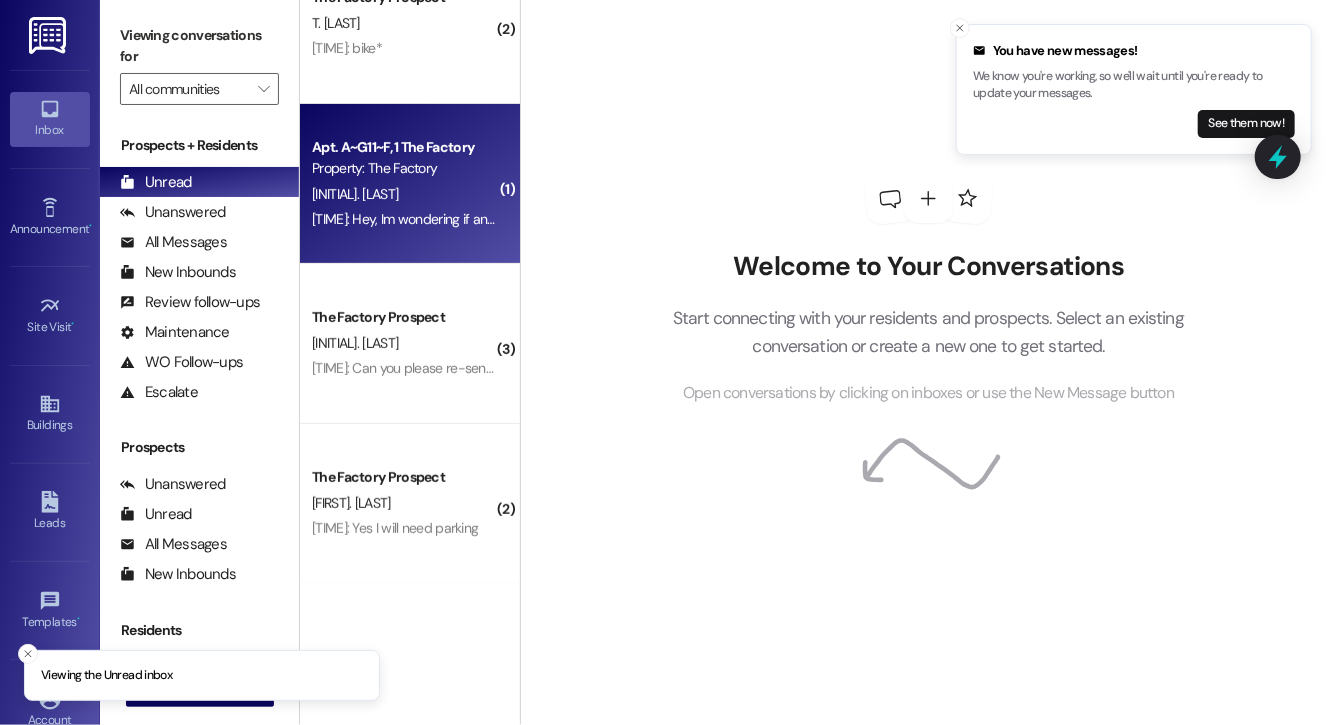 scroll, scrollTop: 214, scrollLeft: 0, axis: vertical 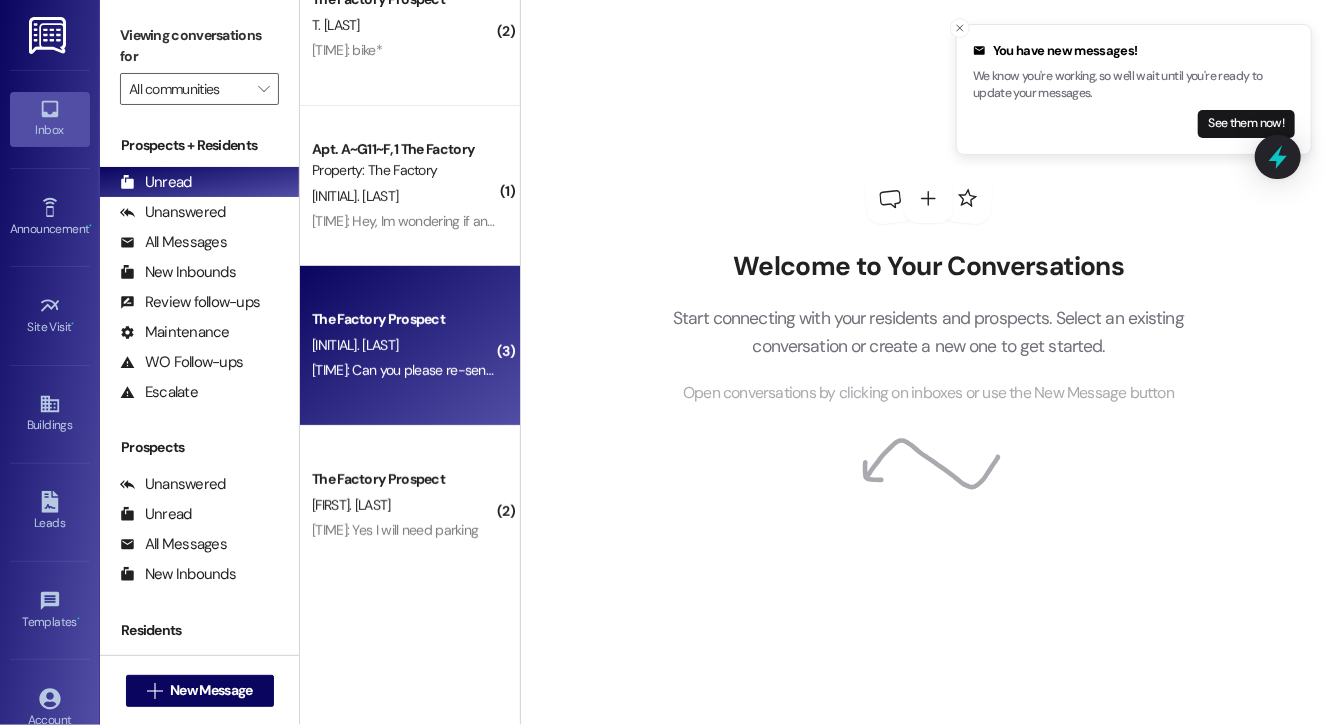 click on "[TIME]: Can you please re-send the link to my moms email so she can sign the guarantor as well [TIME]: Can you please re-send the link to my moms email so she can sign the guarantor as well" at bounding box center (588, 370) 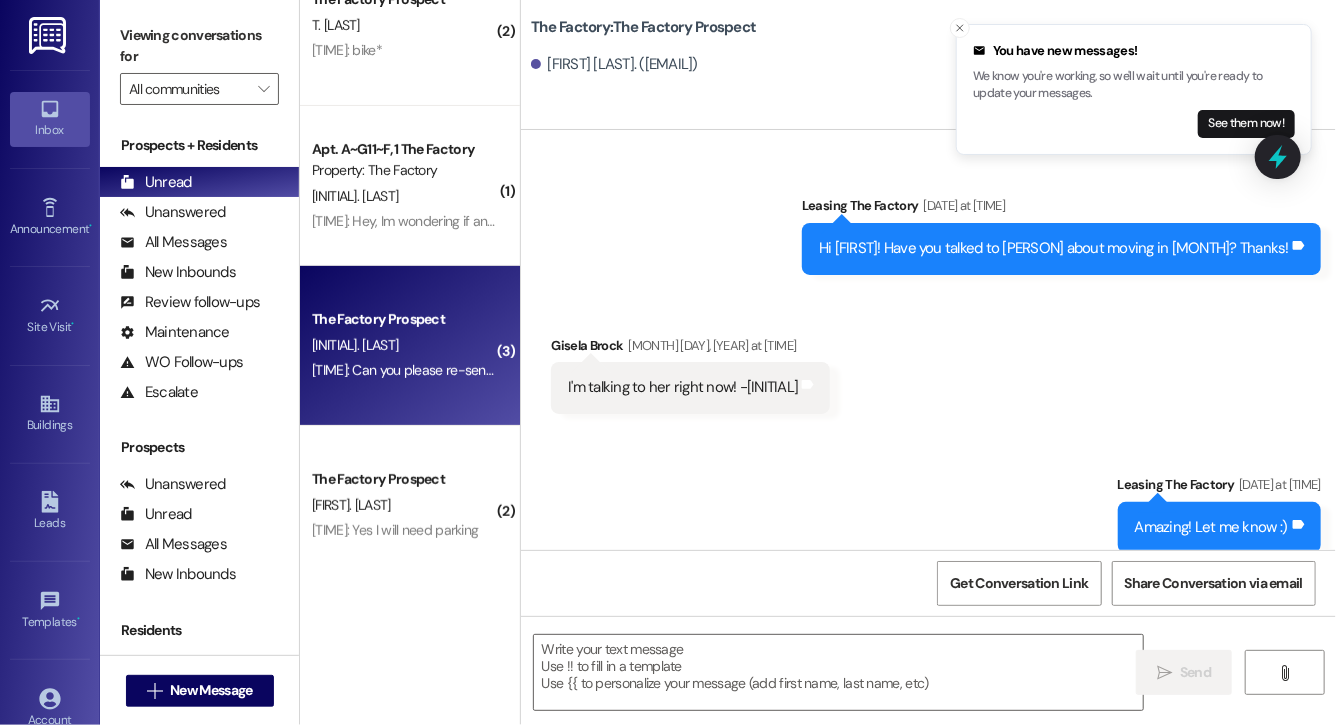 scroll, scrollTop: 15290, scrollLeft: 0, axis: vertical 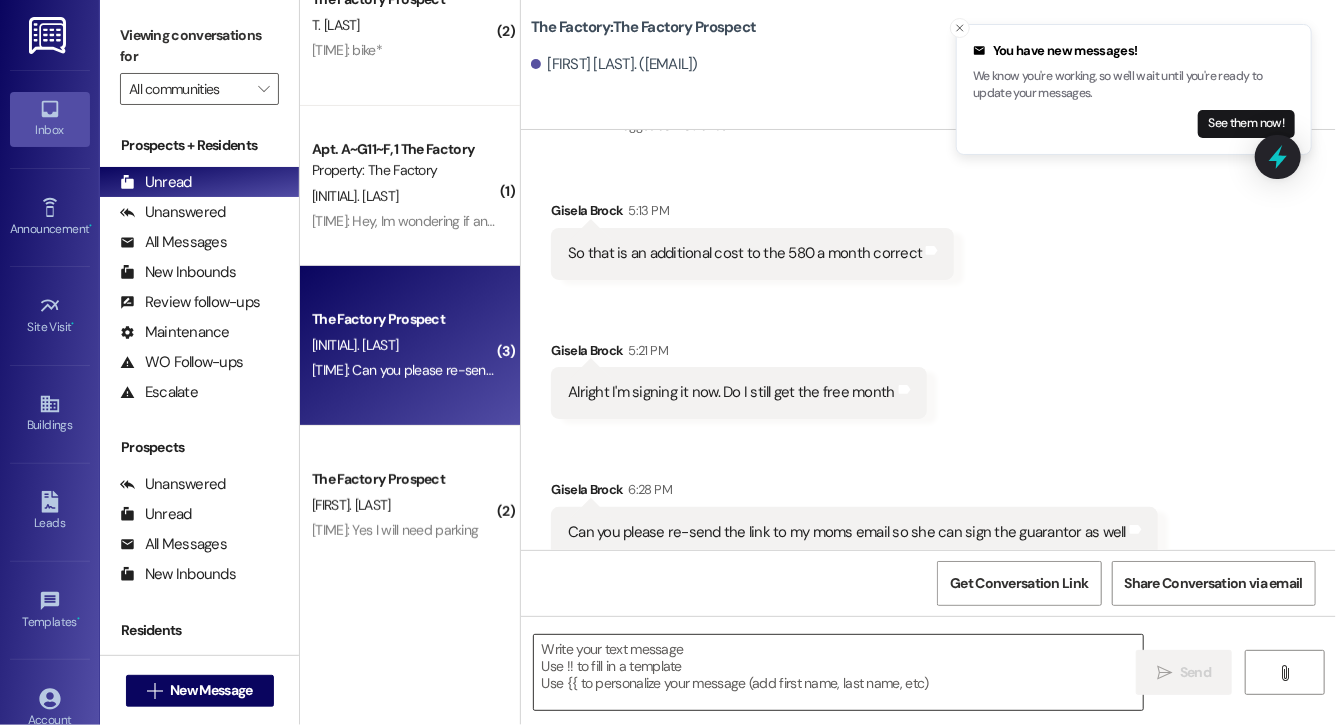 click at bounding box center [838, 672] 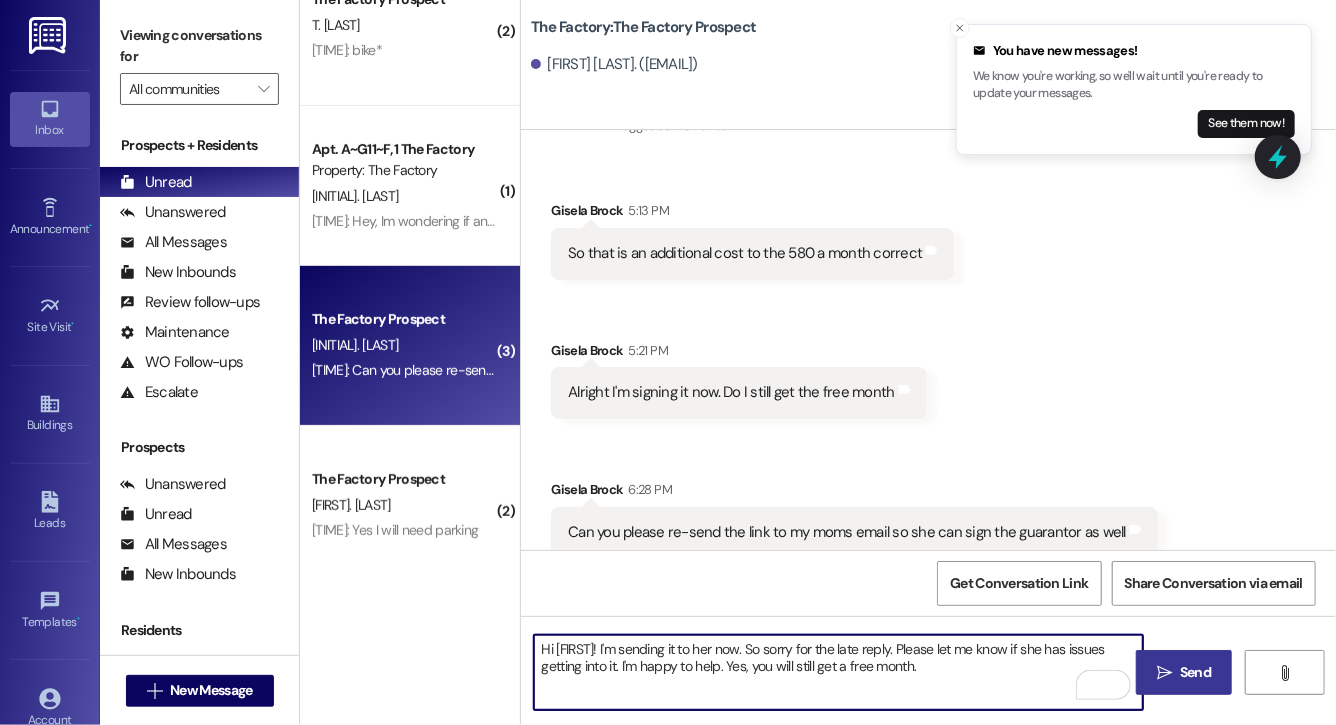 type on "Hi [FIRST]! I'm sending it to her now. So sorry for the late reply. Please let me know if she has issues getting into it. I'm happy to help. Yes, you will still get a free month." 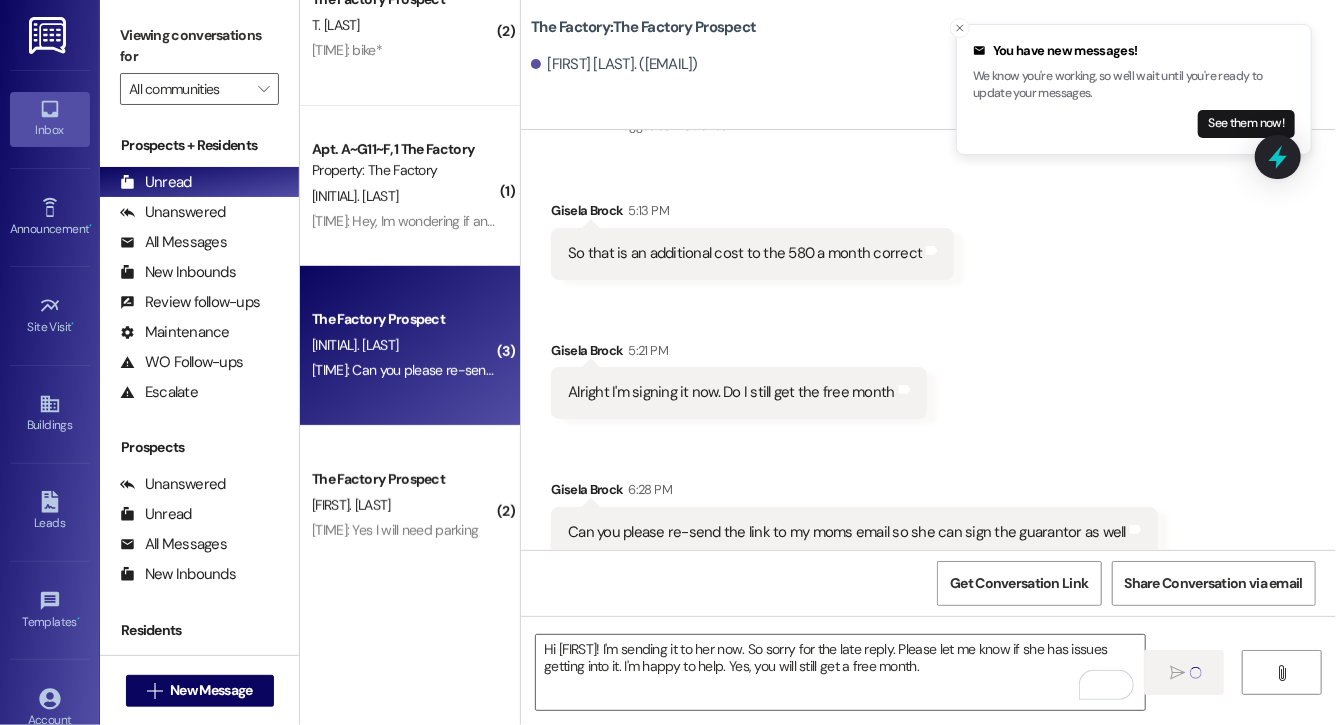 type 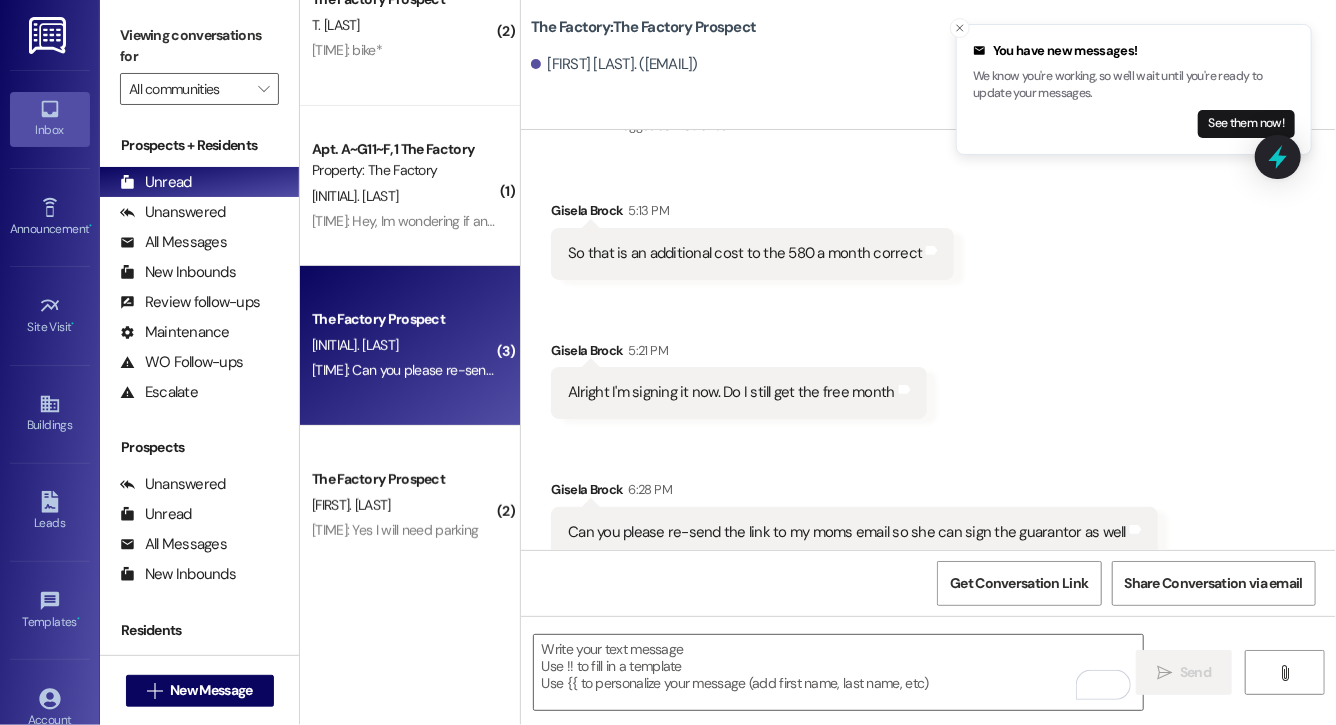 scroll, scrollTop: 15451, scrollLeft: 0, axis: vertical 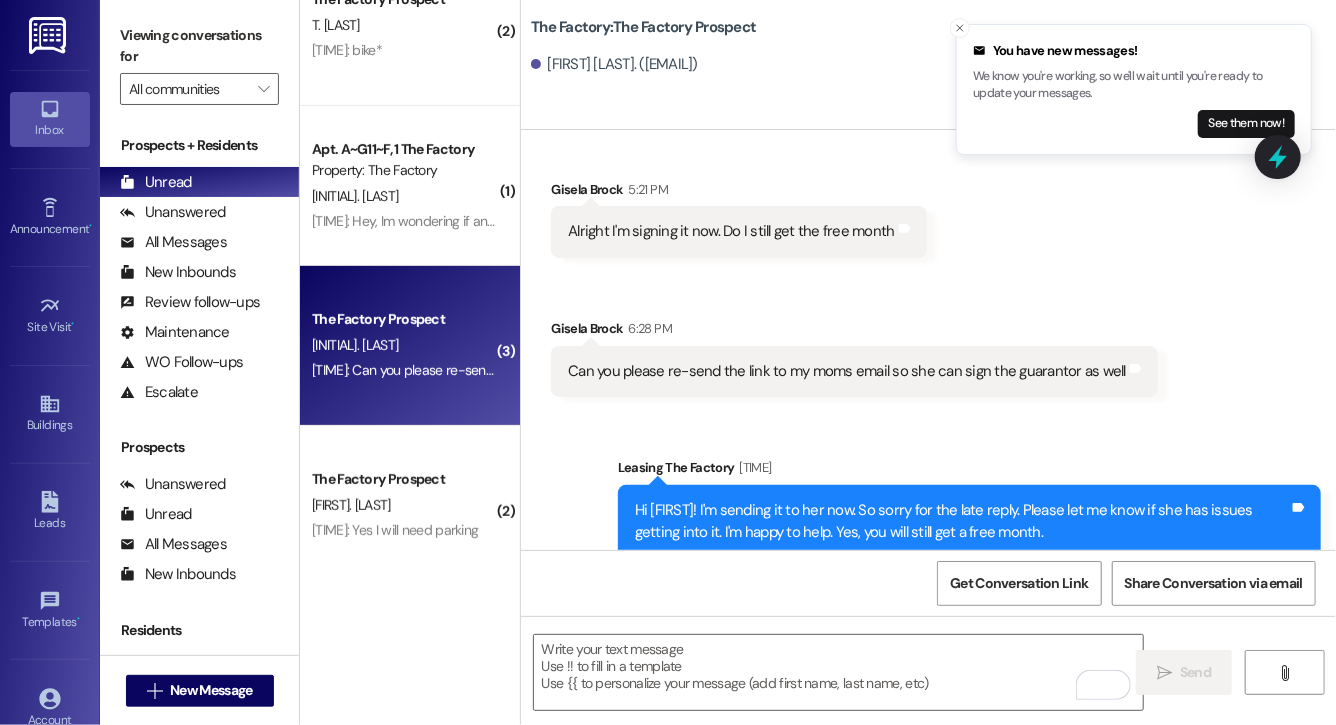 click on "Hi [FIRST]! I'm sending it to her now. So sorry for the late reply. Please let me know if she has issues getting into it. I'm happy to help. Yes, you will still get a free month." at bounding box center (962, 521) 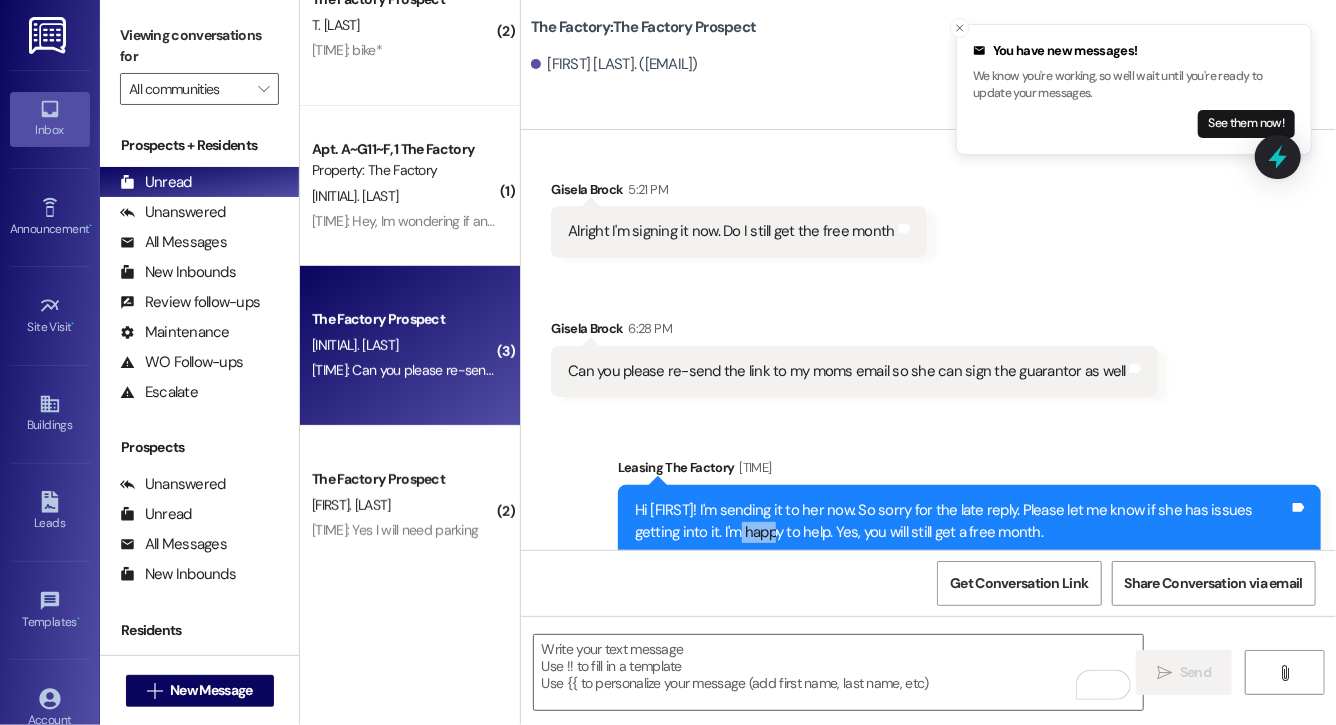 click on "Hi [FIRST]! I'm sending it to her now. So sorry for the late reply. Please let me know if she has issues getting into it. I'm happy to help. Yes, you will still get a free month." at bounding box center [962, 521] 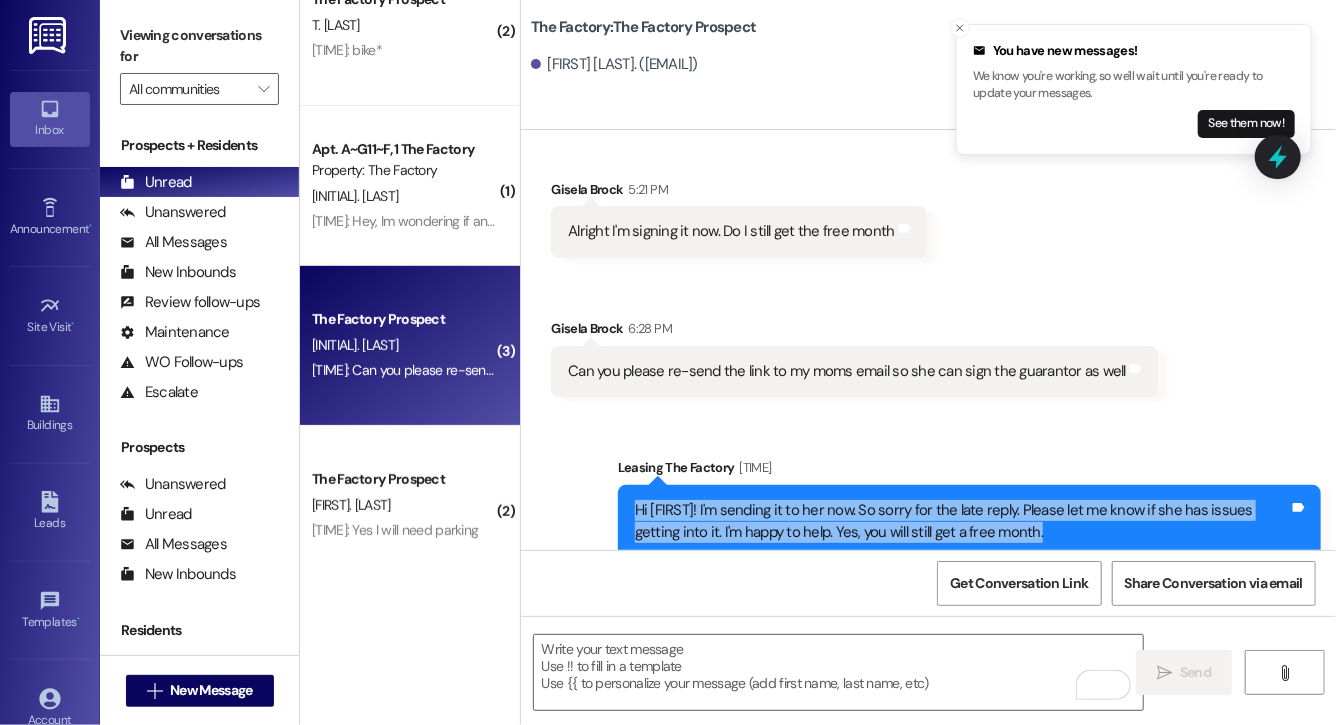 click on "Hi [FIRST]! I'm sending it to her now. So sorry for the late reply. Please let me know if she has issues getting into it. I'm happy to help. Yes, you will still get a free month." at bounding box center [962, 521] 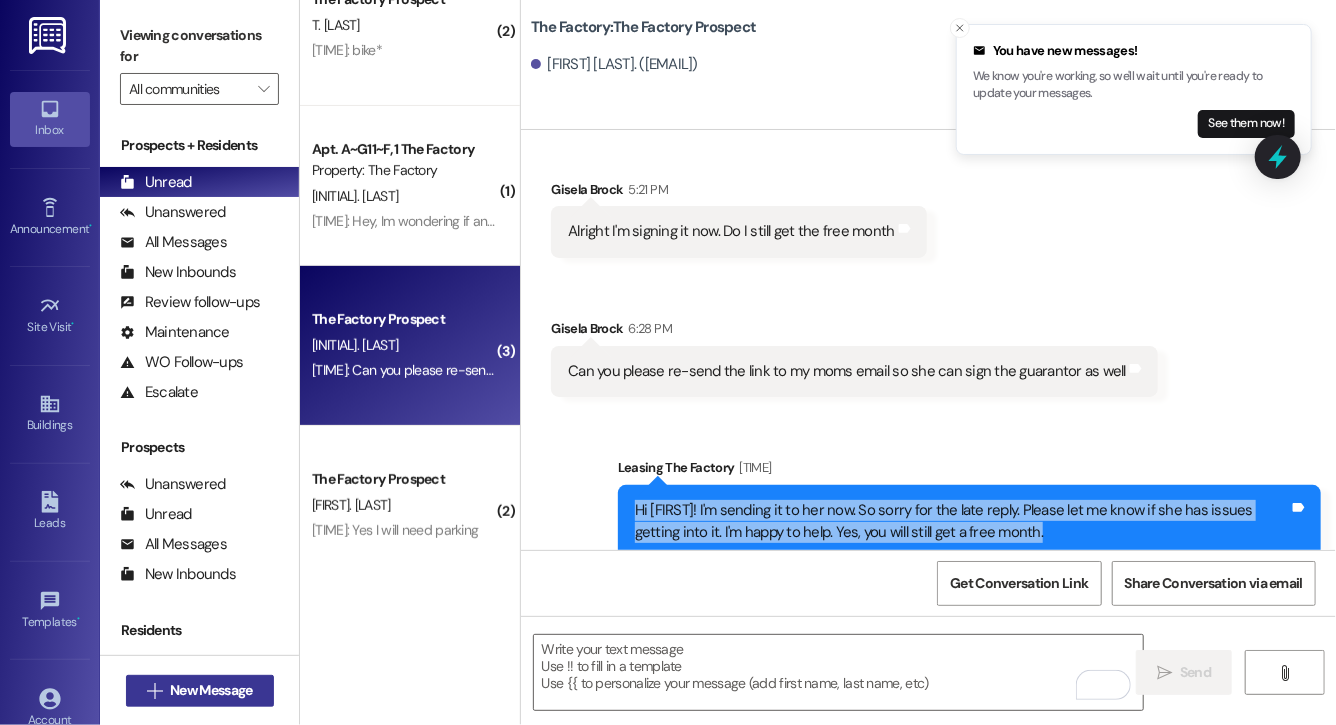 click on "New Message" at bounding box center (211, 690) 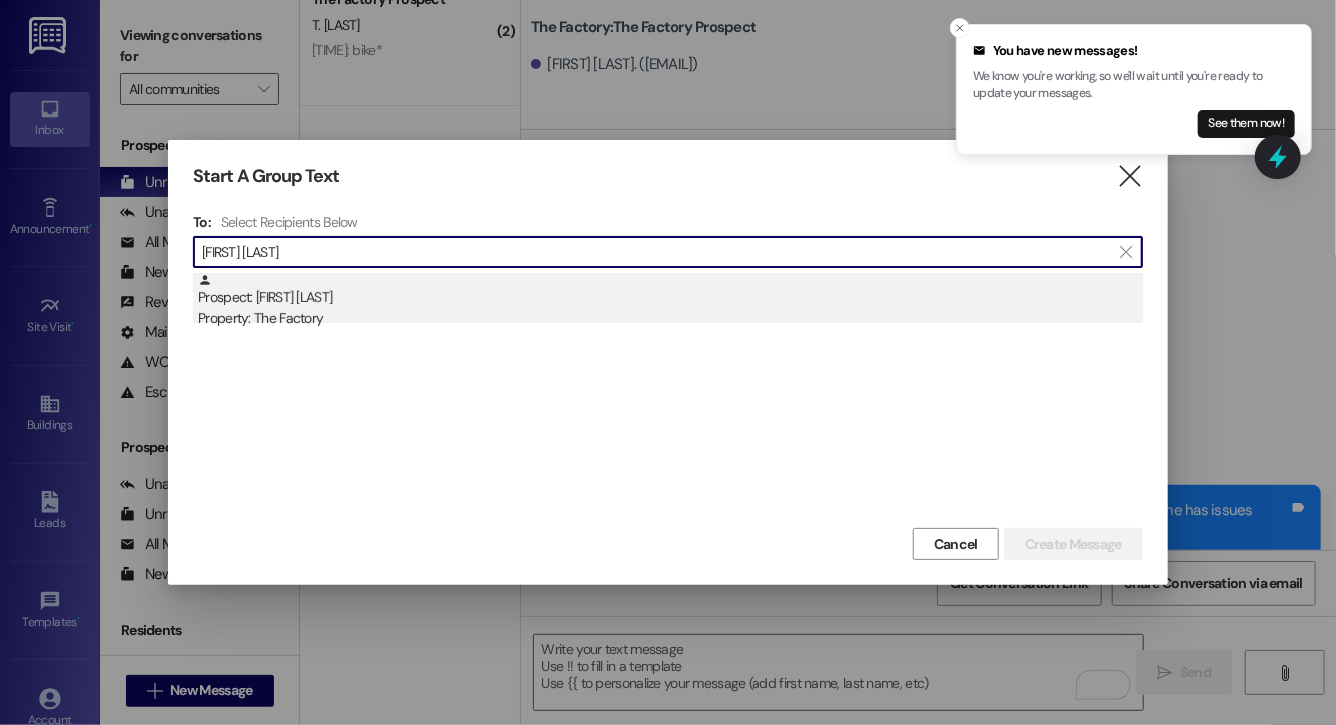 type on "[FIRST] [LAST]" 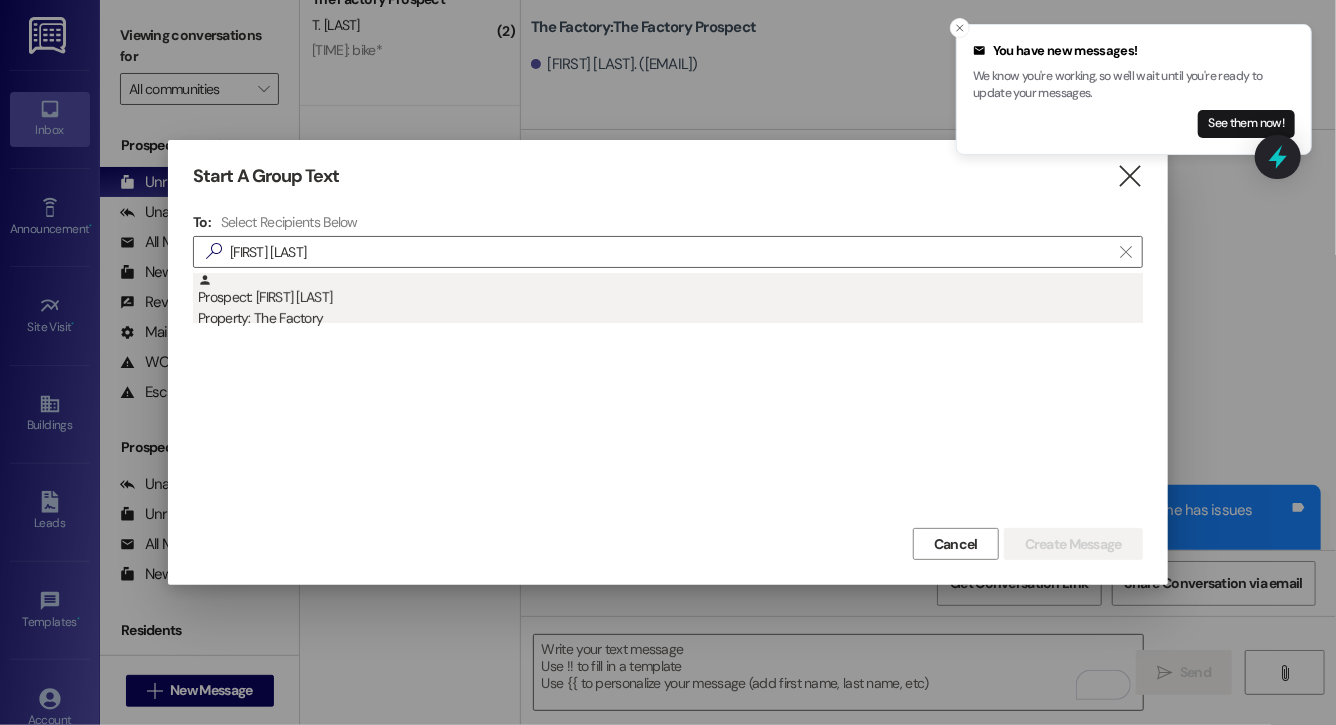 click on "Property: The Factory" at bounding box center (670, 318) 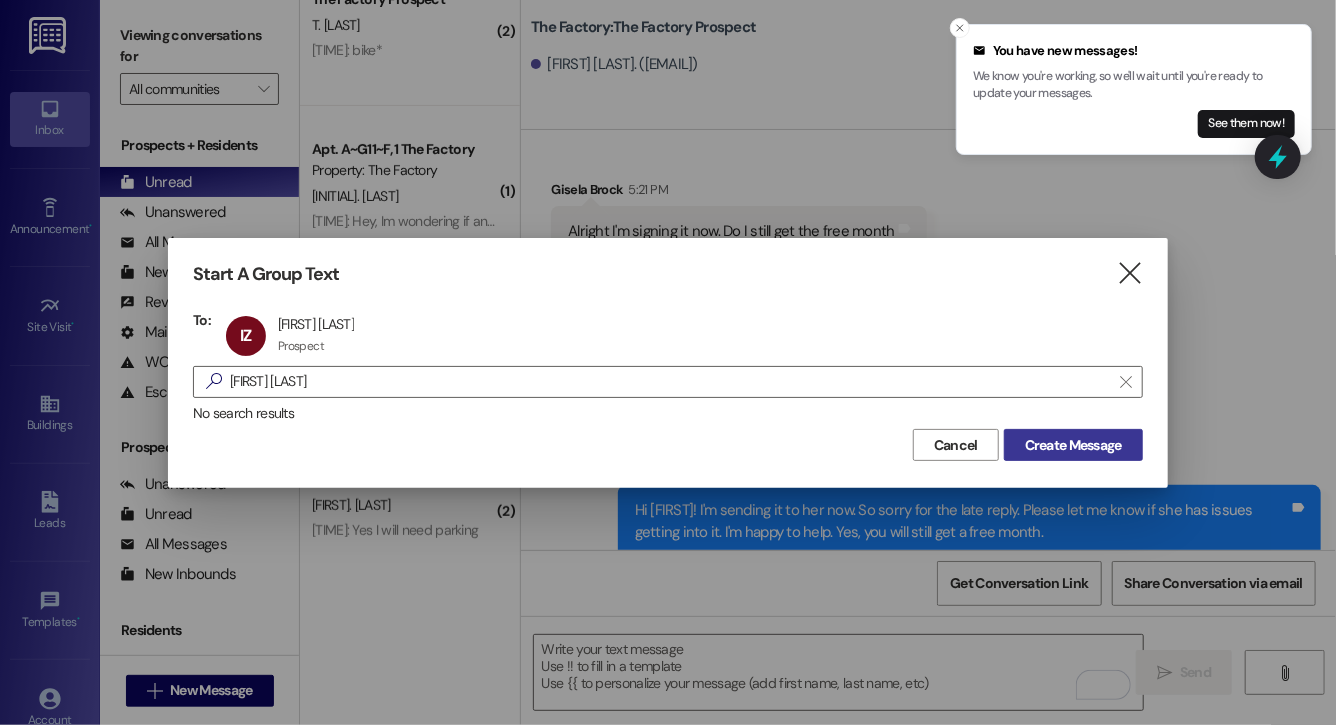 click on "Create Message" at bounding box center (1073, 445) 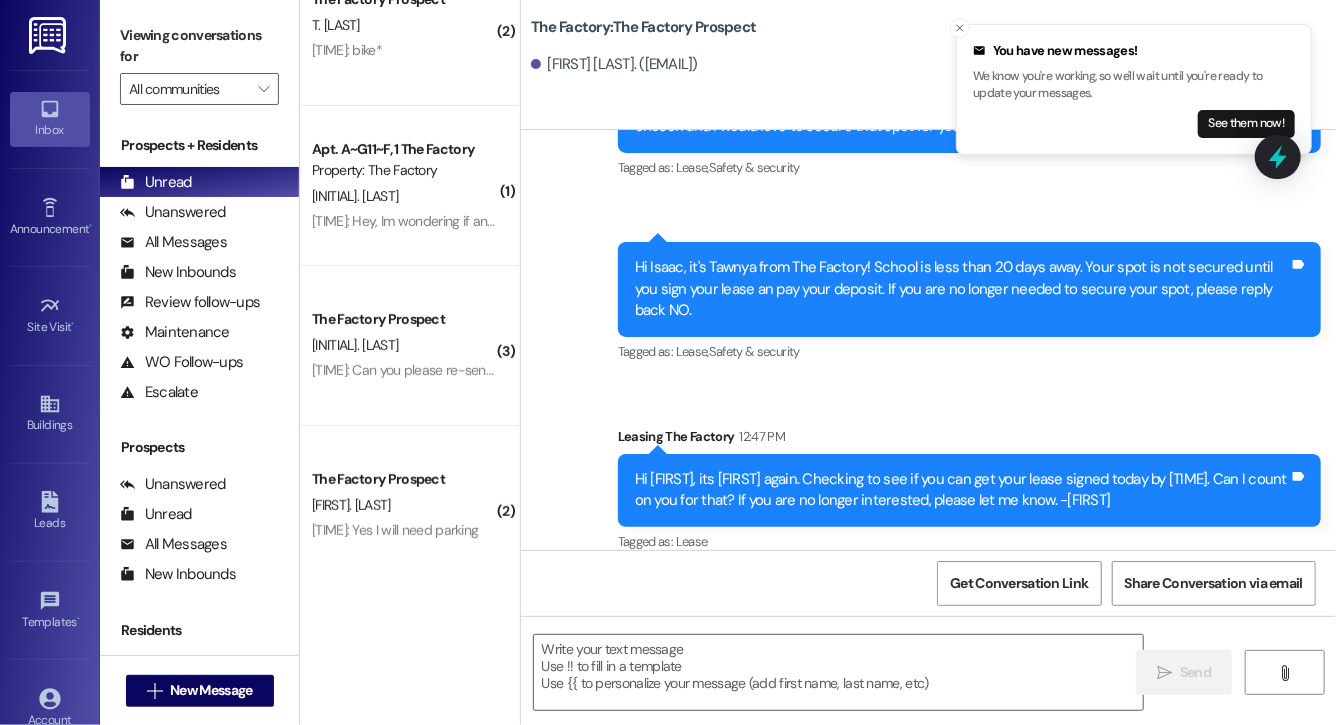 scroll, scrollTop: 2175, scrollLeft: 0, axis: vertical 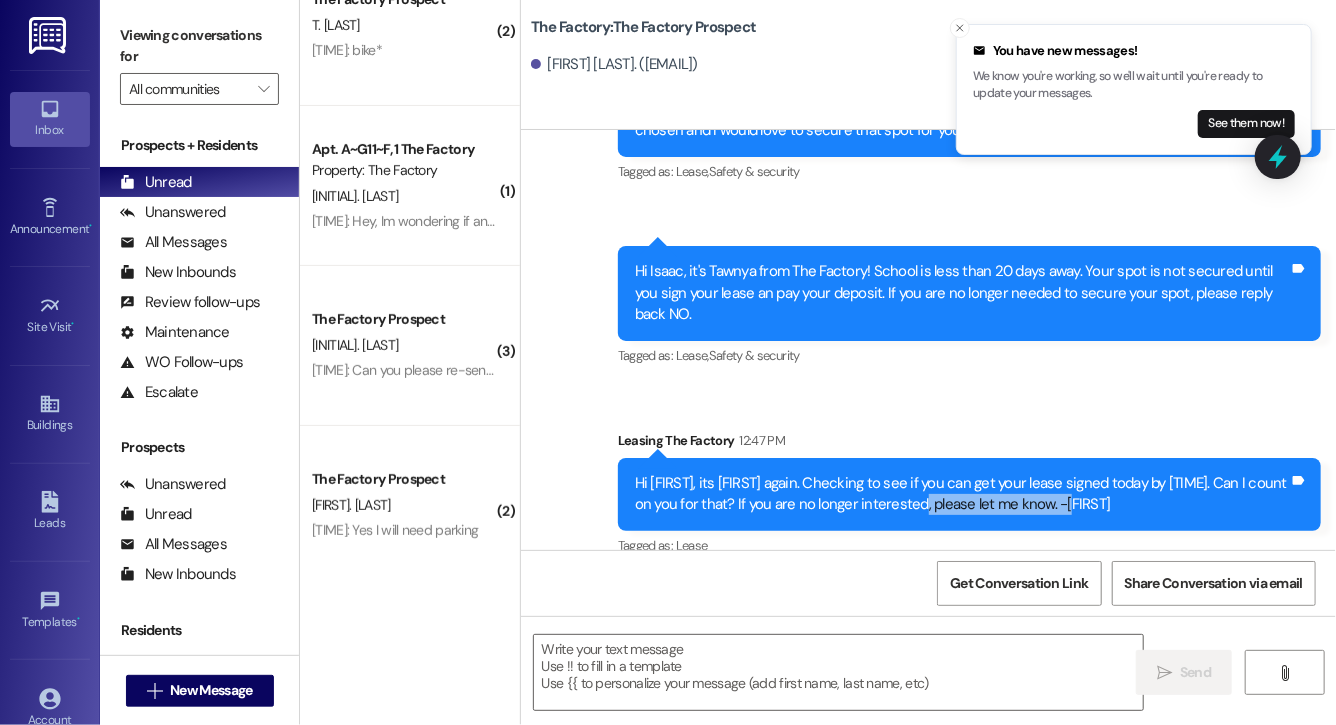 drag, startPoint x: 1121, startPoint y: 492, endPoint x: 923, endPoint y: 472, distance: 199.00754 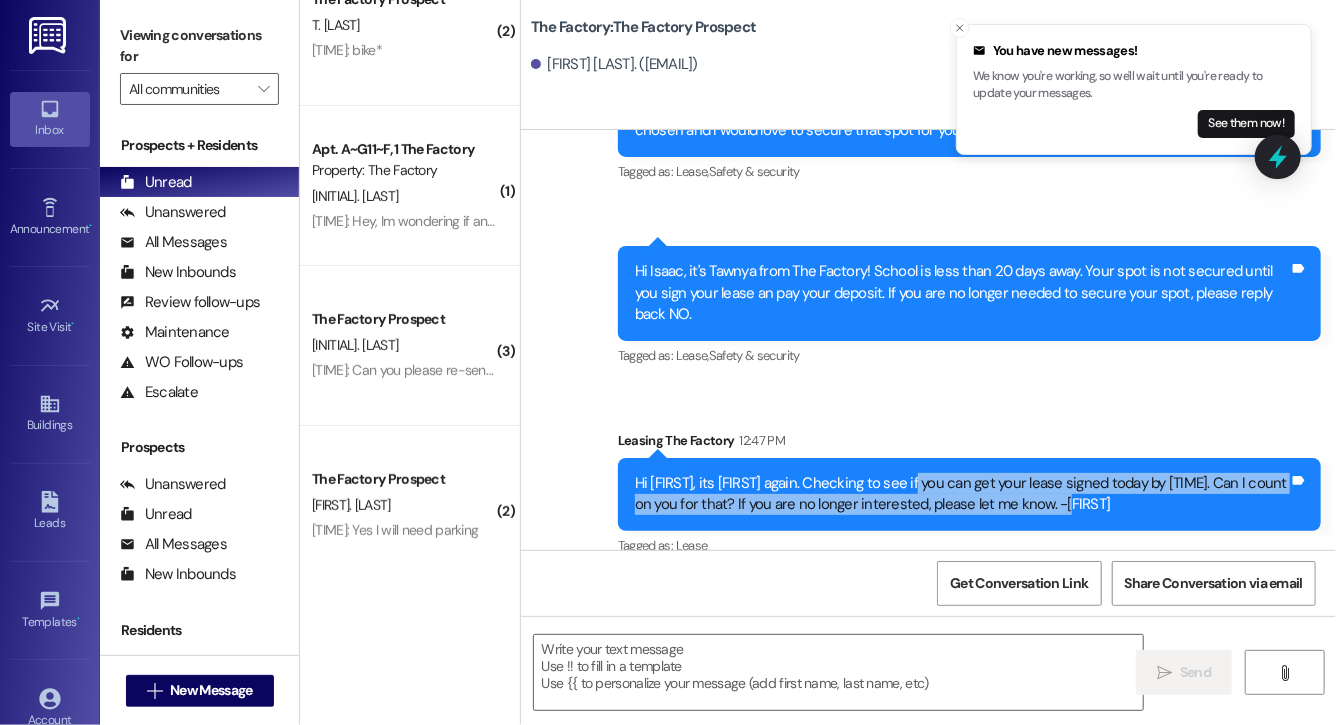 click on "Hi [FIRST], its [FIRST] again. Checking to see if you can get your lease signed today by [TIME]. Can I count on you for that? If you are no longer interested, please let me know. -[FIRST]" at bounding box center [962, 494] 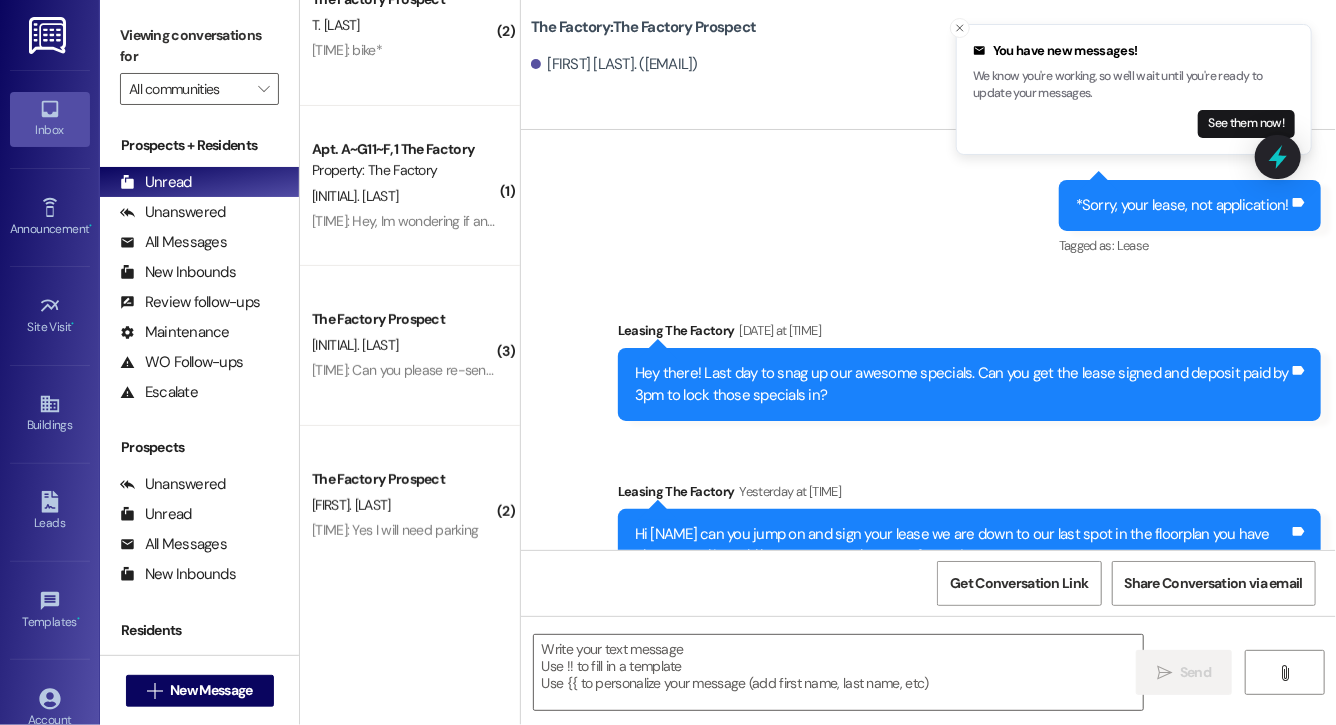 scroll, scrollTop: 2179, scrollLeft: 0, axis: vertical 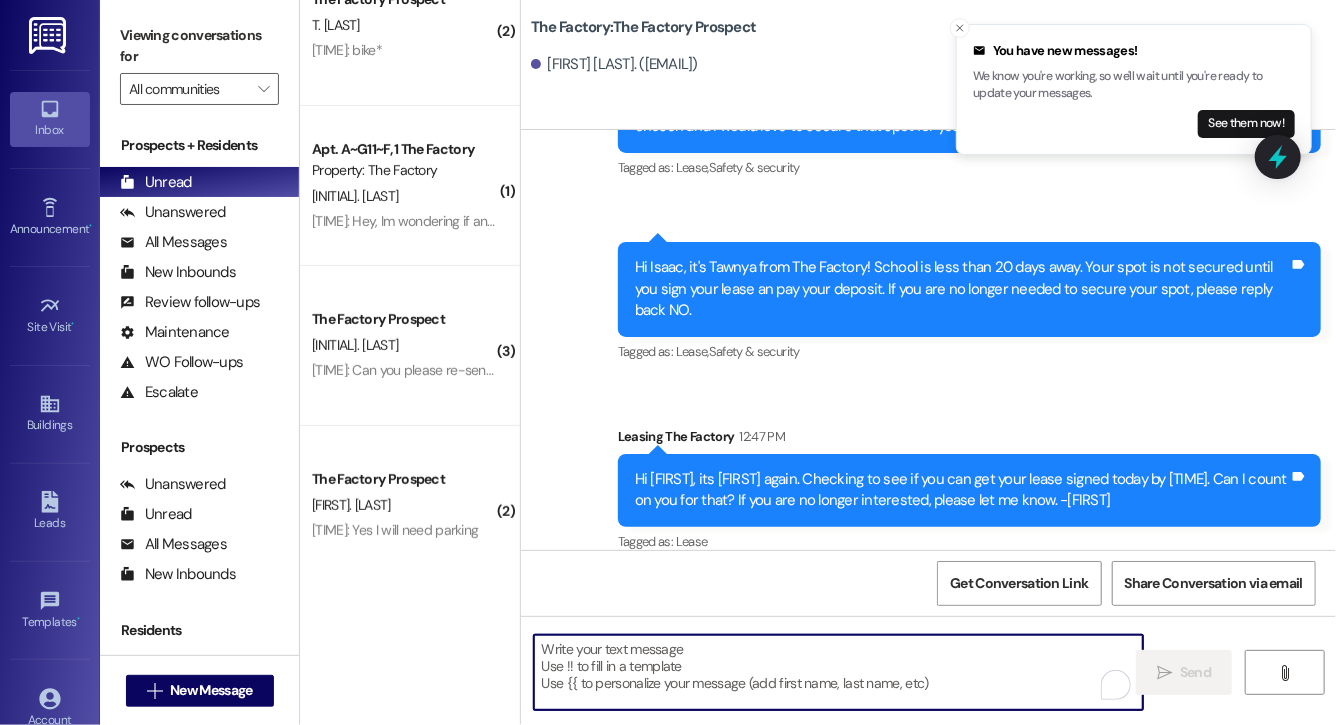 click at bounding box center [838, 672] 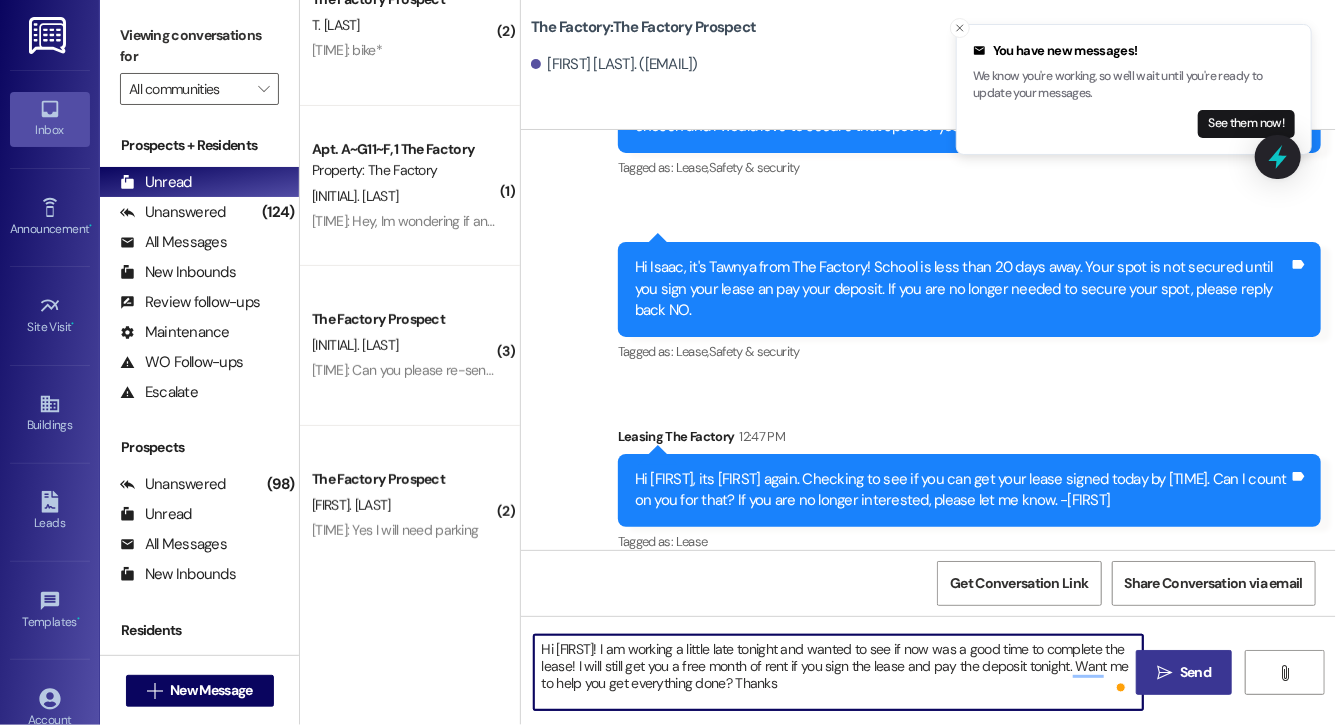 type on "Hi [FIRST]! I am working a little late tonight and wanted to see if now was a good time to complete the lease! I will still get you a free month of rent if you sign the lease and pay the deposit tonight. Want me to help you get everything done? Thanks" 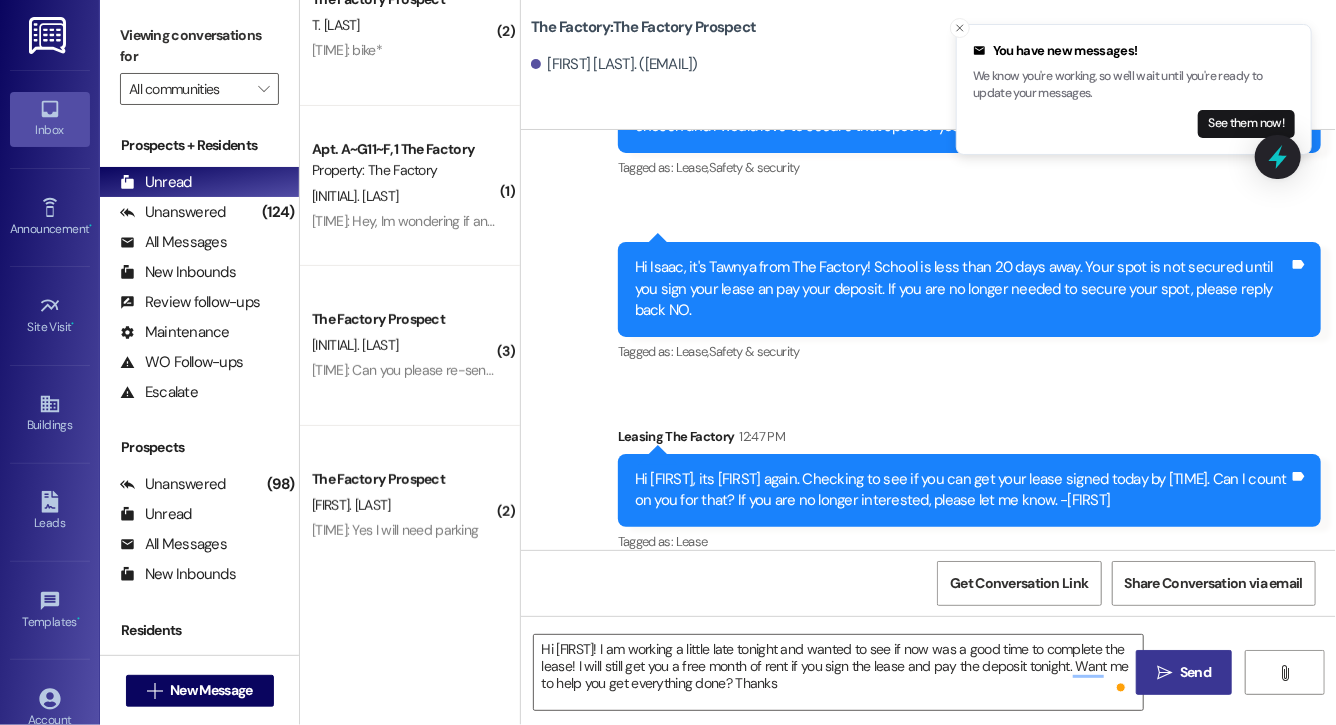 click on "Send" at bounding box center [1195, 672] 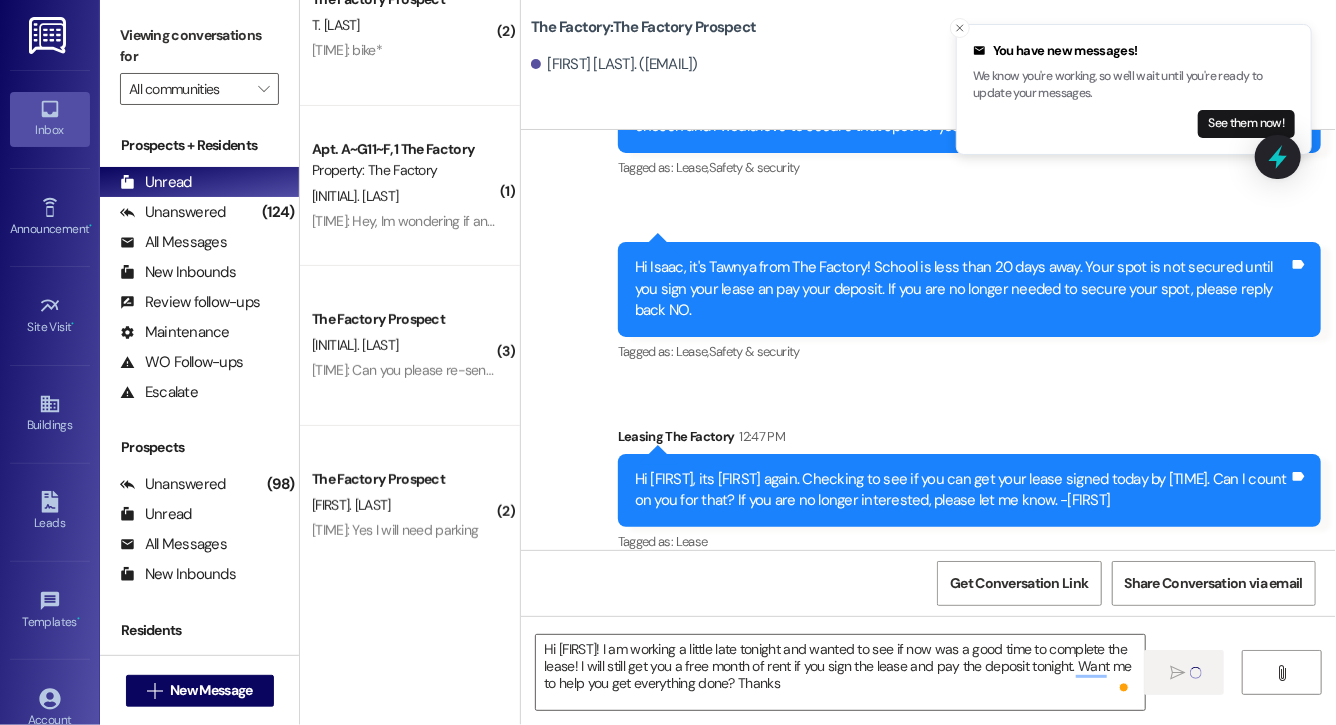 type 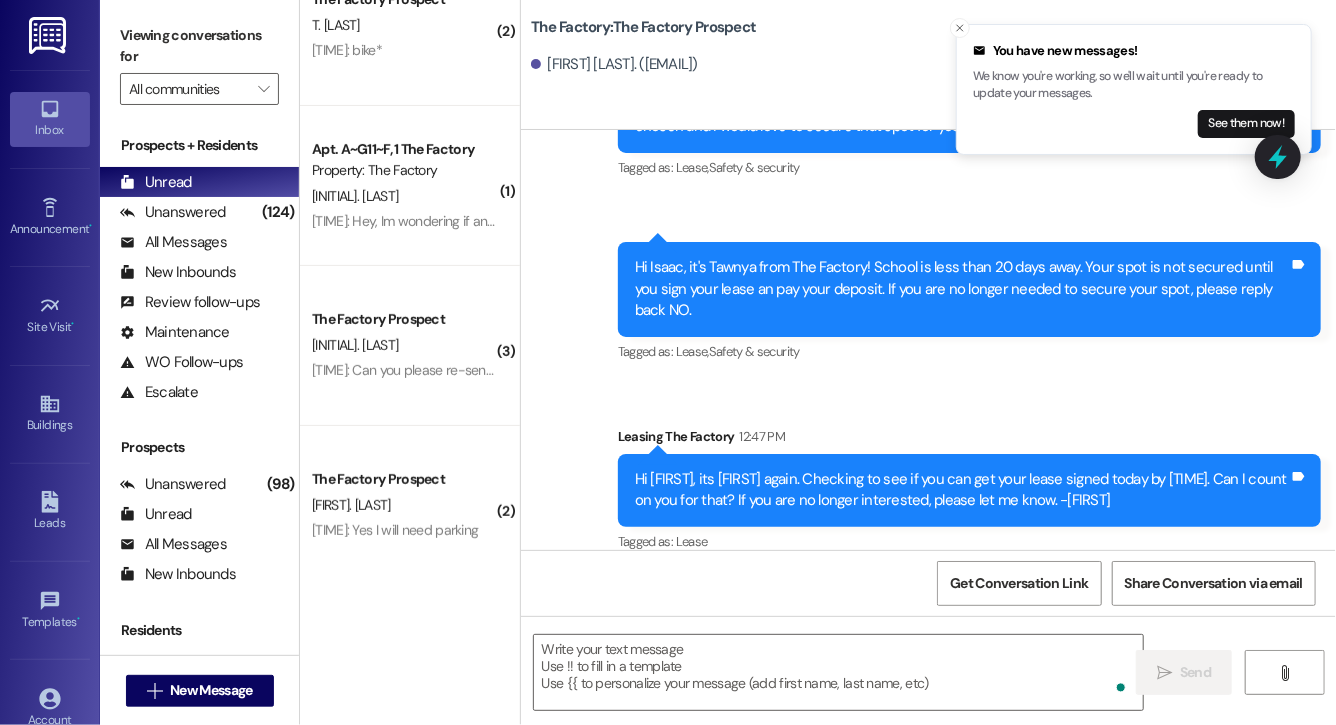 scroll, scrollTop: 2361, scrollLeft: 0, axis: vertical 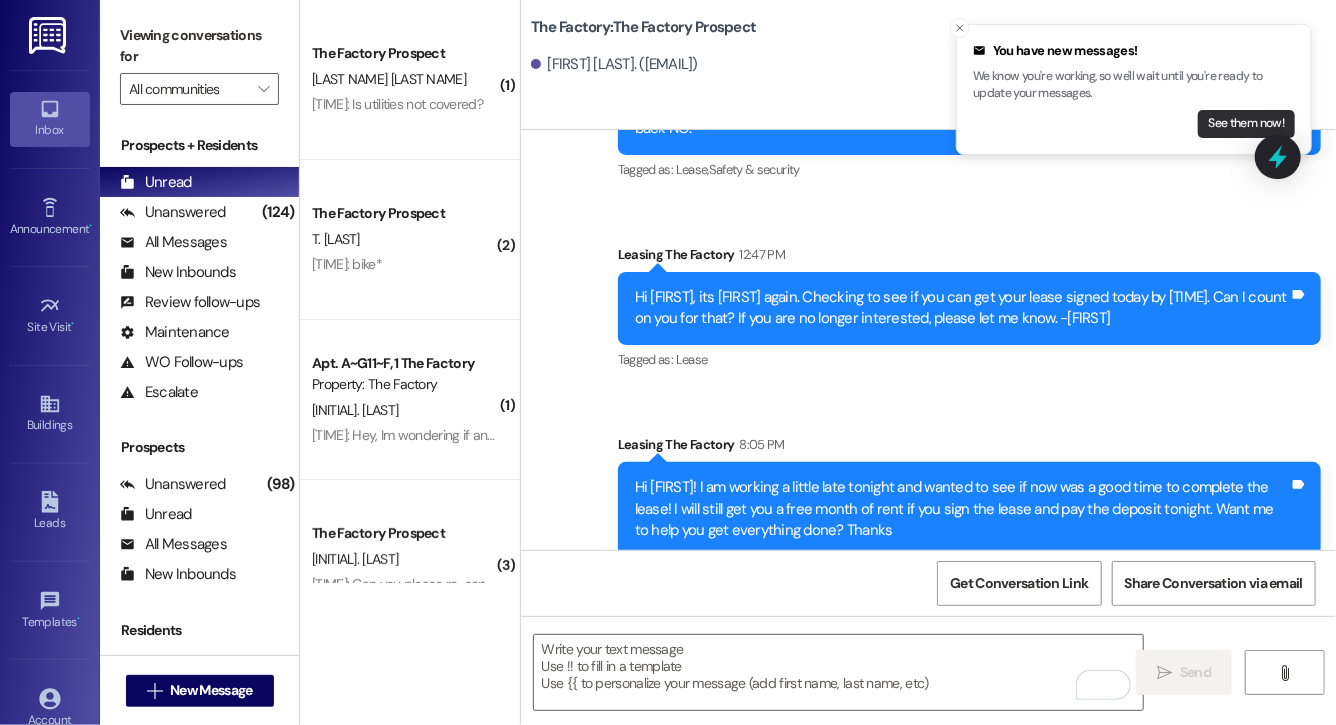 click on "See them now!" at bounding box center (1246, 124) 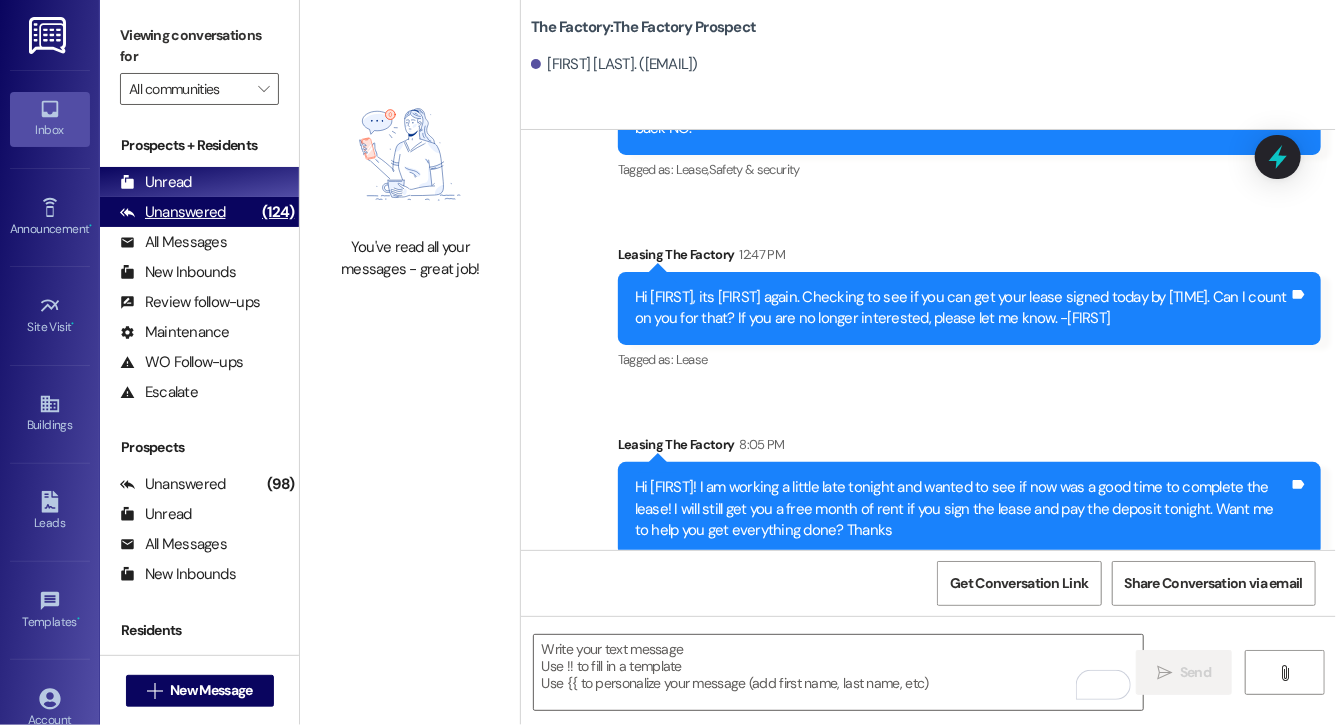 click on "Unanswered (124)" at bounding box center (199, 212) 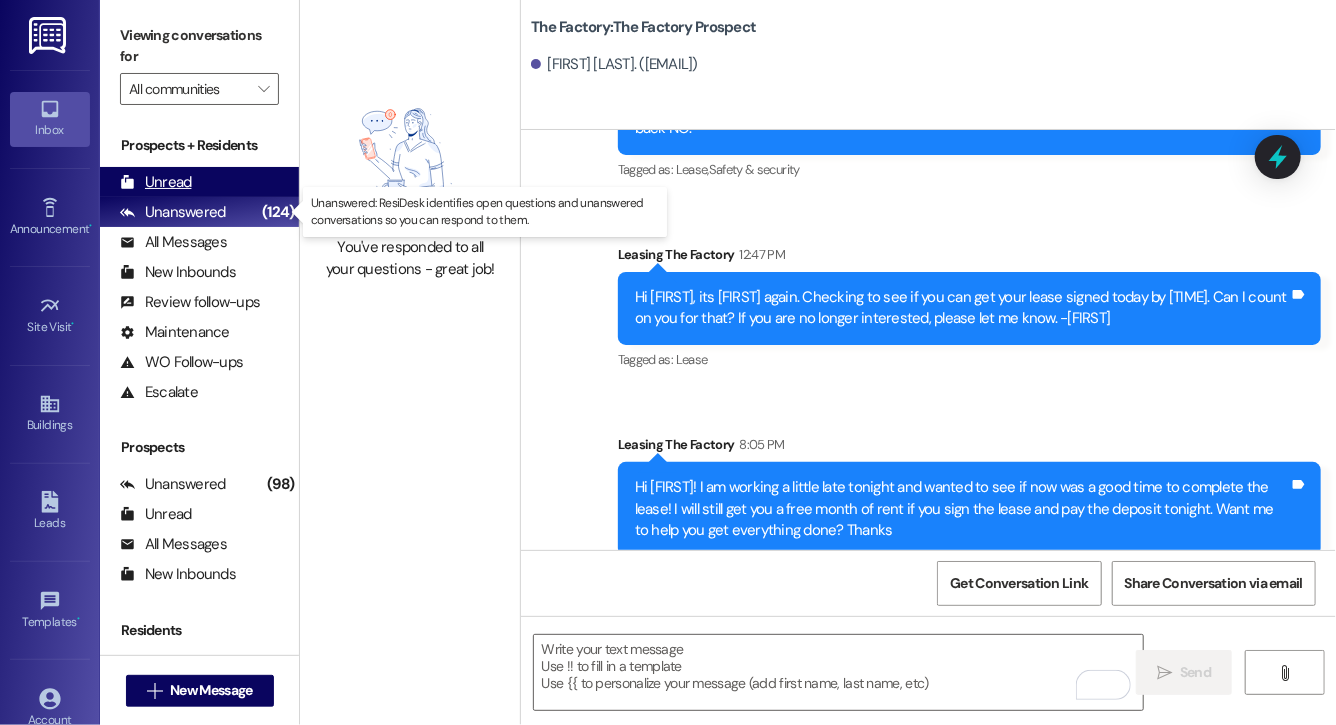 click on "Unread (0)" at bounding box center [199, 182] 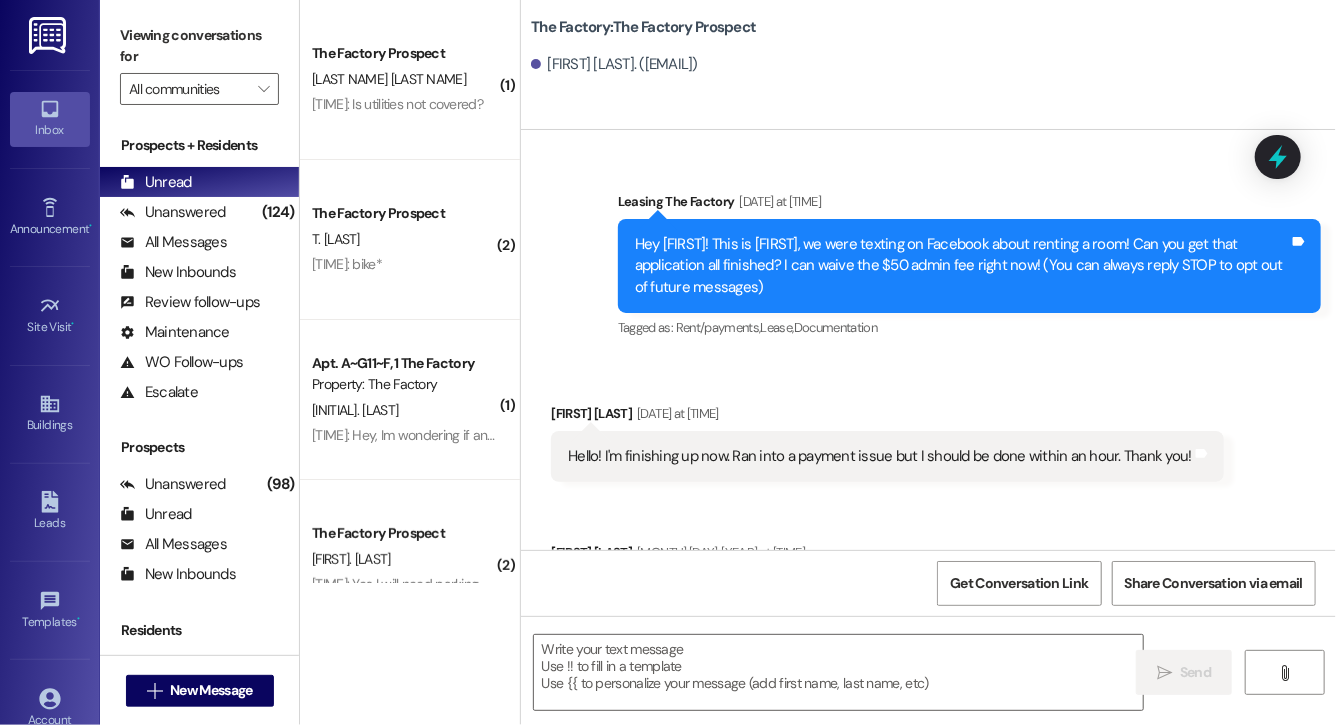 scroll, scrollTop: 85, scrollLeft: 0, axis: vertical 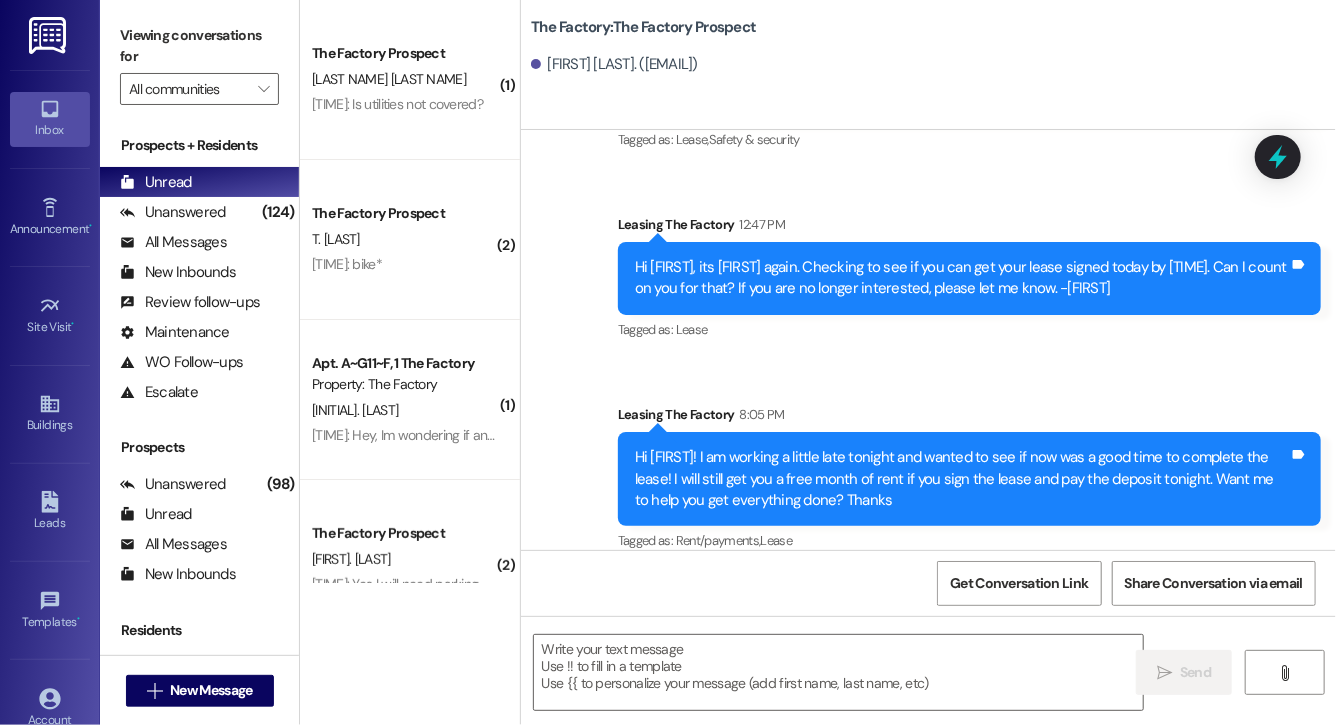 click on "Hi [FIRST]! I am working a little late tonight and wanted to see if now was a good time to complete the lease! I will still get you a free month of rent if you sign the lease and pay the deposit tonight. Want me to help you get everything done? Thanks" at bounding box center (962, 479) 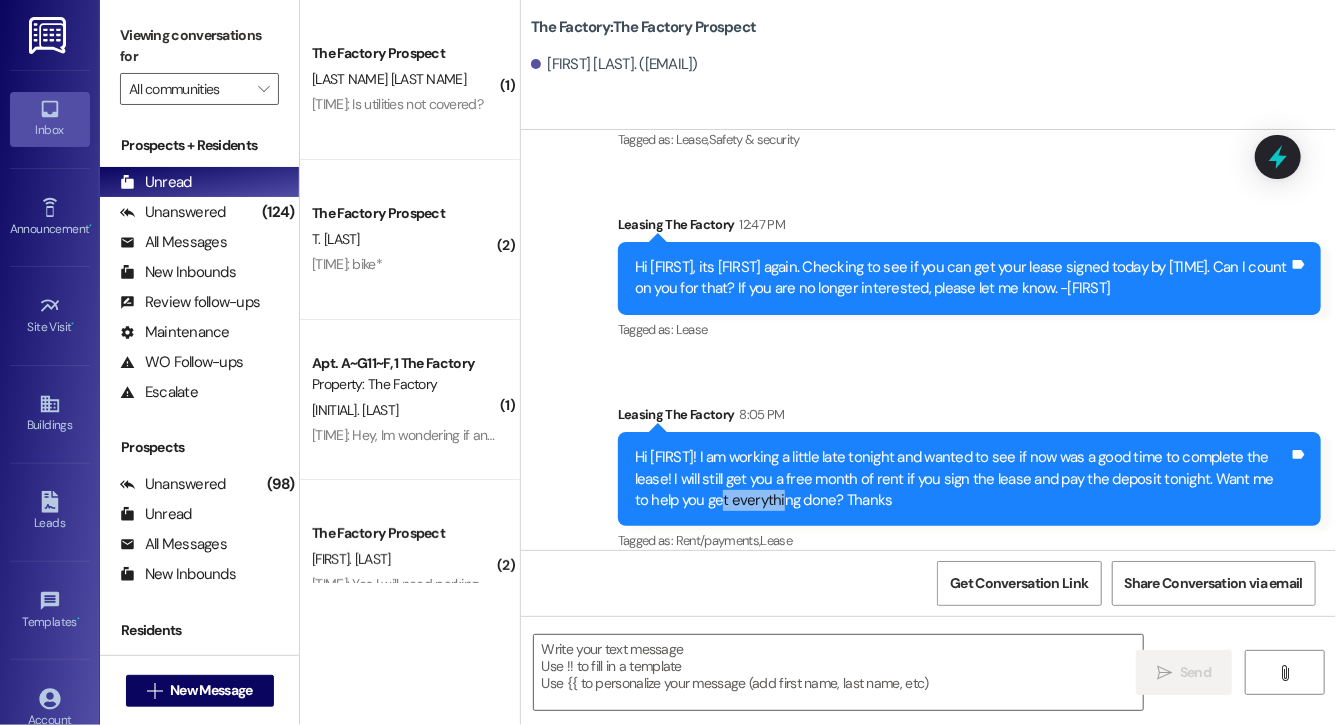click on "Hi [FIRST]! I am working a little late tonight and wanted to see if now was a good time to complete the lease! I will still get you a free month of rent if you sign the lease and pay the deposit tonight. Want me to help you get everything done? Thanks" at bounding box center [962, 479] 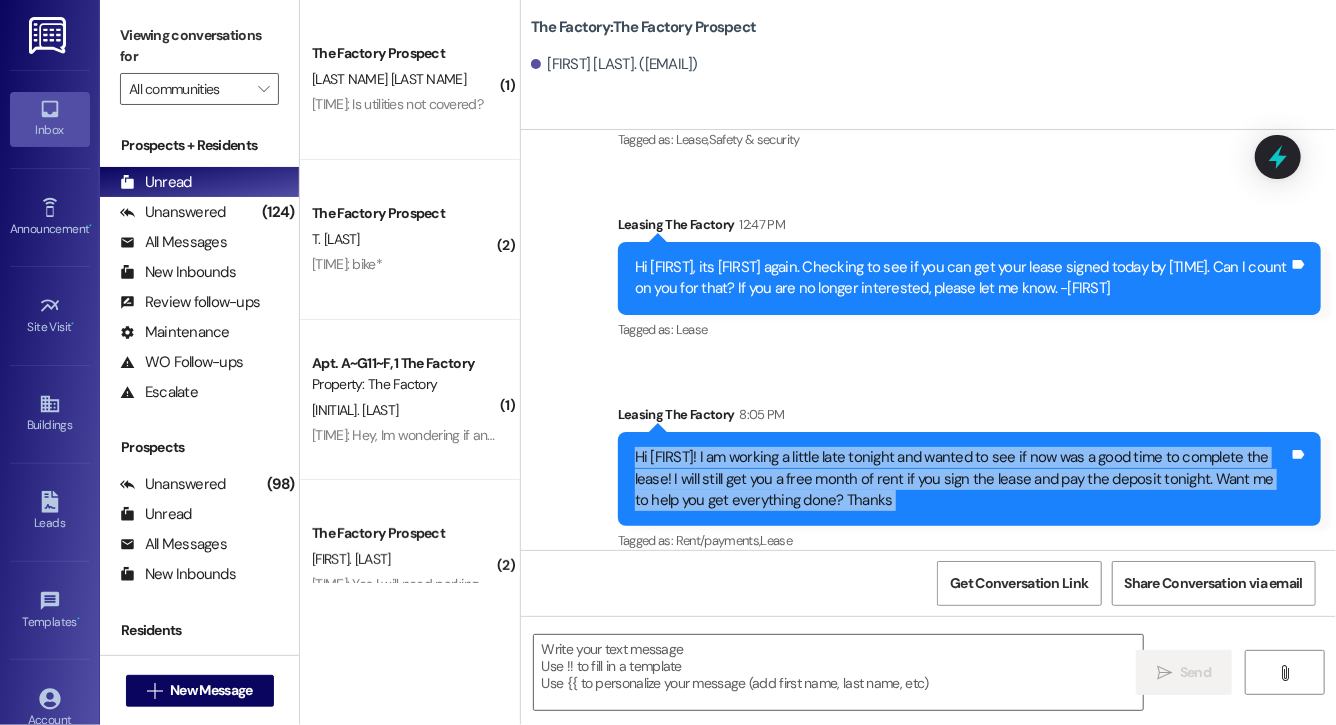click on "Hi [FIRST]! I am working a little late tonight and wanted to see if now was a good time to complete the lease! I will still get you a free month of rent if you sign the lease and pay the deposit tonight. Want me to help you get everything done? Thanks" at bounding box center [962, 479] 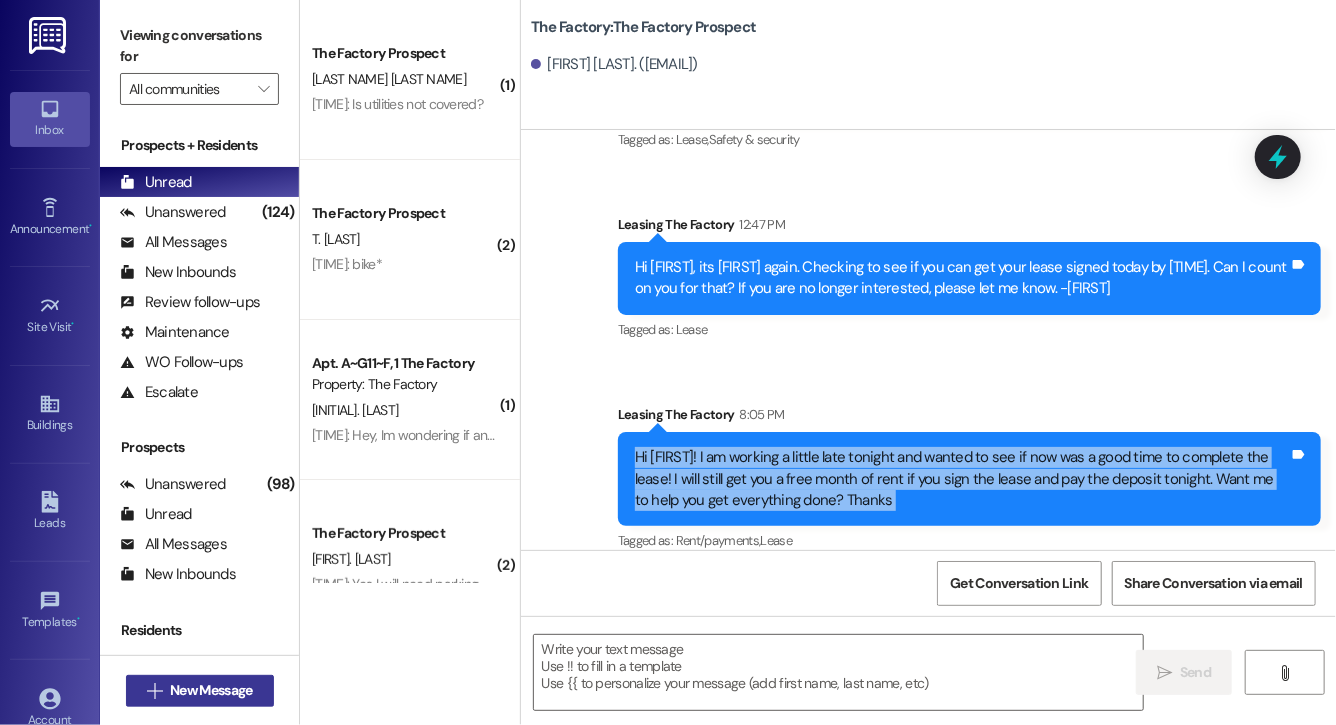click on "New Message" at bounding box center [211, 690] 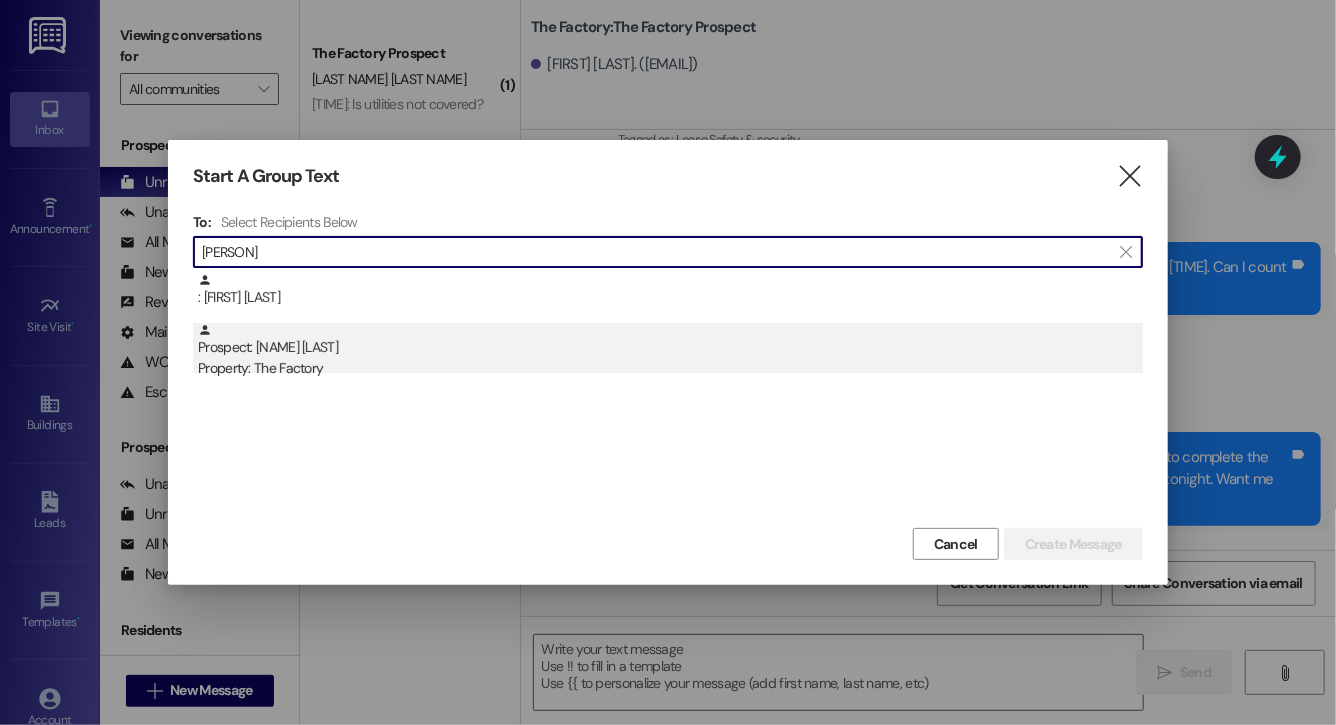 type on "[PERSON]" 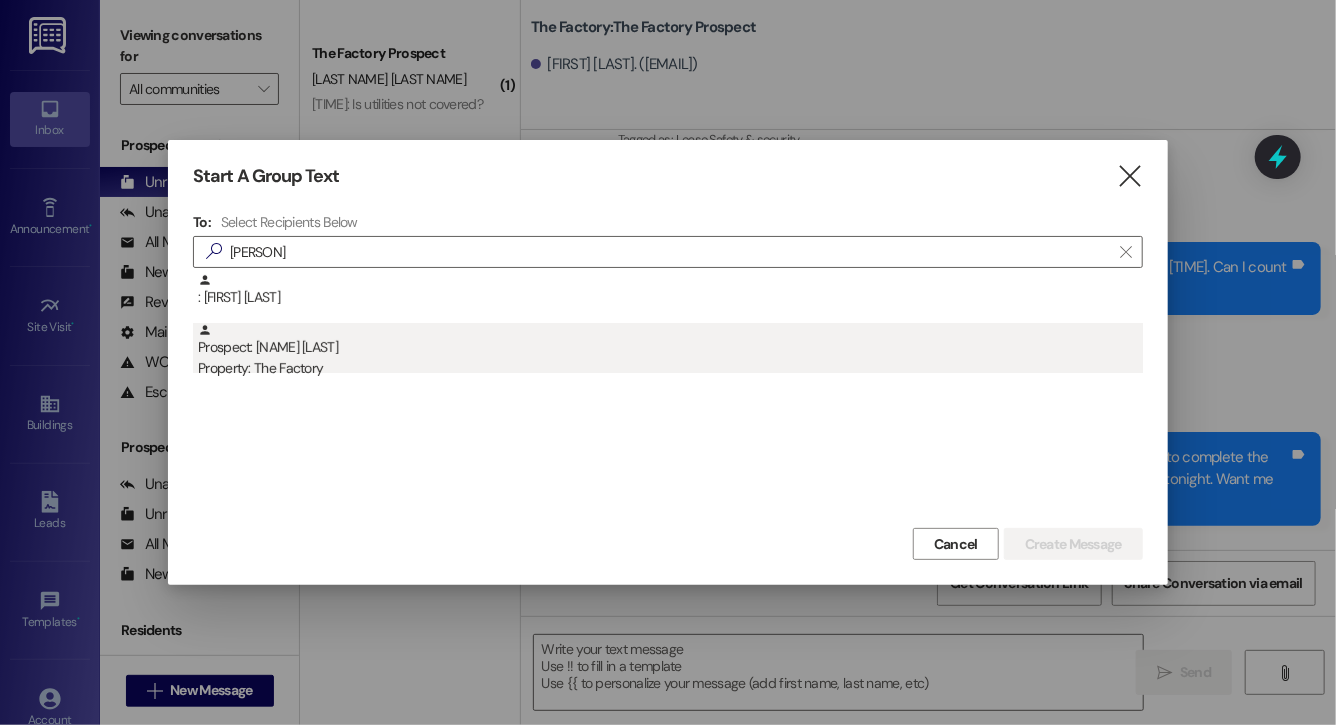 click on "Prospect: [FIRST] [LAST] Property: The Factory" at bounding box center [670, 351] 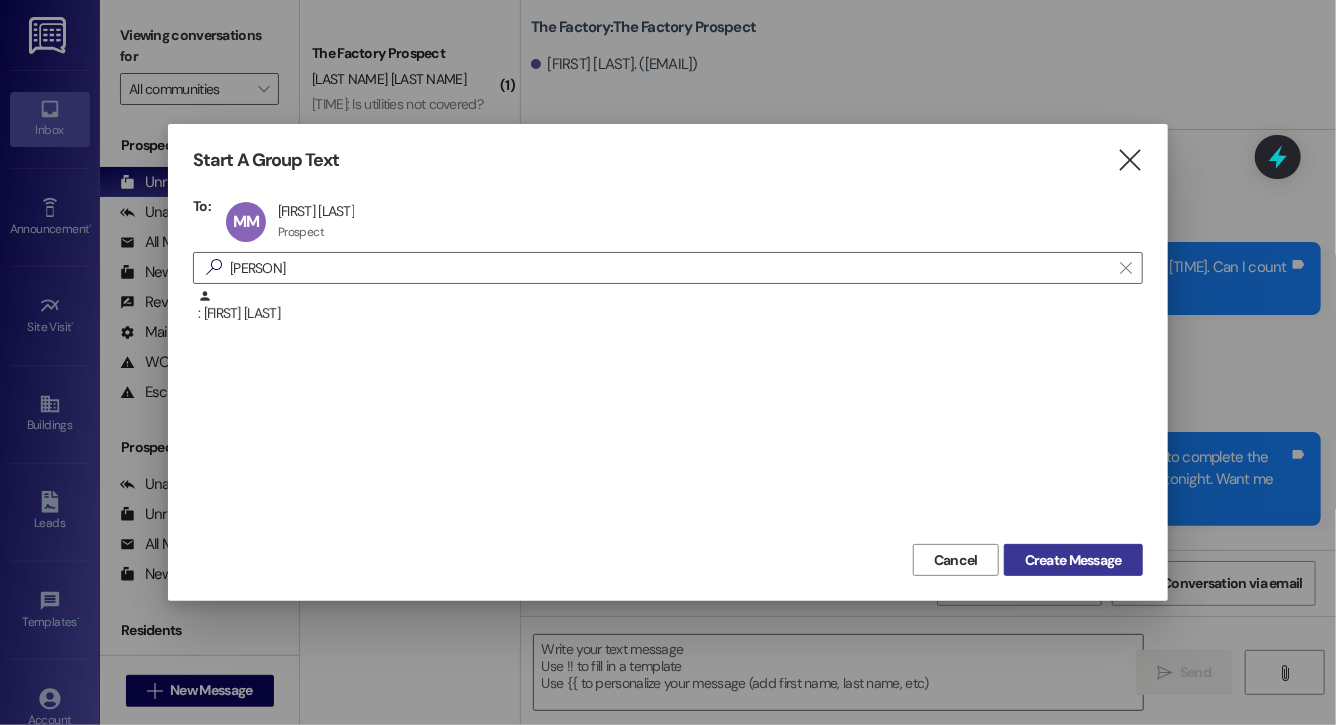 click on "Create Message" at bounding box center [1073, 560] 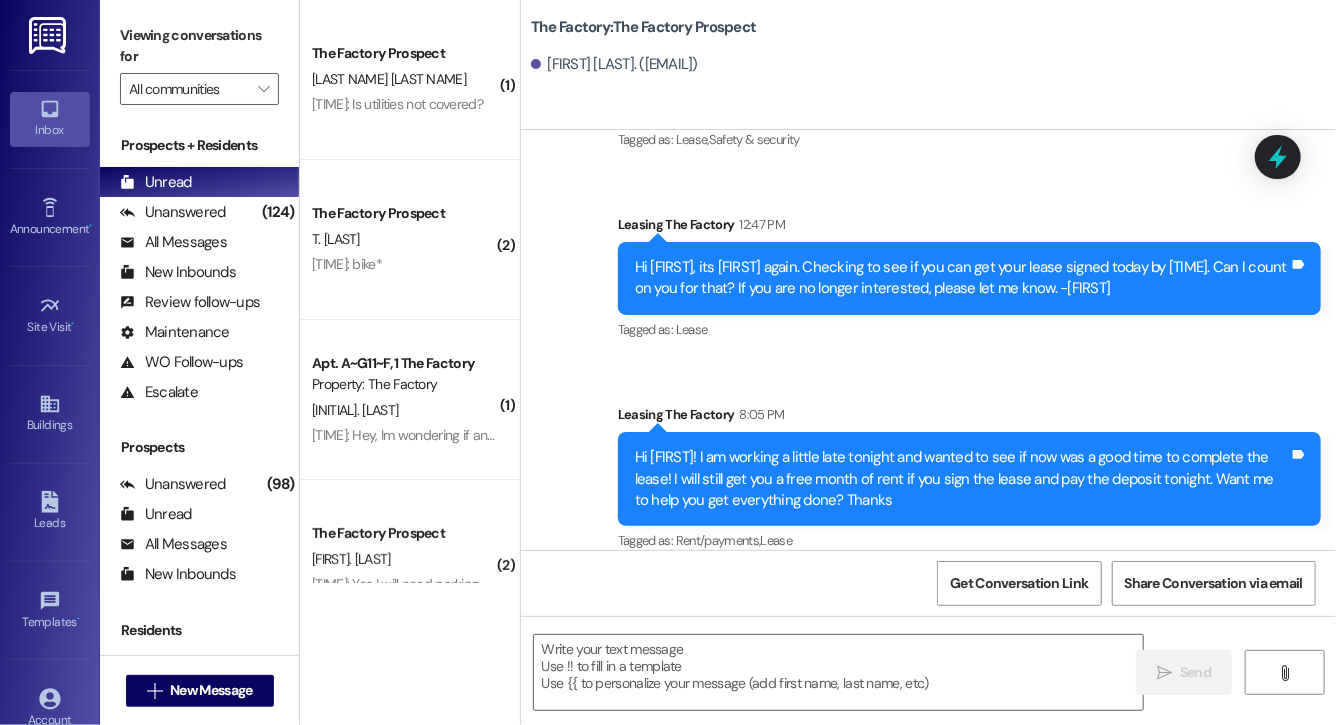 scroll, scrollTop: 0, scrollLeft: 0, axis: both 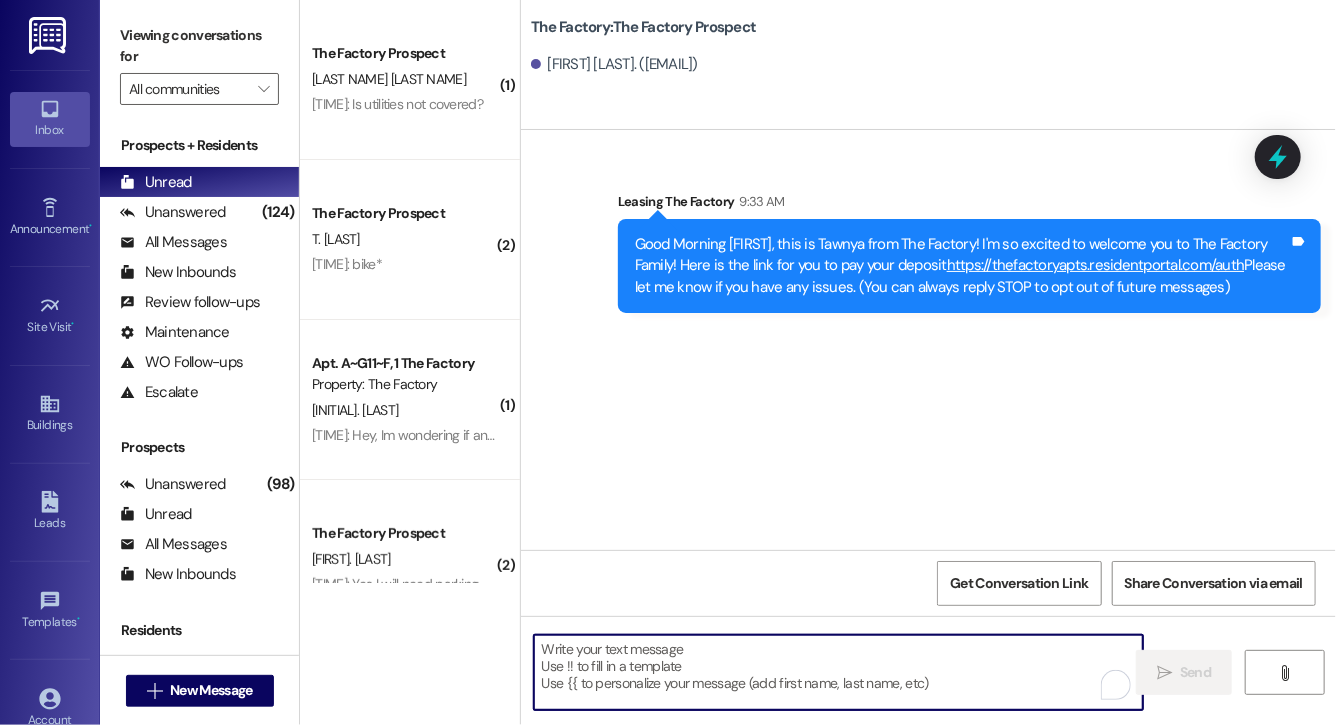 click at bounding box center [838, 672] 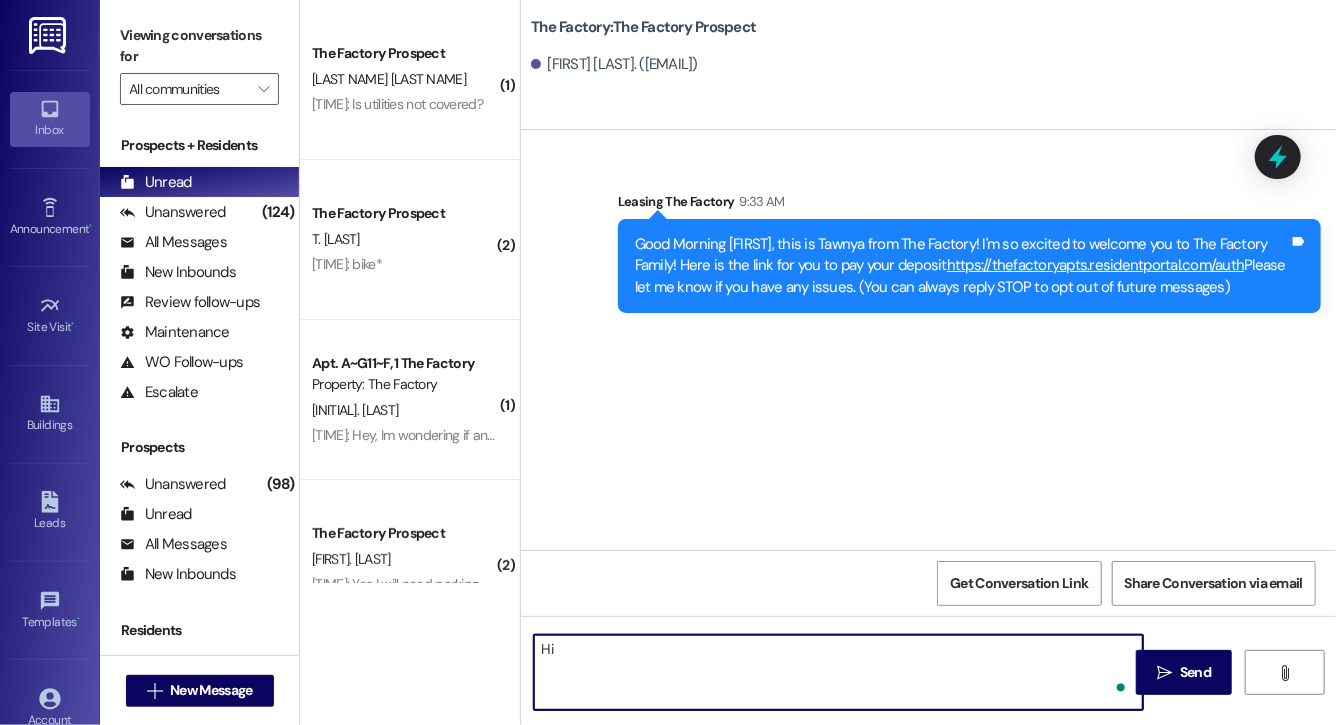 type on "Hi M" 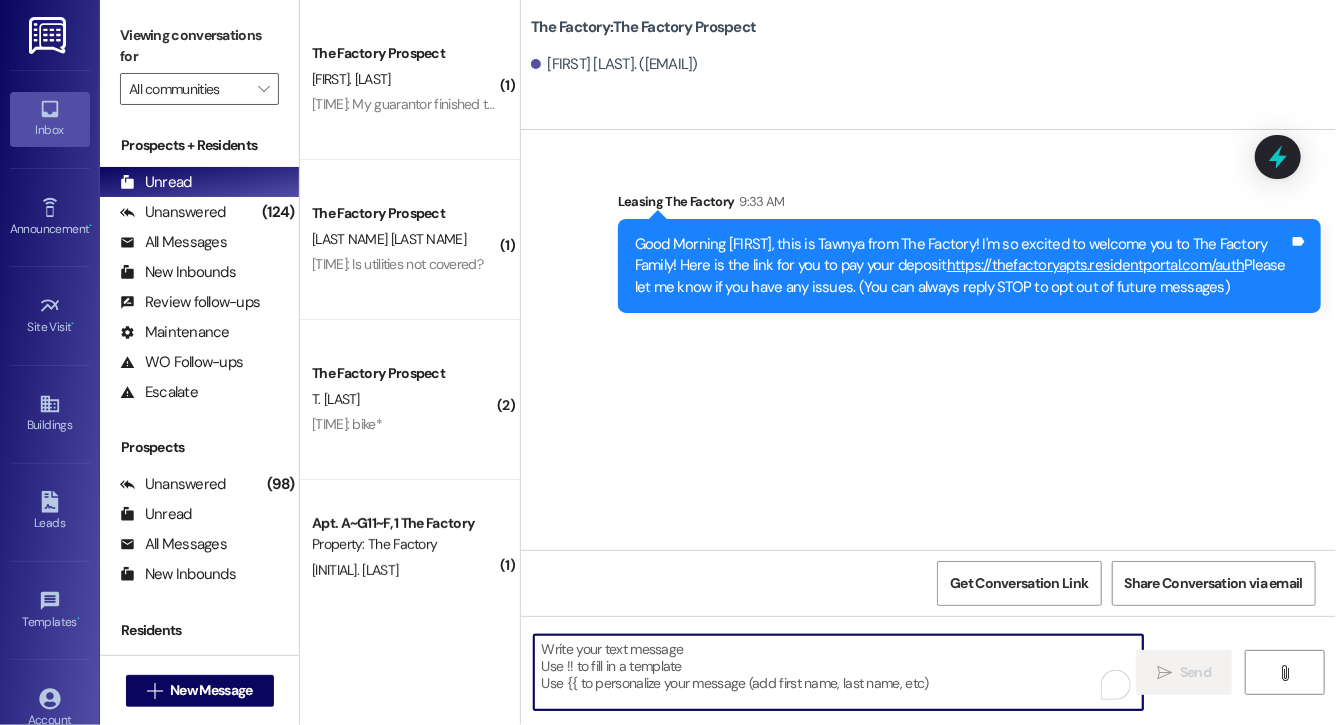 click at bounding box center (838, 672) 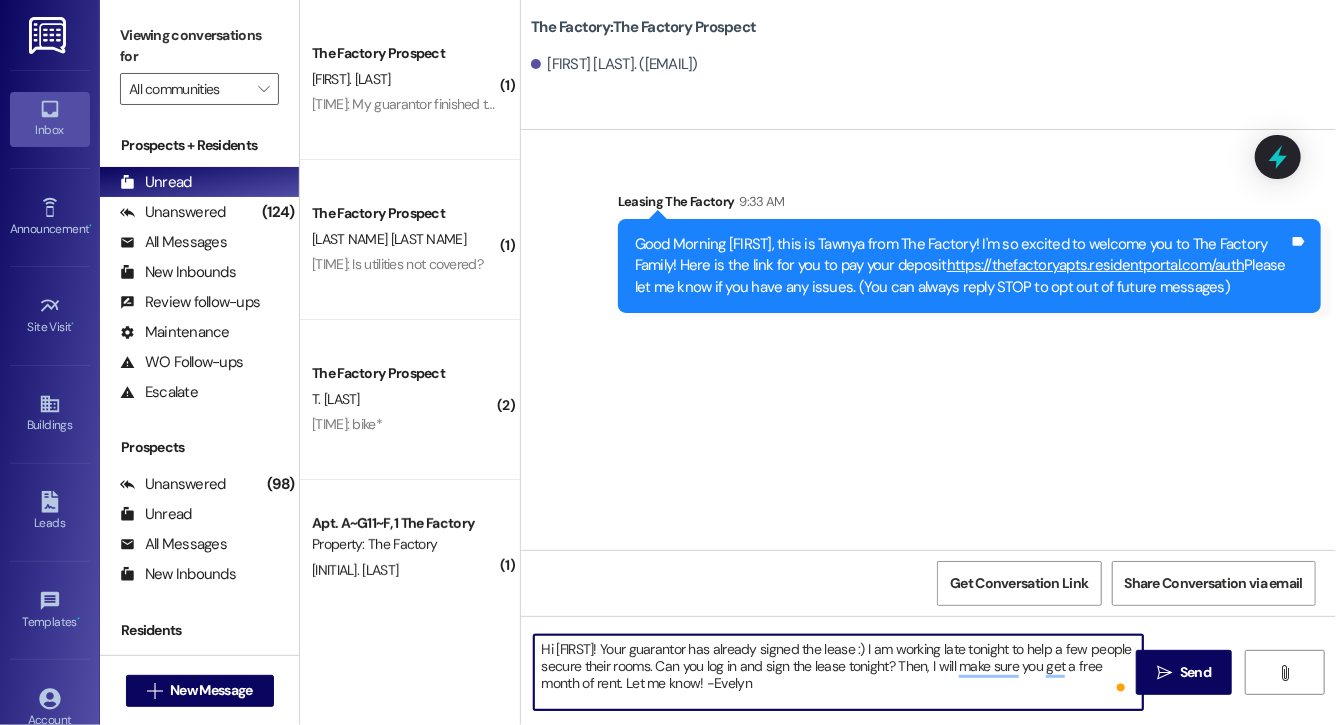 click on "Hi [FIRST]! Your guarantor has already signed the lease :) I am working late tonight to help a few people secure their rooms. Can you log in and sign the lease tonight? Then, I will make sure you get a free month of rent. Let me know! -Evelyn" at bounding box center (838, 672) 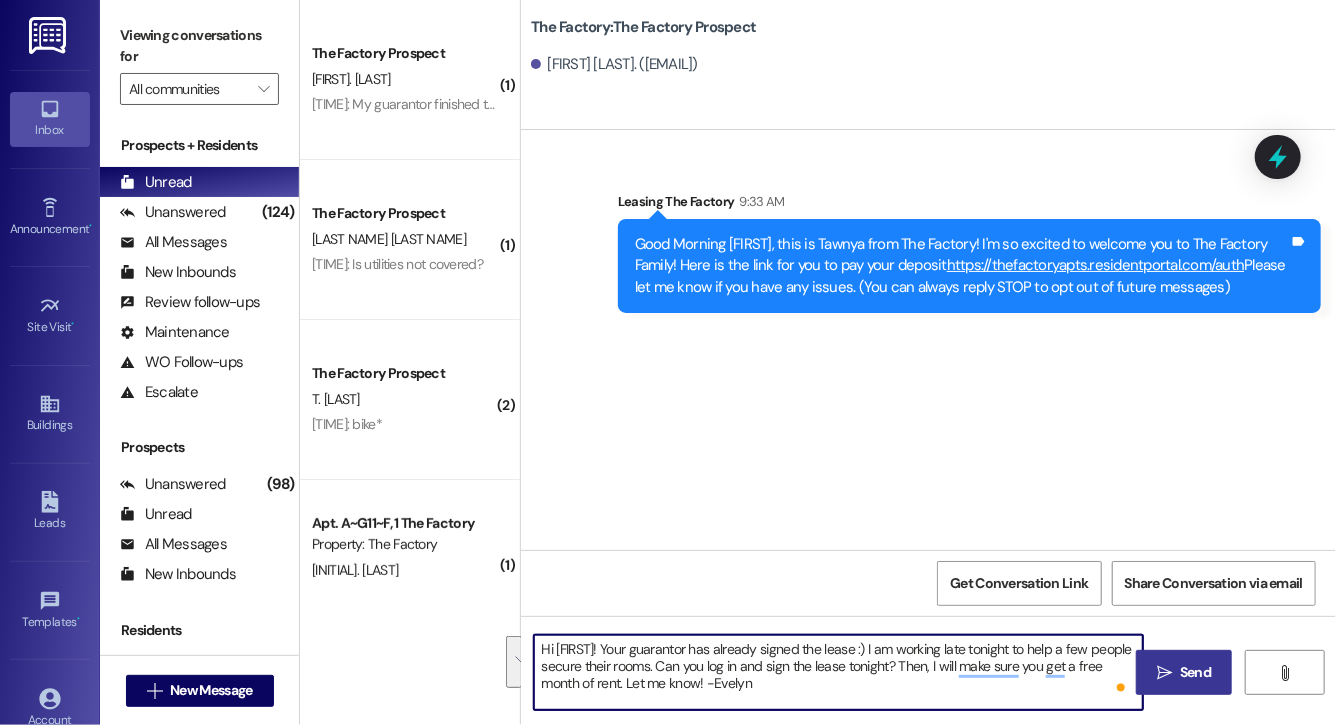 type on "Hi [FIRST]! Your guarantor has already signed the lease :) I am working late tonight to help a few people secure their rooms. Can you log in and sign the lease tonight? Then, I will make sure you get a free month of rent. Let me know! -Evelyn" 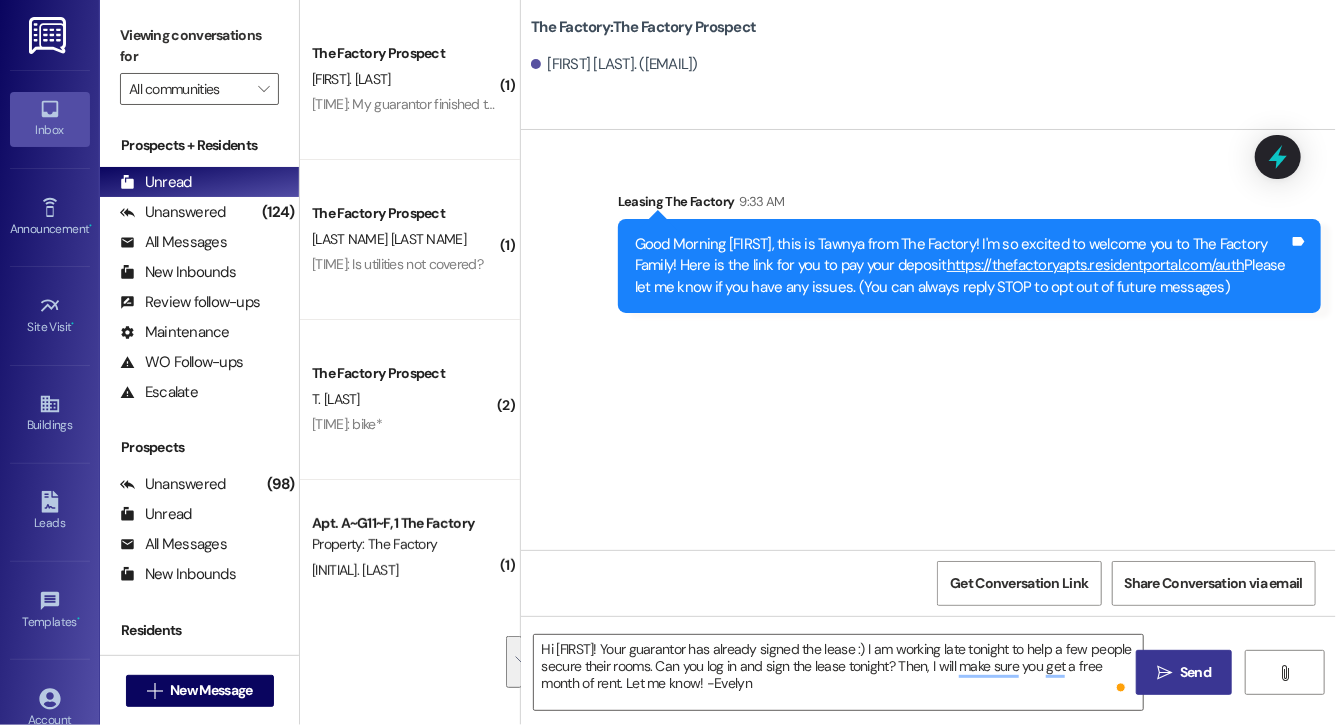 click on " Send" at bounding box center [1184, 672] 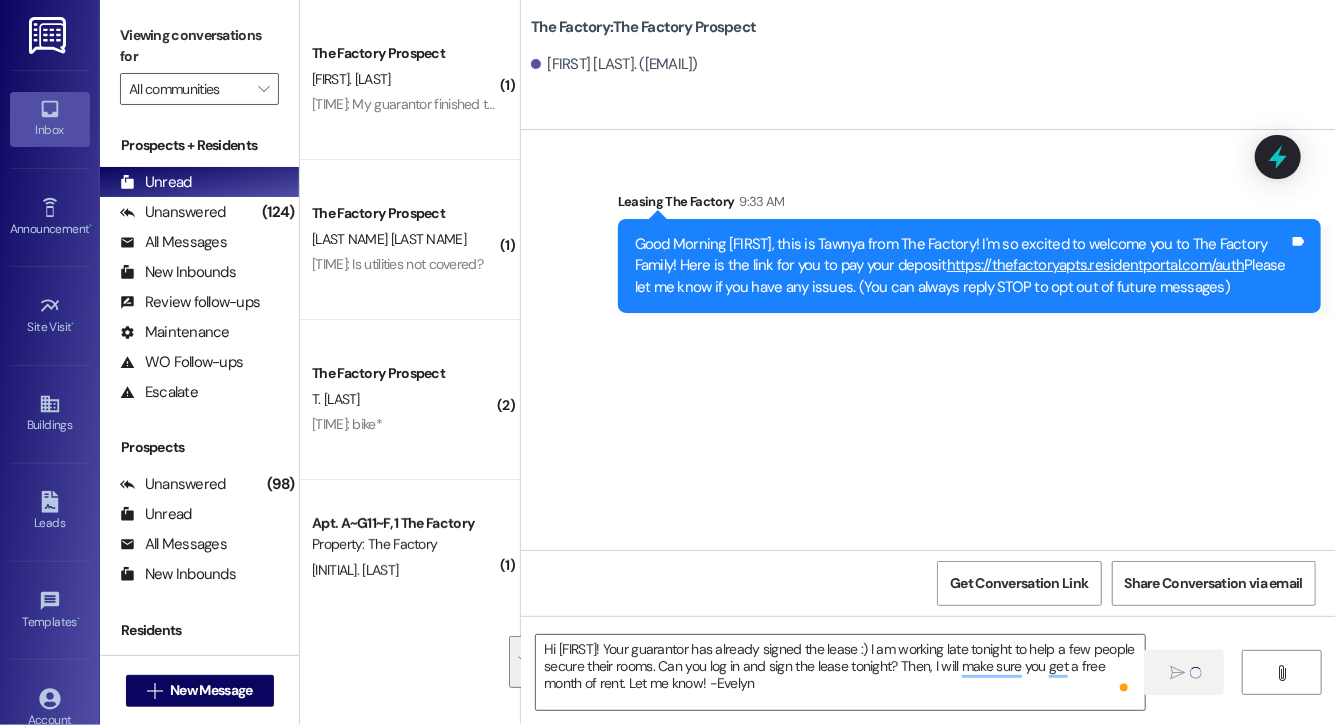 type 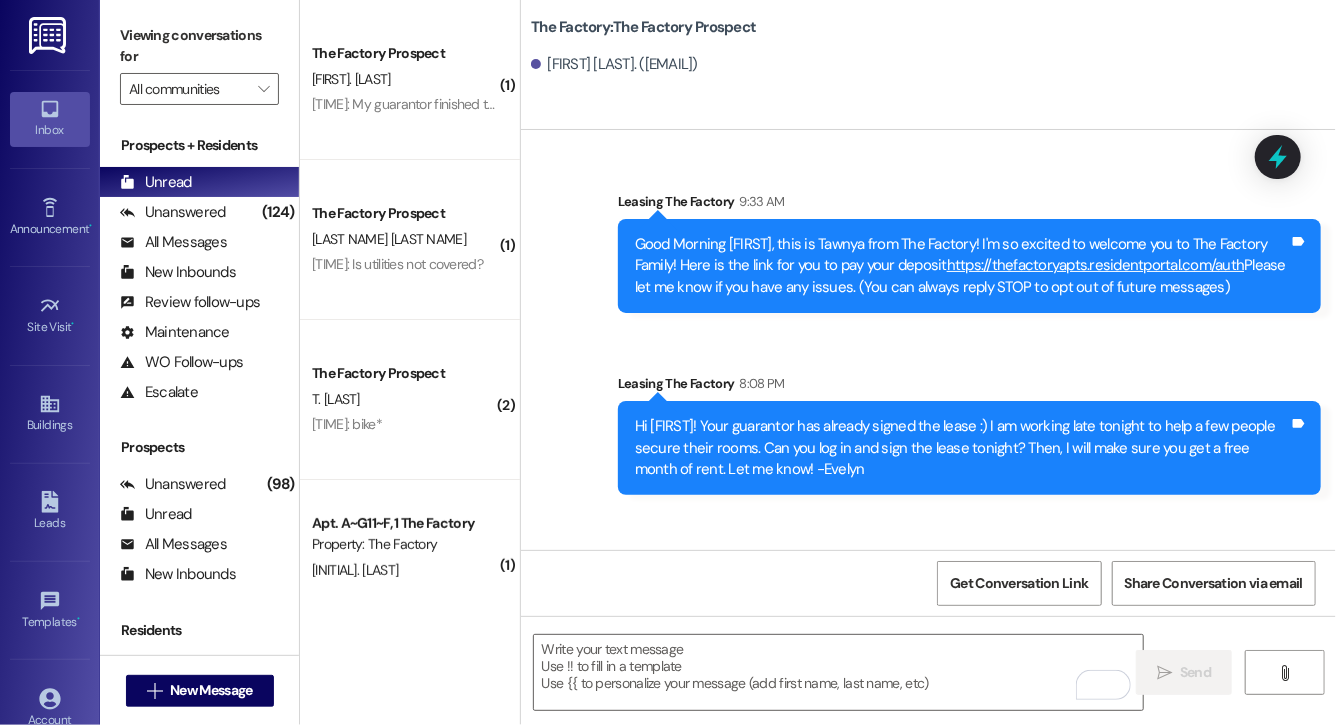 click on "Hi [FIRST]! Your guarantor has already signed the lease :) I am working late tonight to help a few people secure their rooms. Can you log in and sign the lease tonight? Then, I will make sure you get a free month of rent. Let me know! -Evelyn" at bounding box center (962, 448) 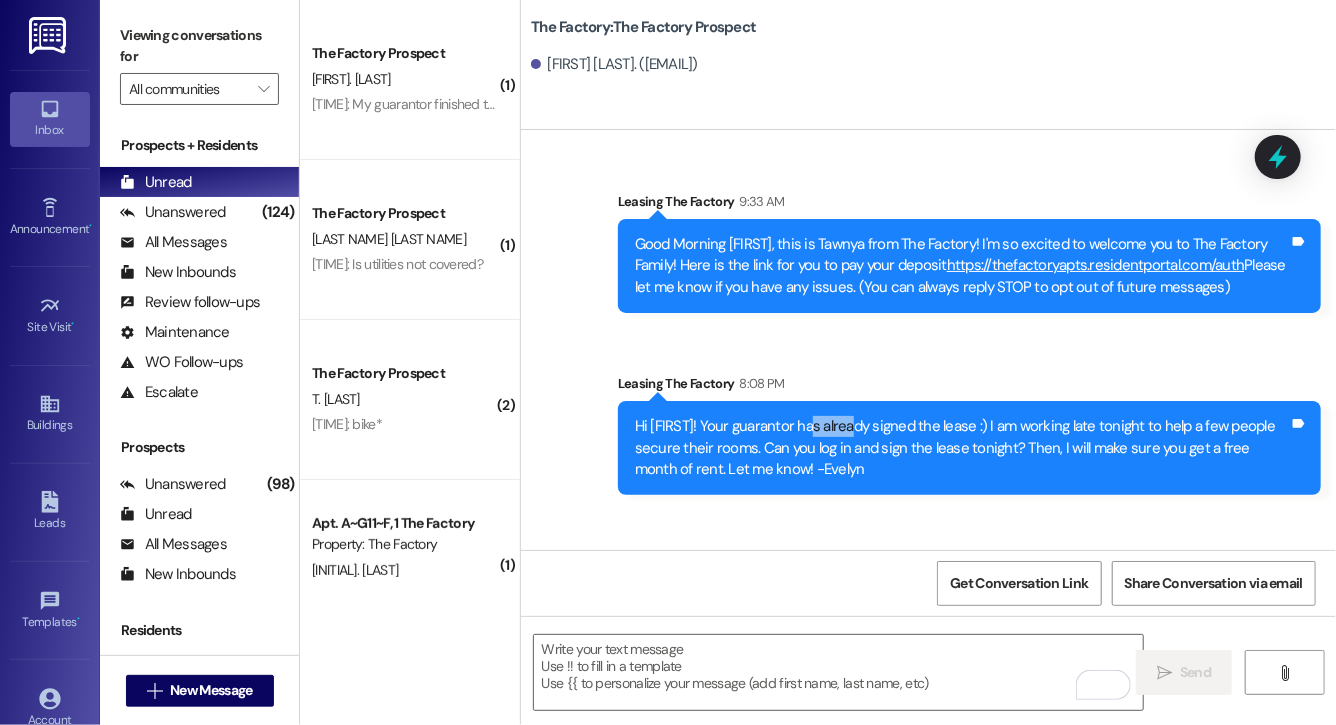 click on "Hi [FIRST]! Your guarantor has already signed the lease :) I am working late tonight to help a few people secure their rooms. Can you log in and sign the lease tonight? Then, I will make sure you get a free month of rent. Let me know! -Evelyn" at bounding box center [962, 448] 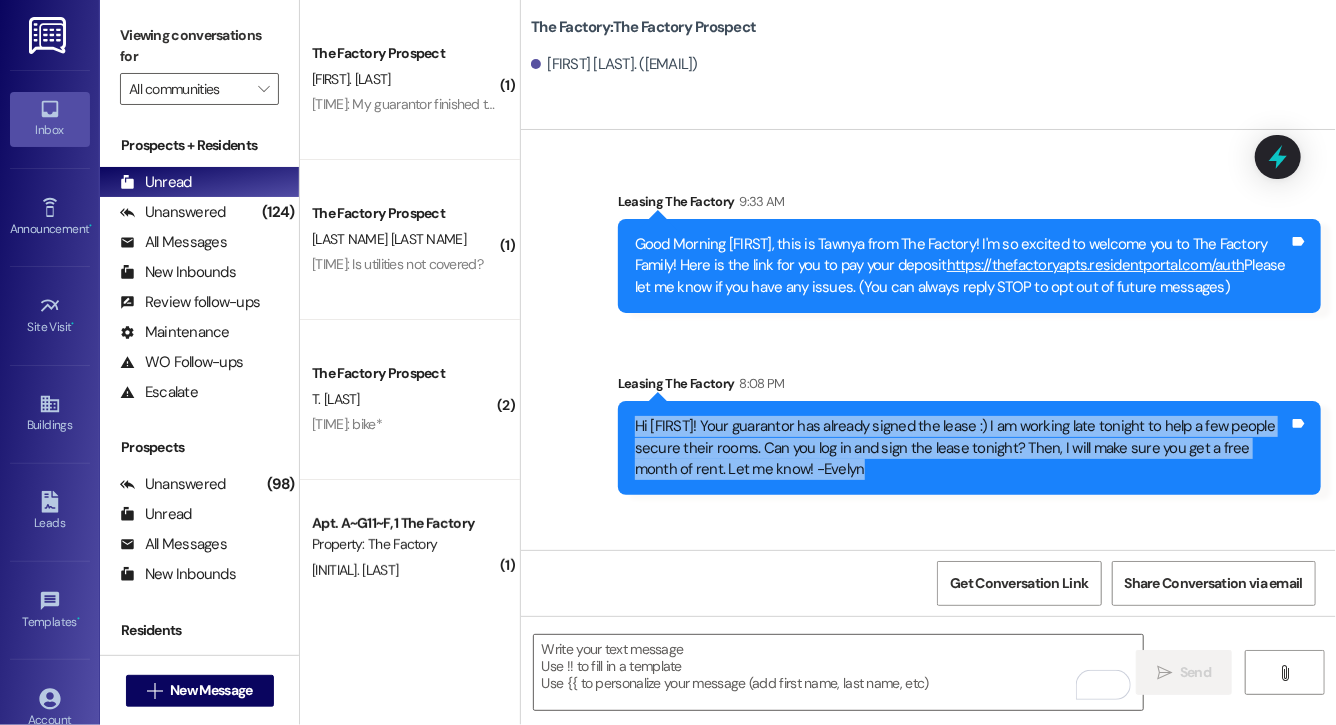click on "Hi [FIRST]! Your guarantor has already signed the lease :) I am working late tonight to help a few people secure their rooms. Can you log in and sign the lease tonight? Then, I will make sure you get a free month of rent. Let me know! -Evelyn" at bounding box center [962, 448] 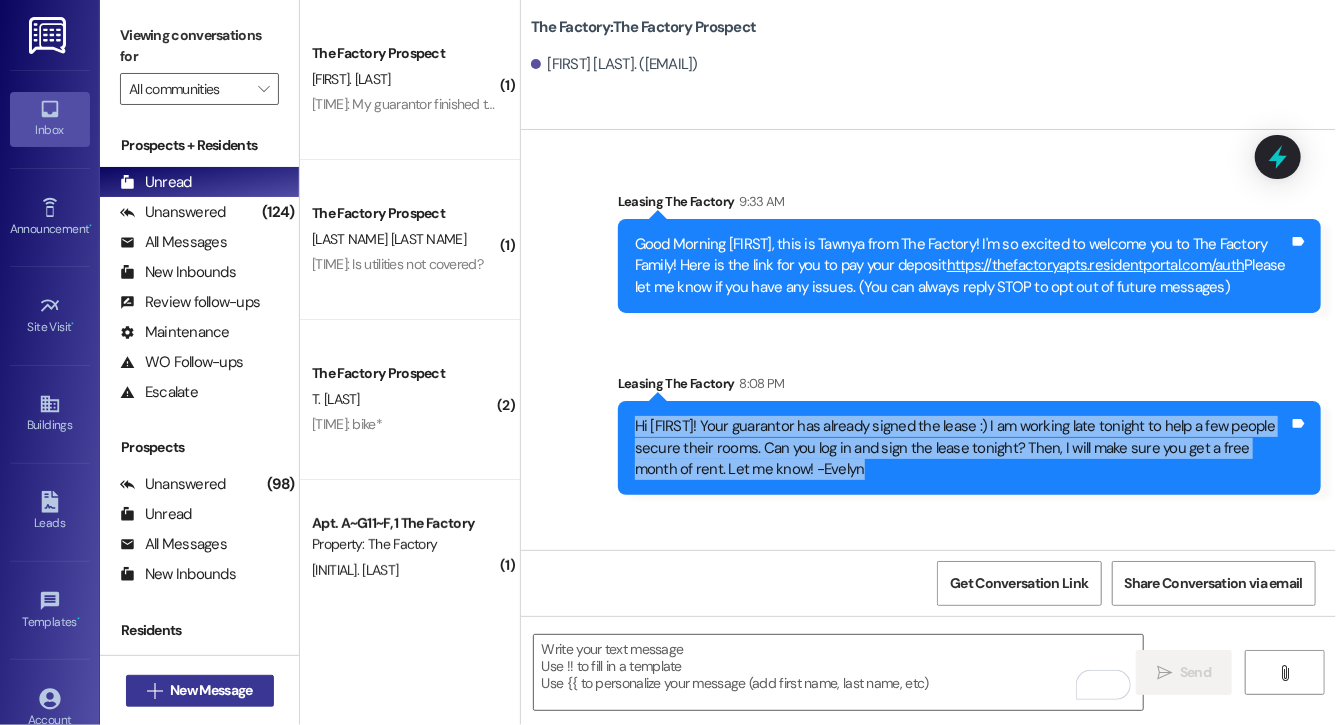 click on "New Message" at bounding box center (211, 690) 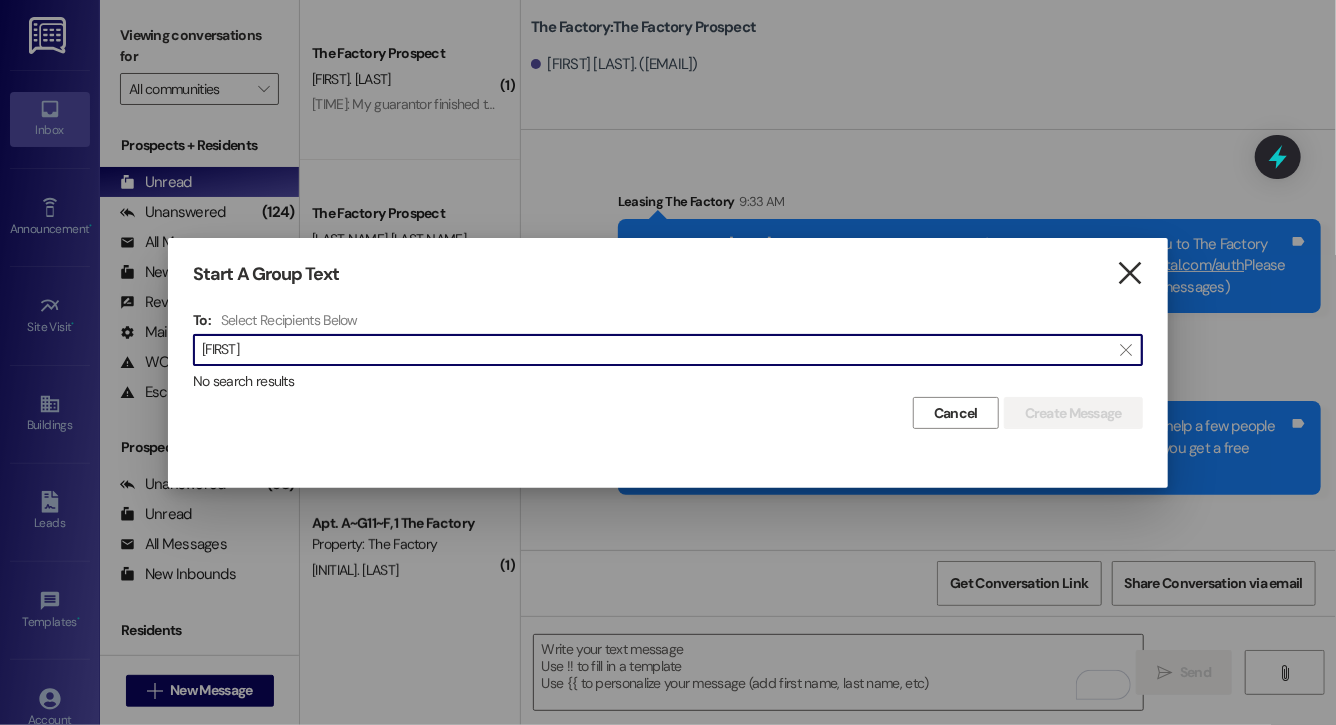 type on "[FIRST]" 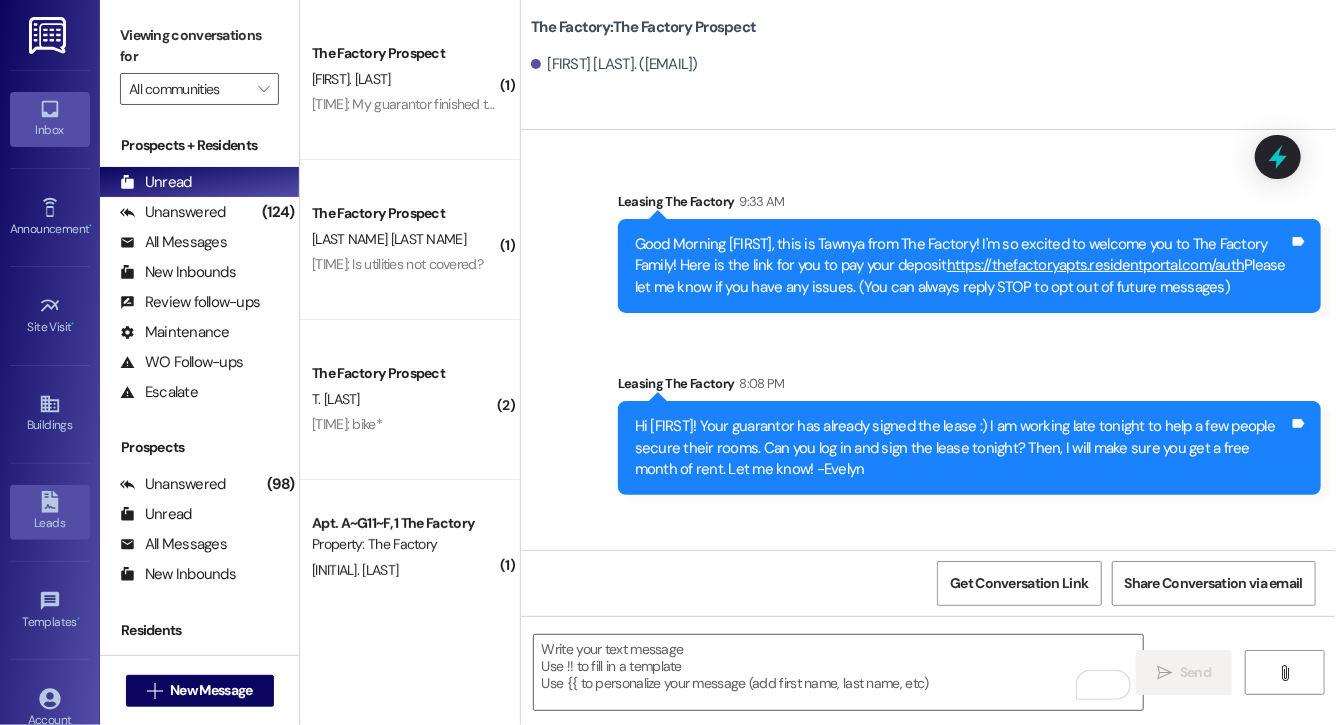 click on "Leads" at bounding box center (50, 523) 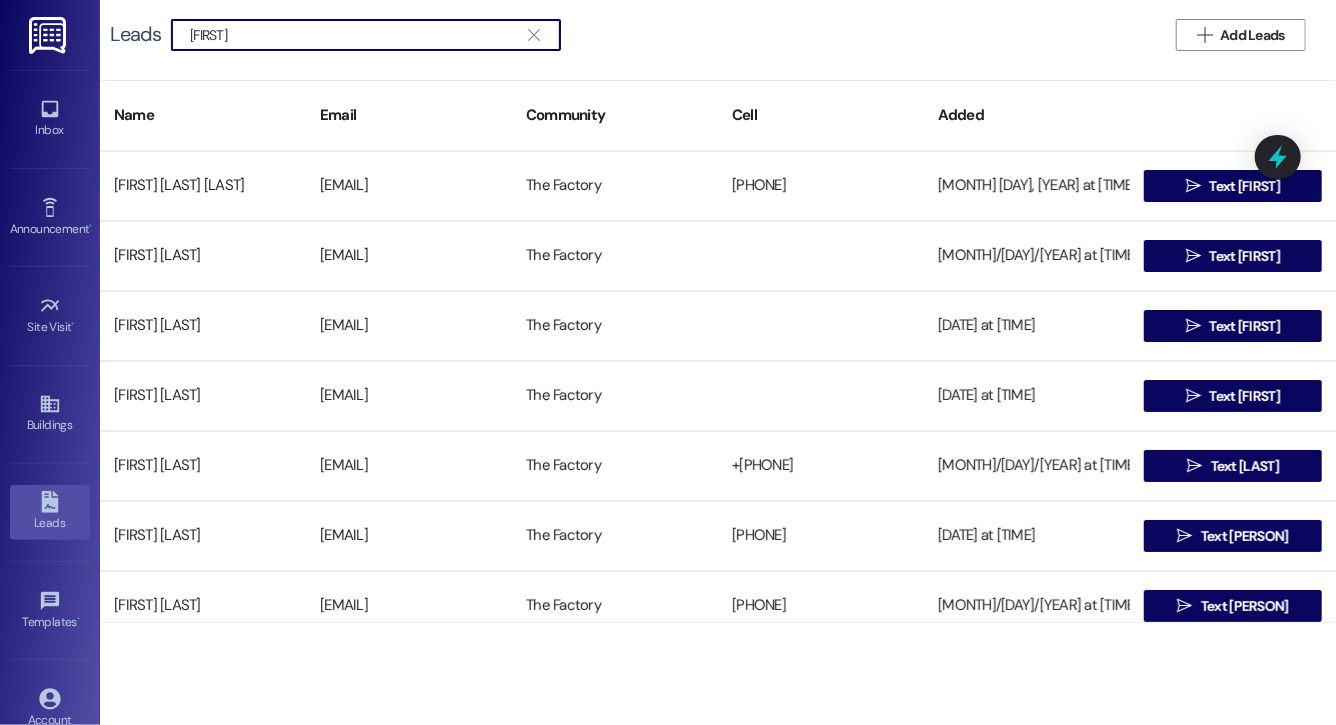 type on "[FIRST]" 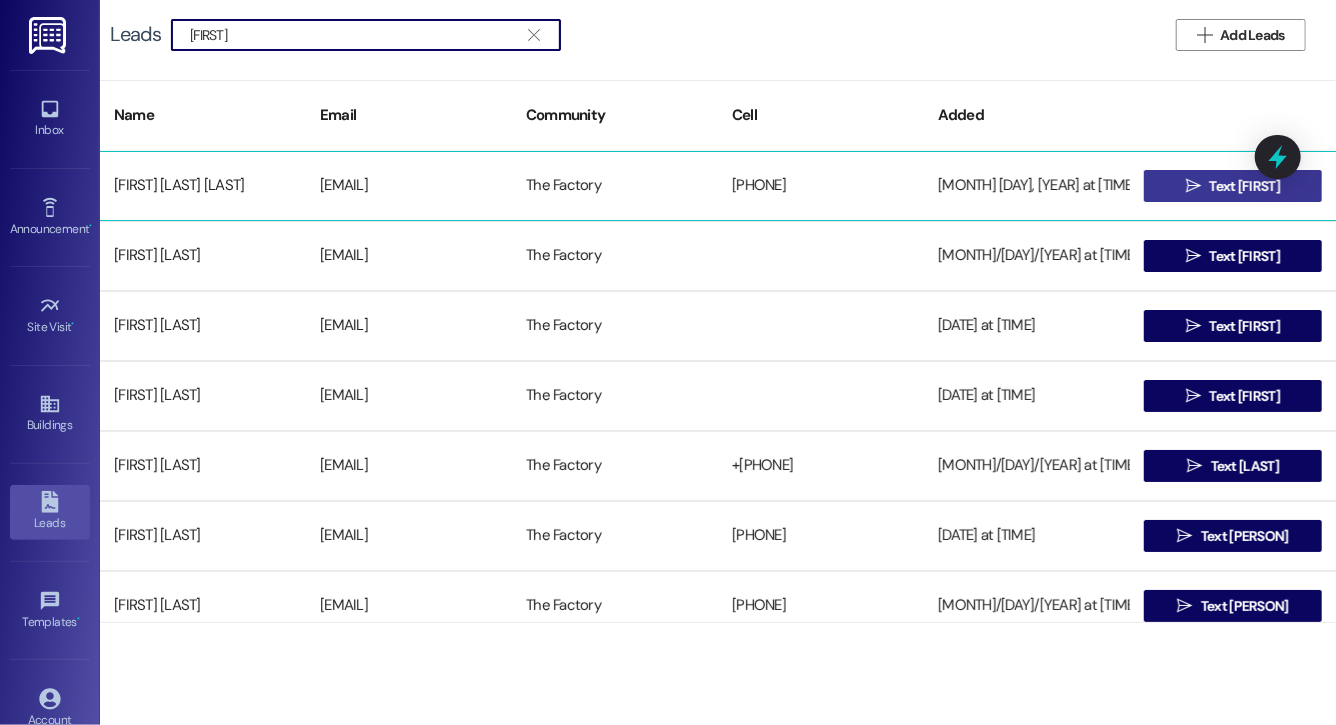 click on "Text [FIRST]" at bounding box center [1244, 186] 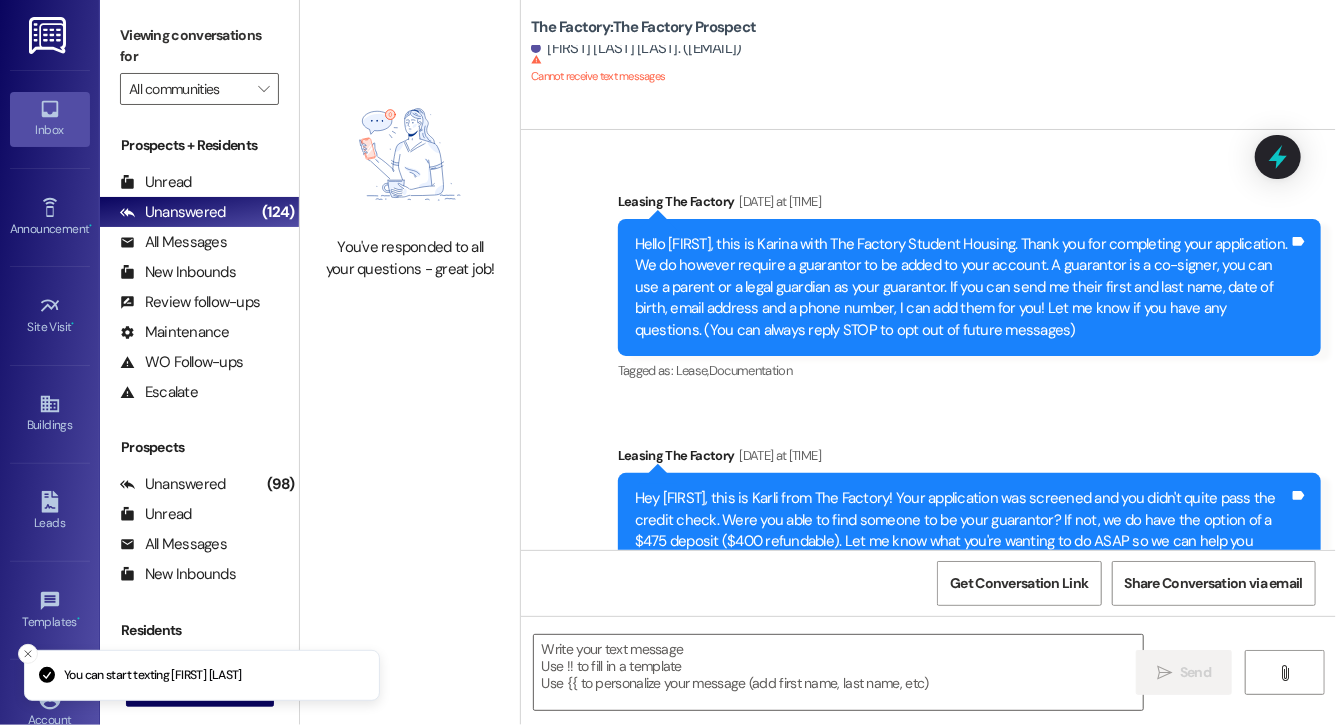scroll, scrollTop: 0, scrollLeft: 0, axis: both 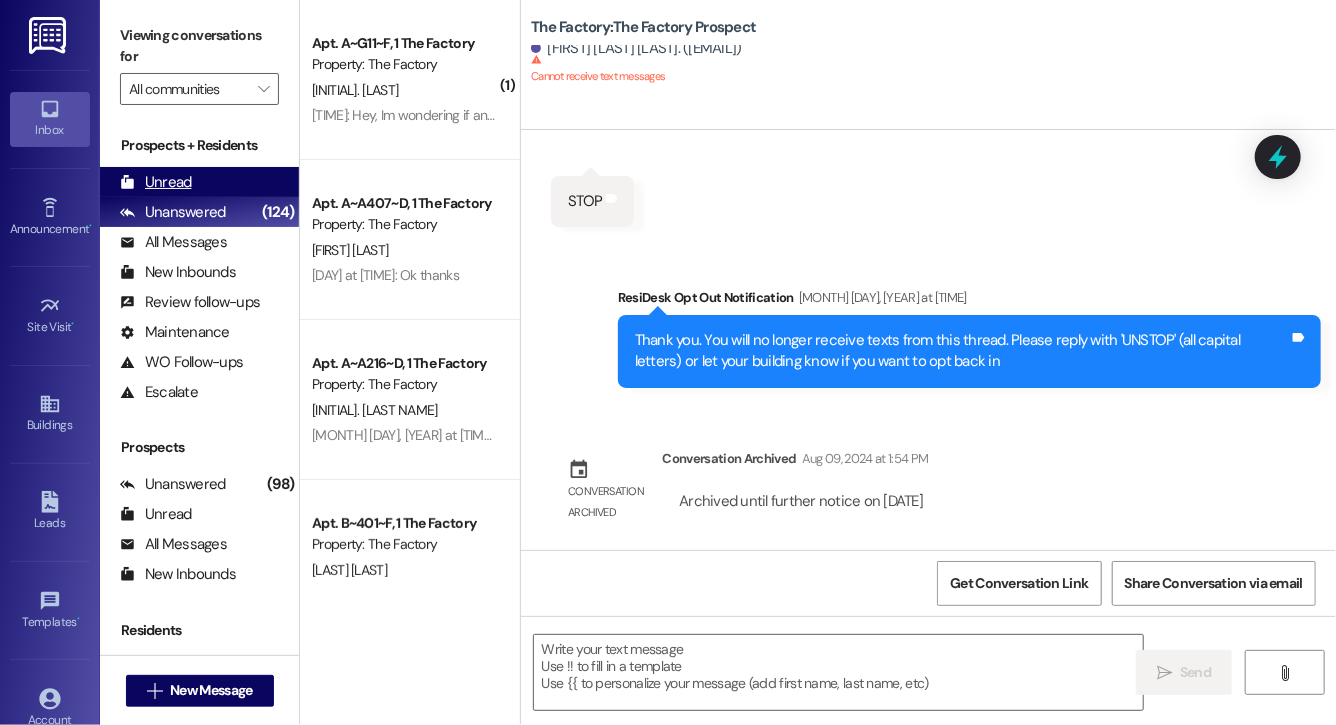 click on "Unread (0)" at bounding box center (199, 182) 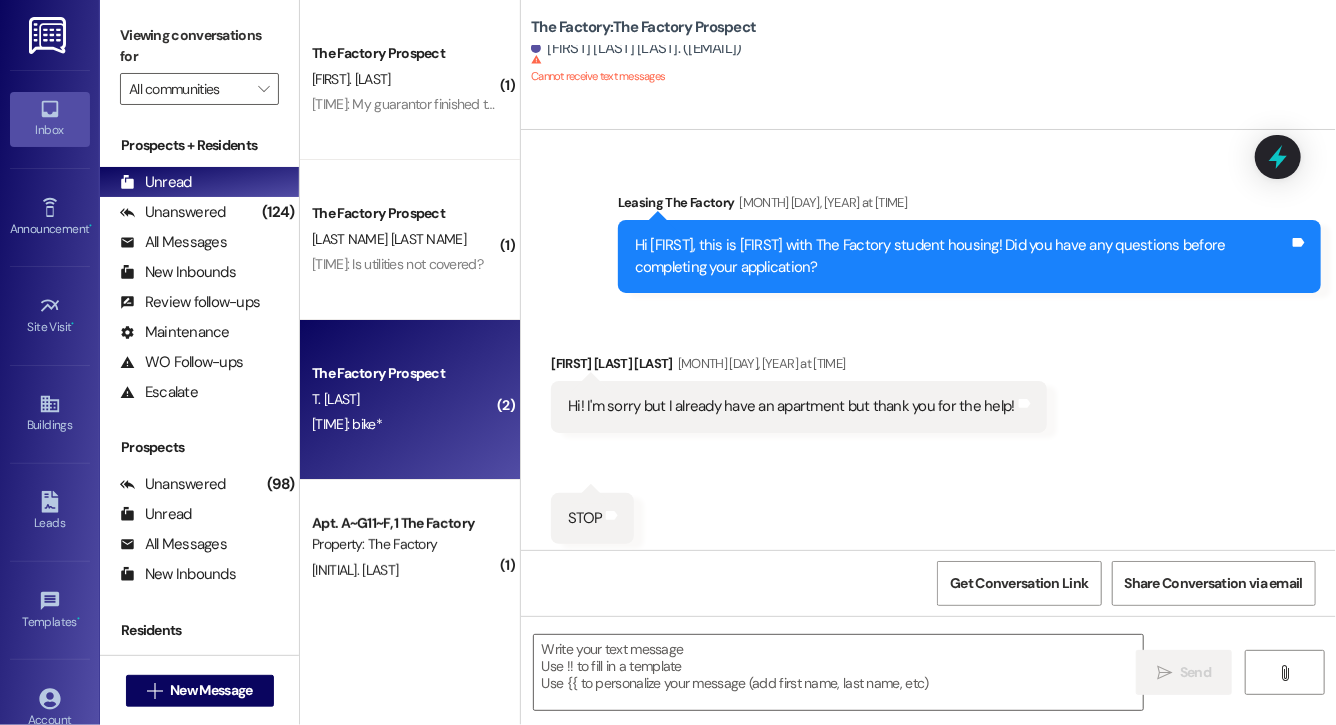 scroll, scrollTop: 494, scrollLeft: 0, axis: vertical 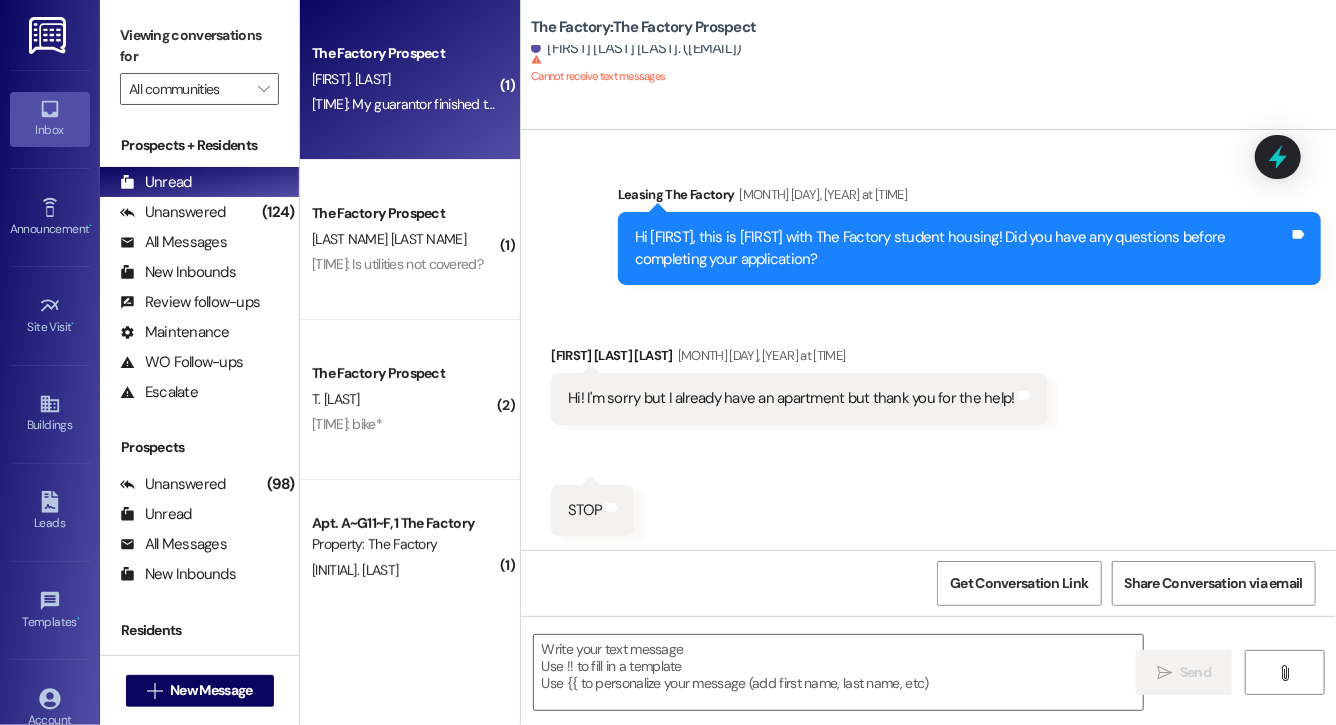 click on "The Factory Prospect [LAST]. [TIME]: My guarantor finished their application  [TIME]: My guarantor finished their application" at bounding box center (410, 80) 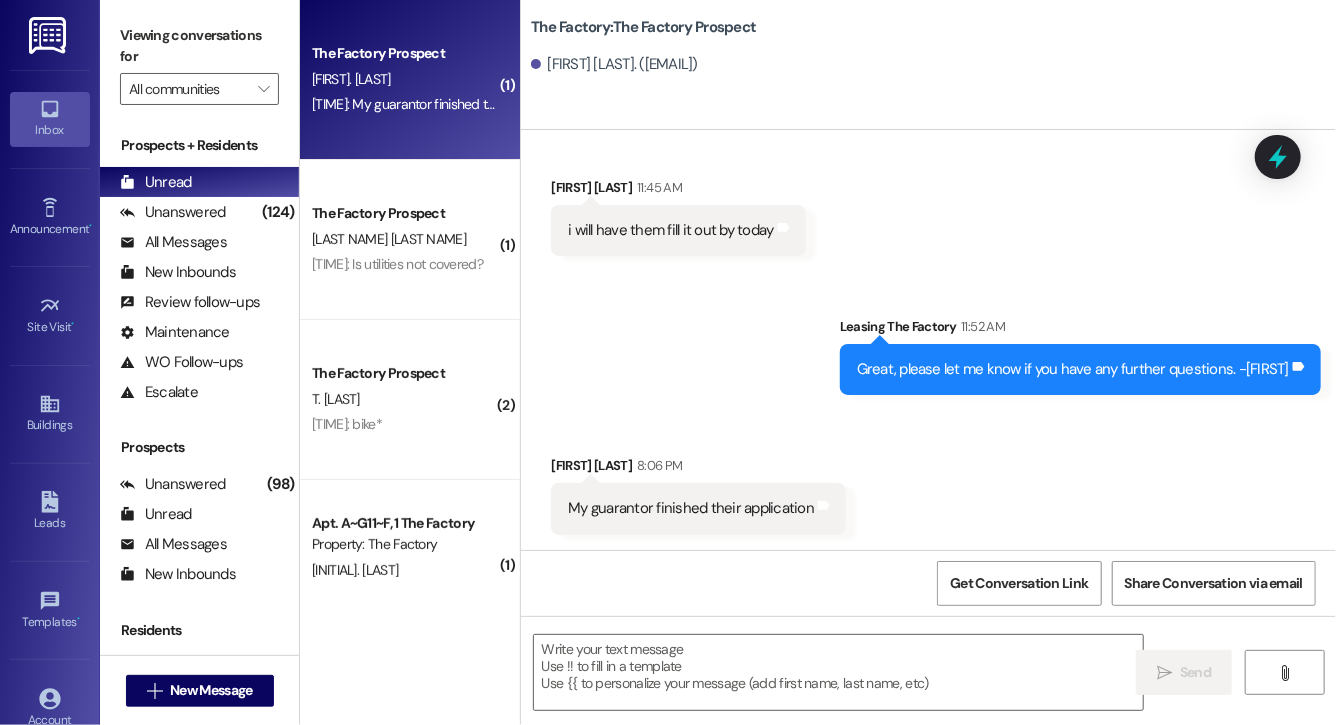 scroll, scrollTop: 1657, scrollLeft: 0, axis: vertical 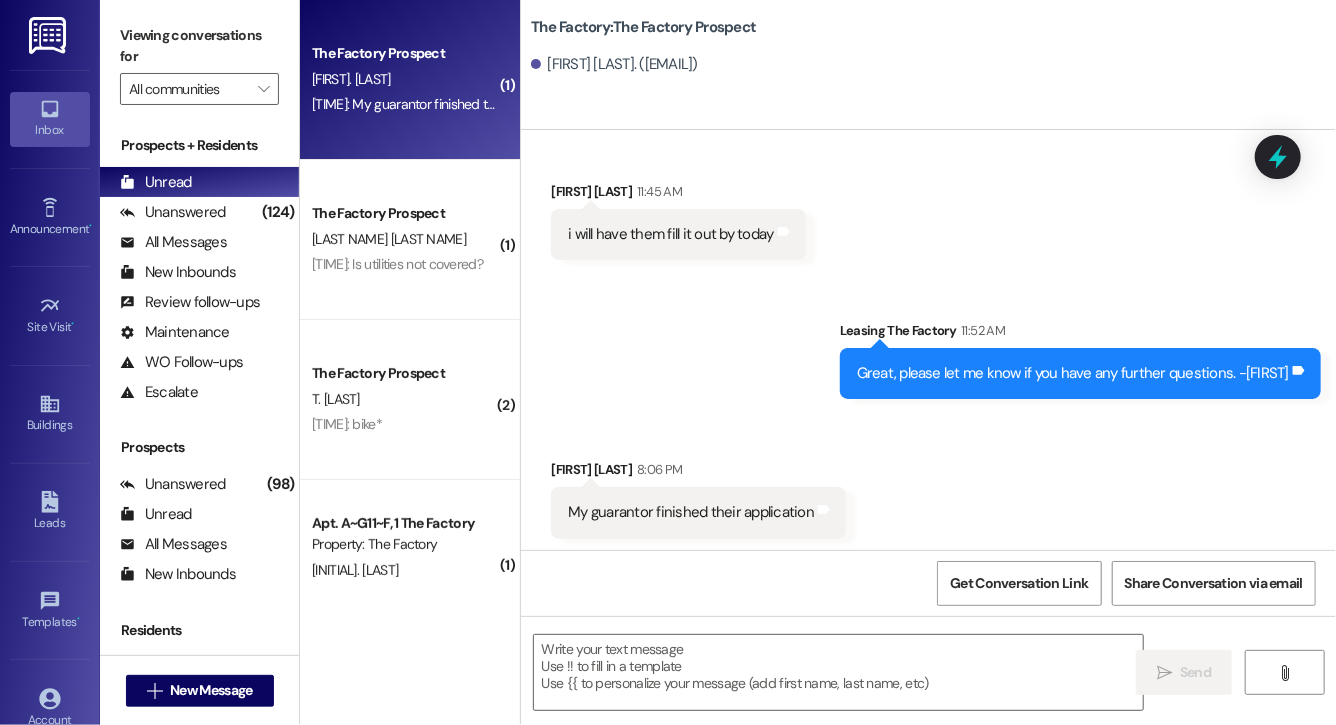 click on "[FIRST] [LAST] [TIME]" at bounding box center [698, 473] 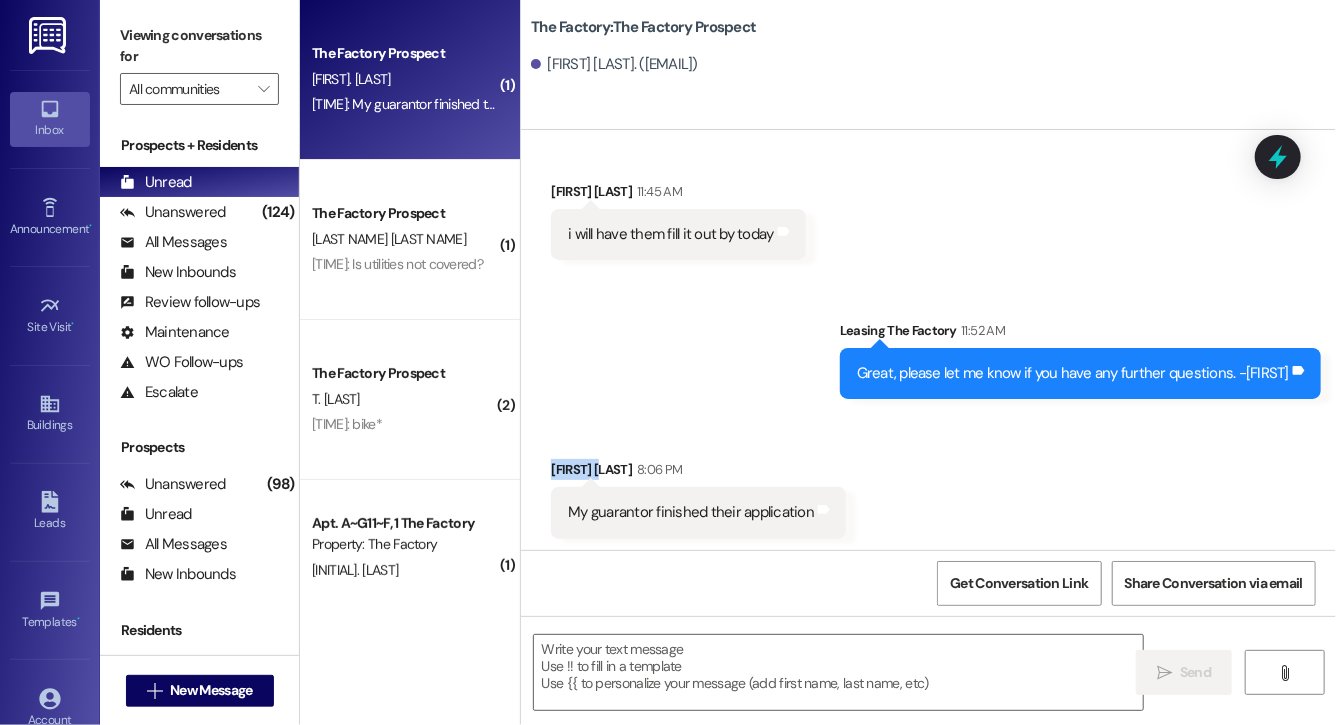 click on "[FIRST] [LAST] [TIME]" at bounding box center [698, 473] 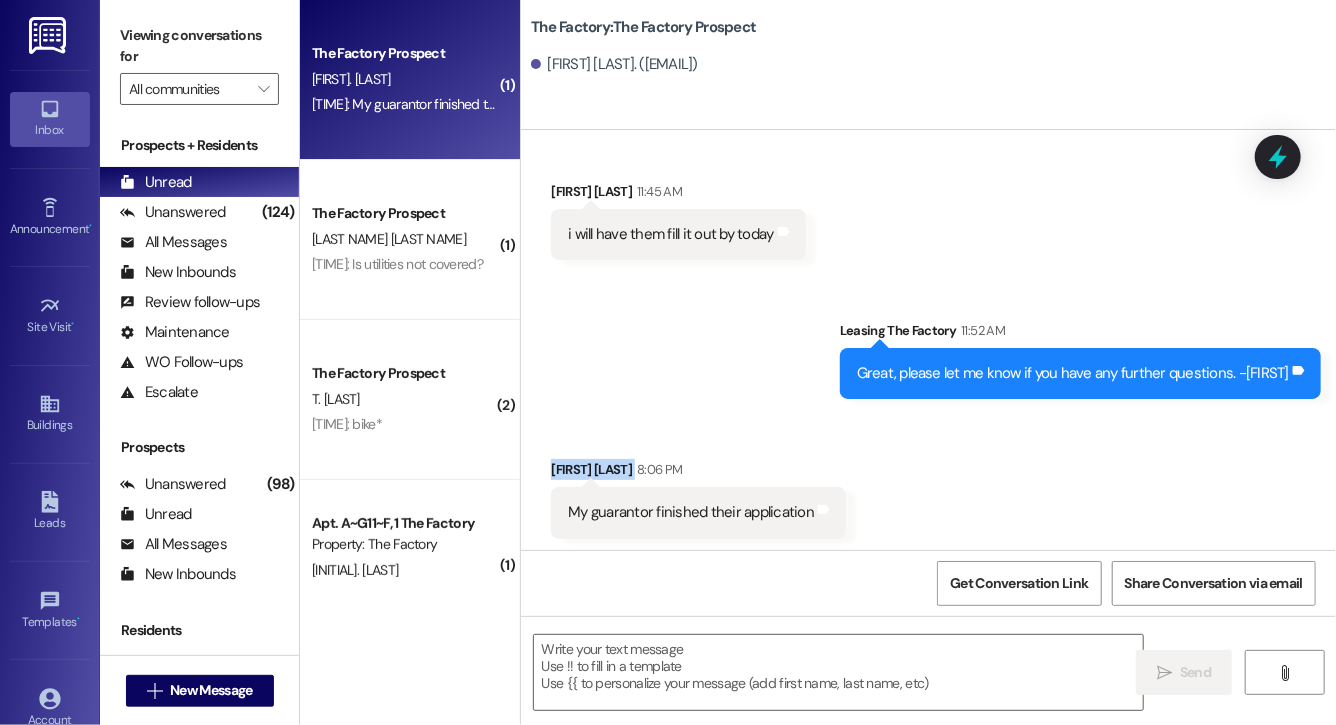 click on "[FIRST] [LAST] [TIME]" at bounding box center [698, 473] 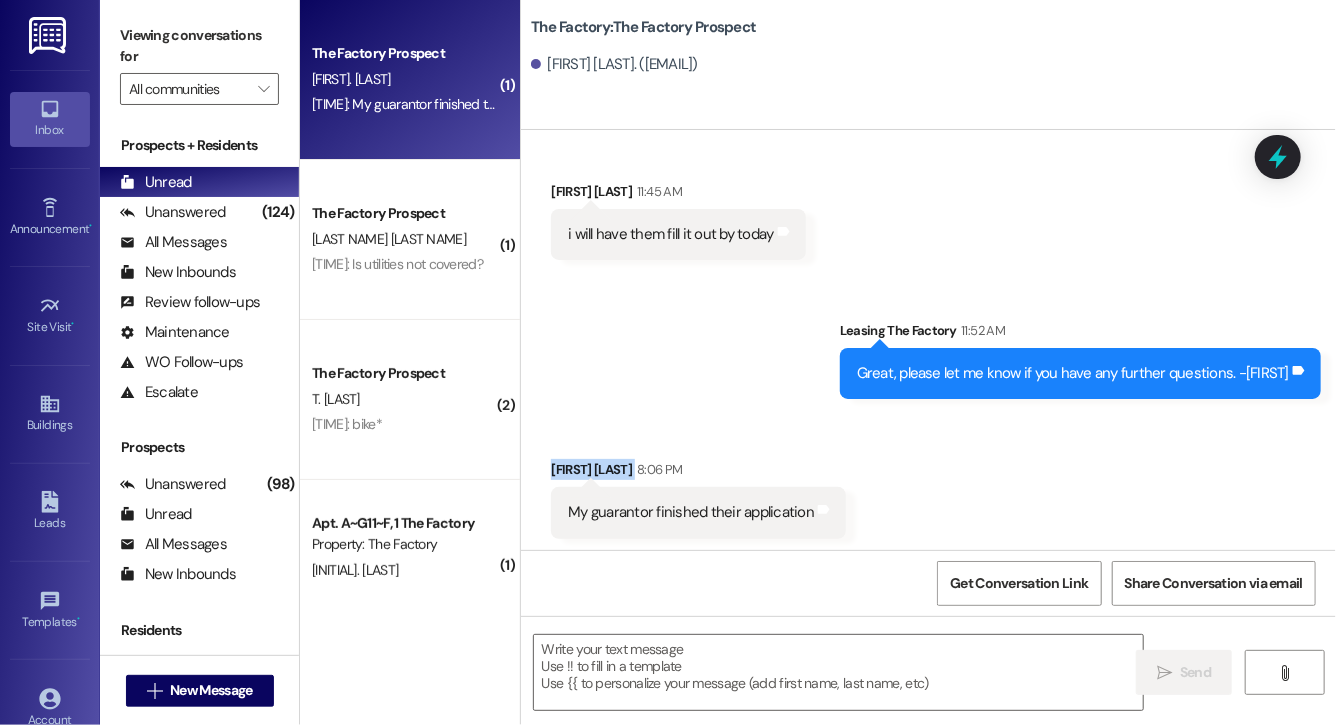 copy on "[FIRST] [LAST]" 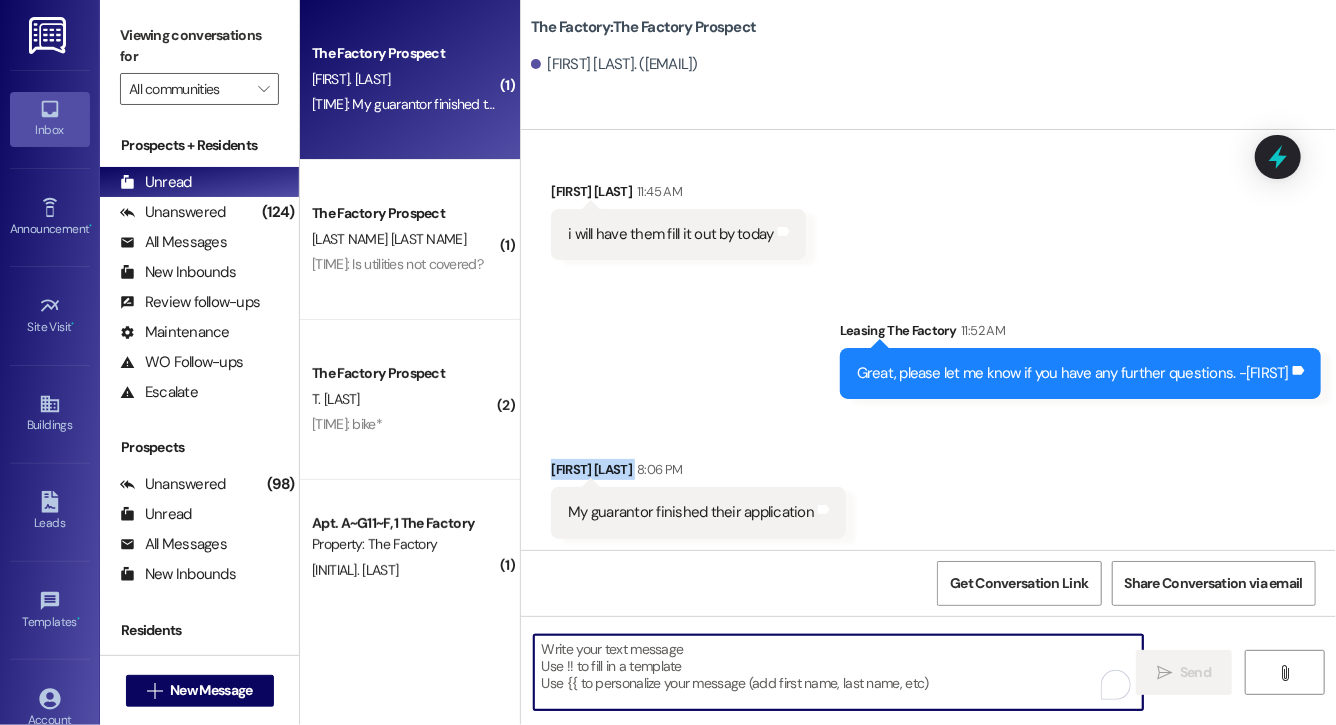 click at bounding box center (838, 672) 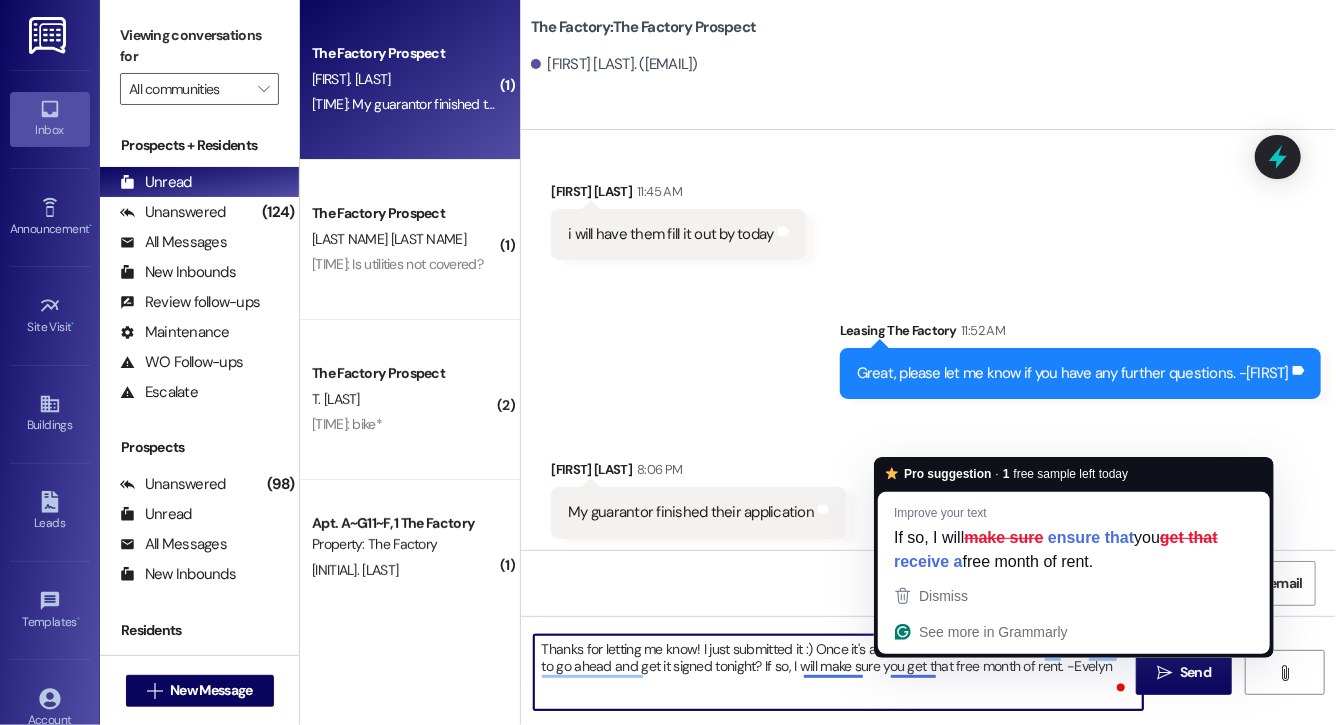 click on "Thanks for letting me know! I just submitted it :) Once it's approved, I'll send you a lease! Do you want to go ahead and get it signed tonight? If so, I will make sure you get that free month of rent. -Evelyn" at bounding box center [838, 672] 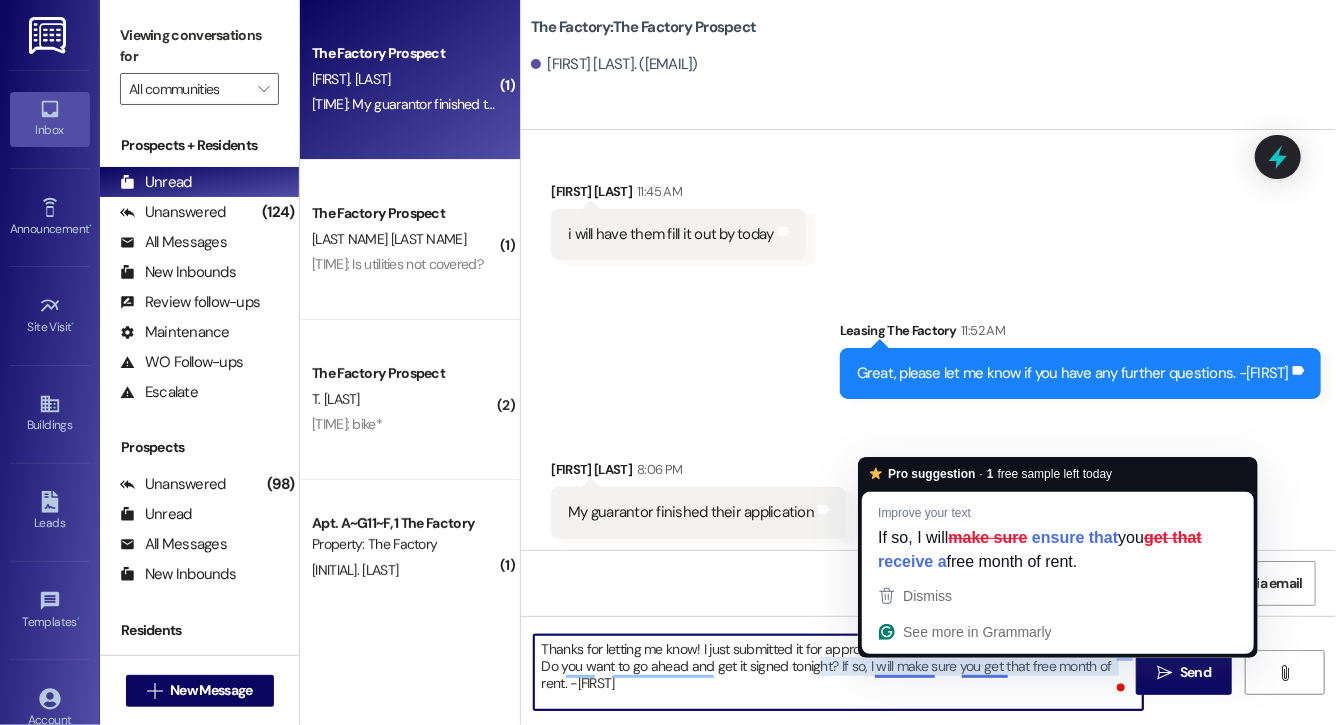 click on "Thanks for letting me know! I just submitted it for approval :) Once it's approved, I'll send you a lease! Do you want to go ahead and get it signed tonight? If so, I will make sure you get that free month of rent. -[FIRST]" at bounding box center (838, 672) 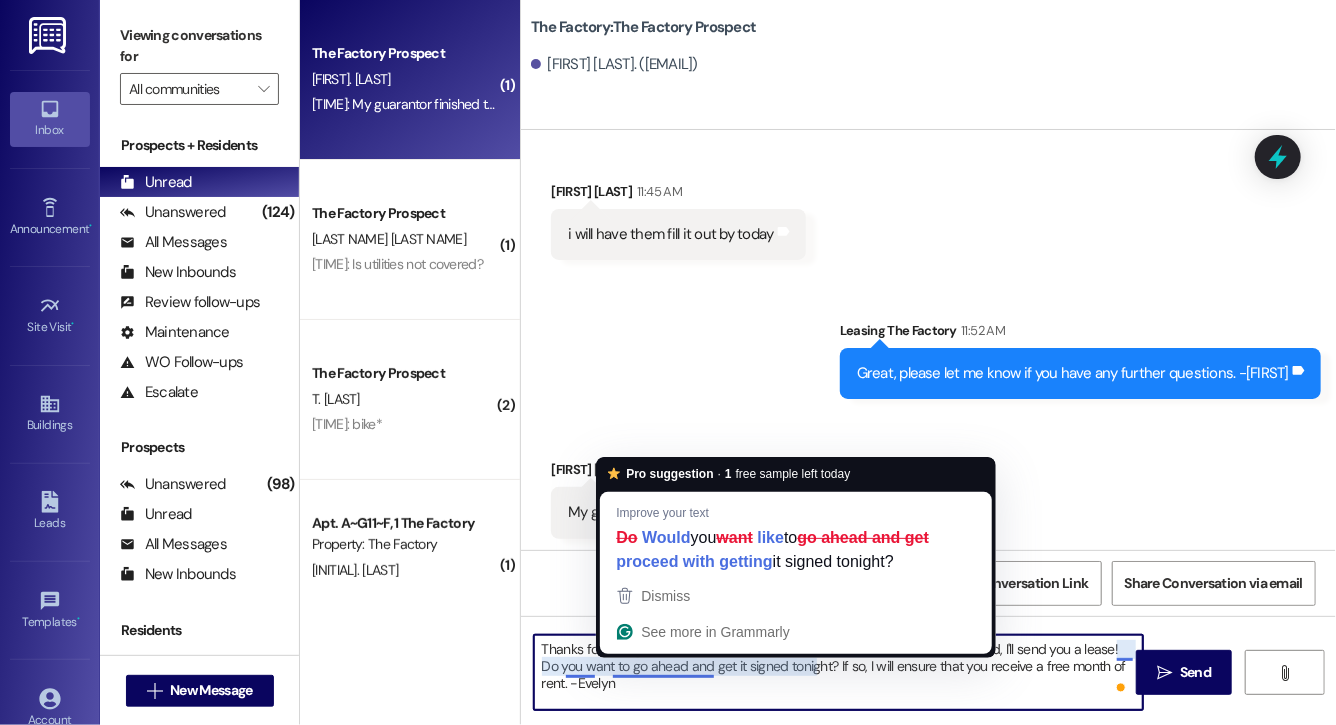 click on "Thanks for letting me know! I just submitted it for approval :) Once it's approved, I'll send you a lease! Do you want to go ahead and get it signed tonight? If so, I will ensure that you receive a free month of rent. -Evelyn" at bounding box center [838, 672] 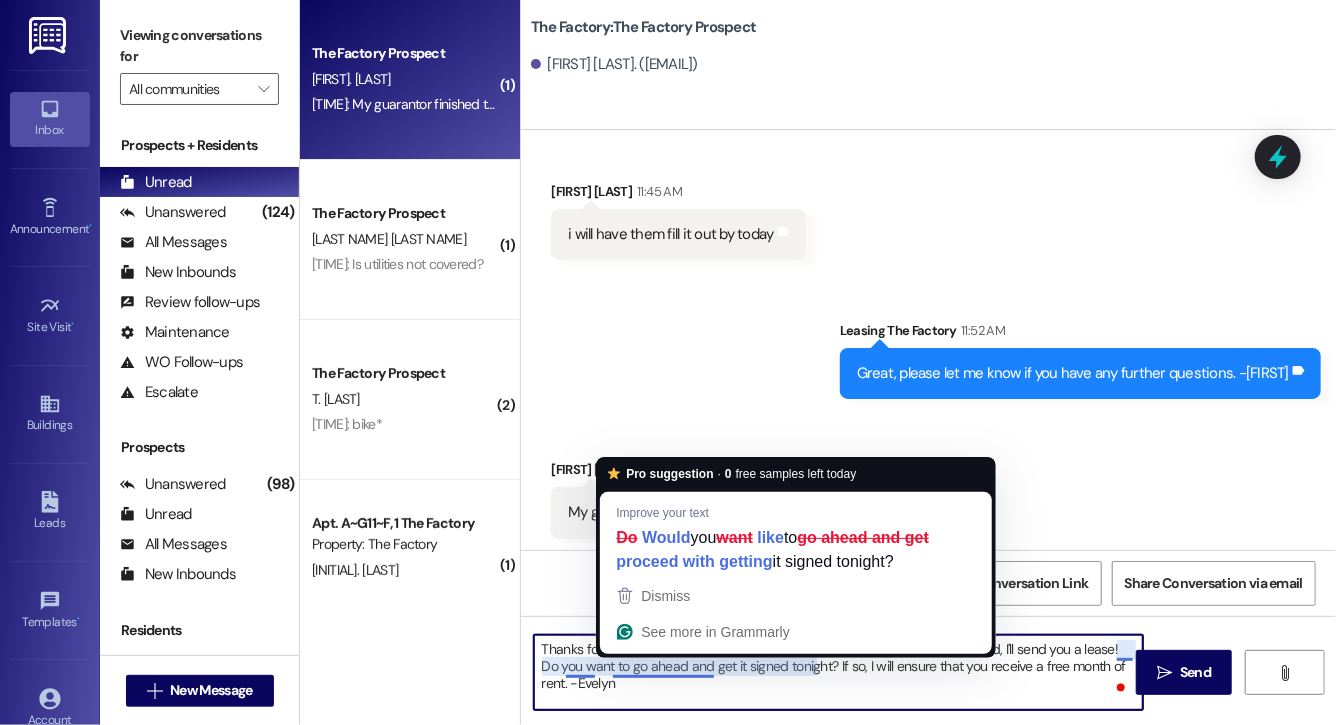 click on "Thanks for letting me know! I just submitted it for approval :) Once it's approved, I'll send you a lease! Do you want to go ahead and get it signed tonight? If so, I will ensure that you receive a free month of rent. -Evelyn" at bounding box center (838, 672) 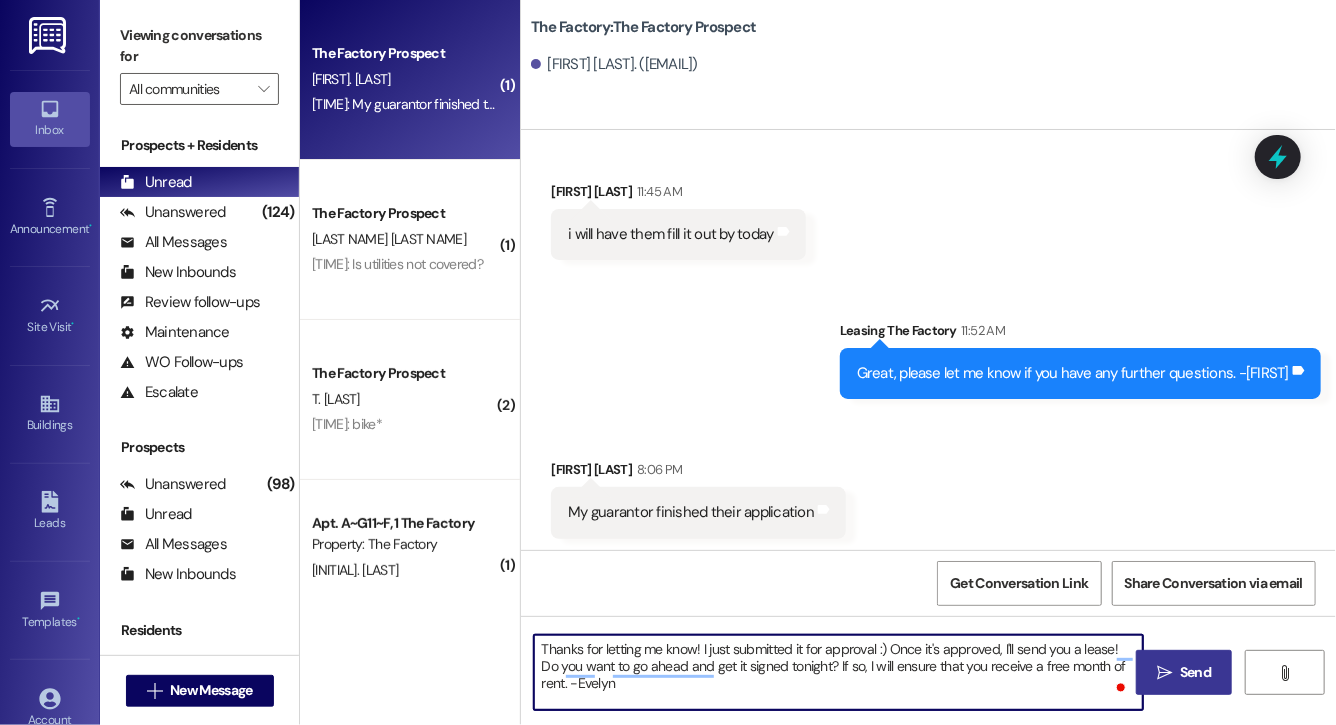 type on "Thanks for letting me know! I just submitted it for approval :) Once it's approved, I'll send you a lease! Do you want to go ahead and get it signed tonight? If so, I will ensure that you receive a free month of rent. -Evelyn" 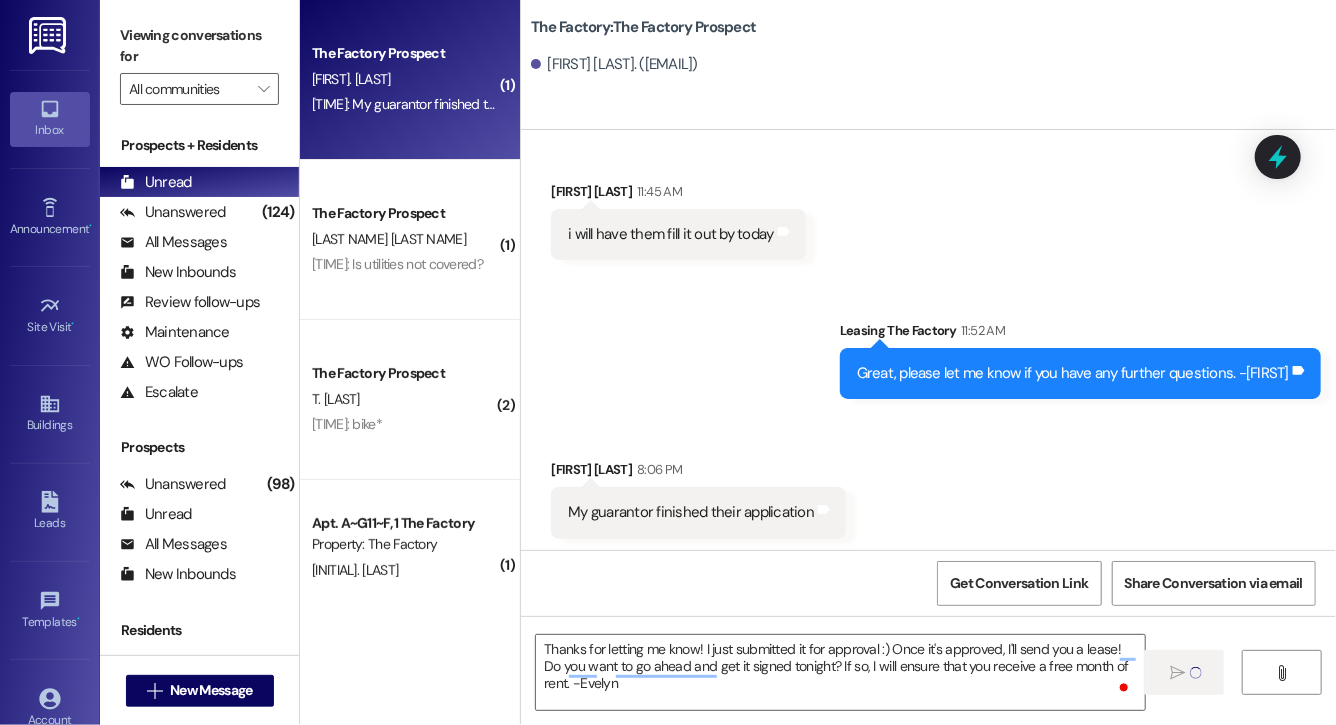 type 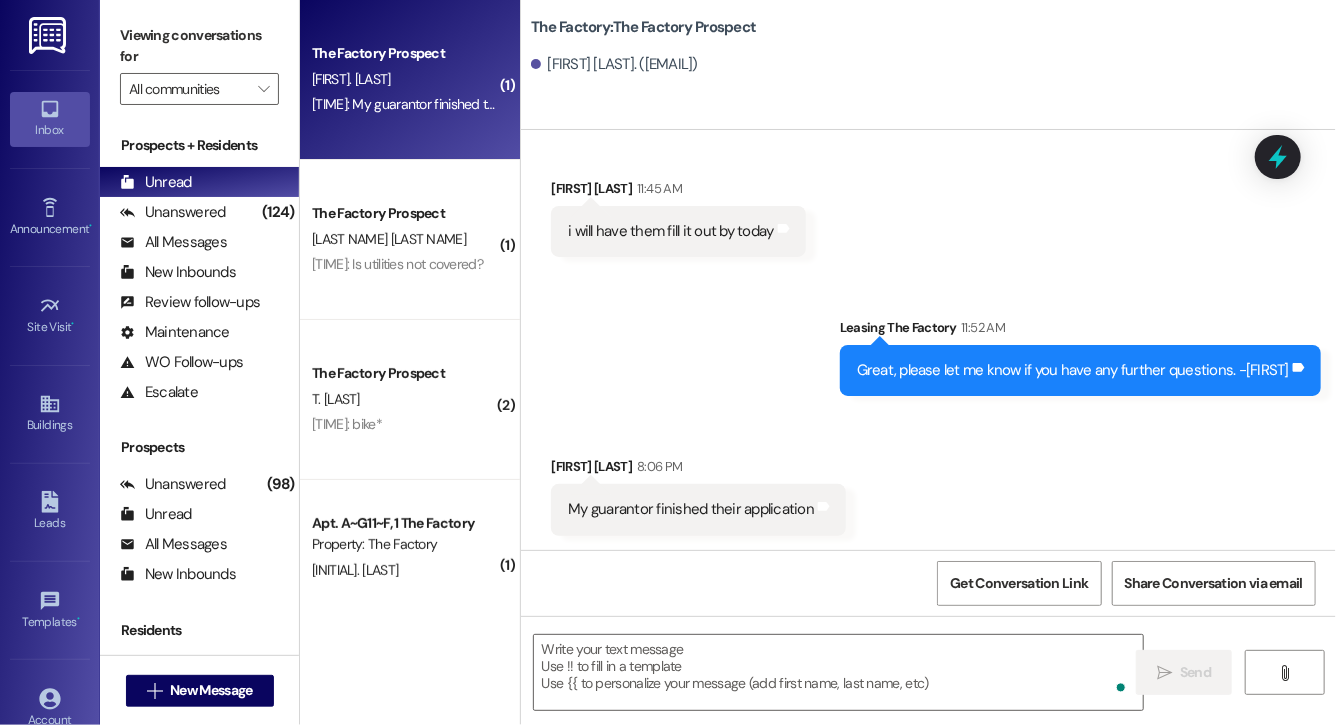 scroll, scrollTop: 1843, scrollLeft: 0, axis: vertical 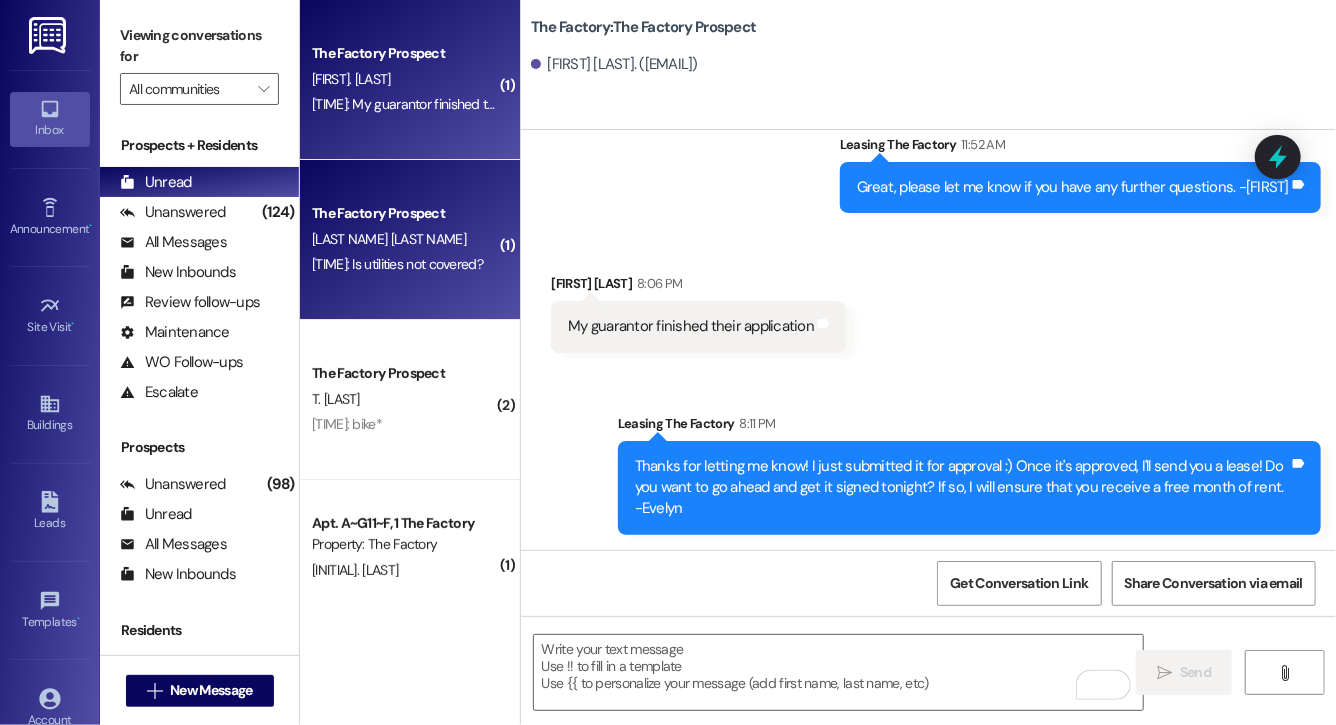 click on "The Factory Prospect D. [LAST] 8:03 PM: Is utilities not covered?  8:03 PM: Is utilities not covered?" at bounding box center (410, 240) 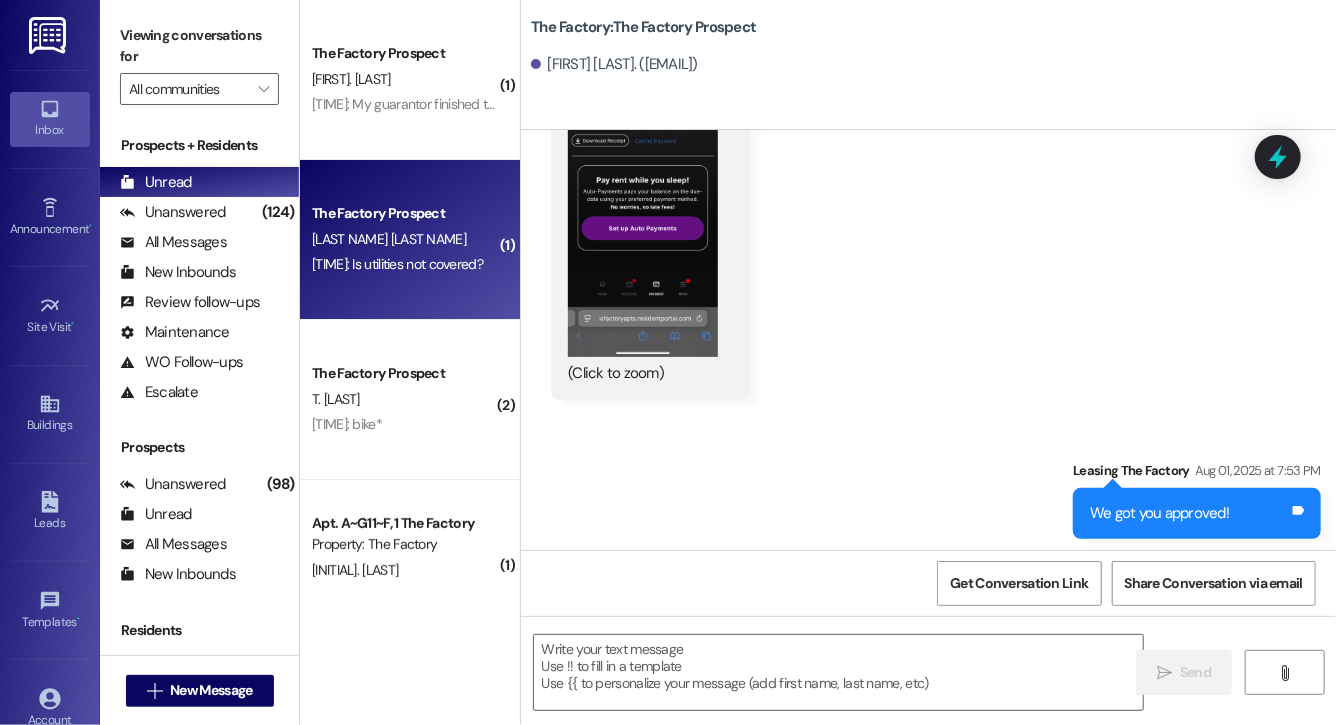 scroll, scrollTop: 7628, scrollLeft: 0, axis: vertical 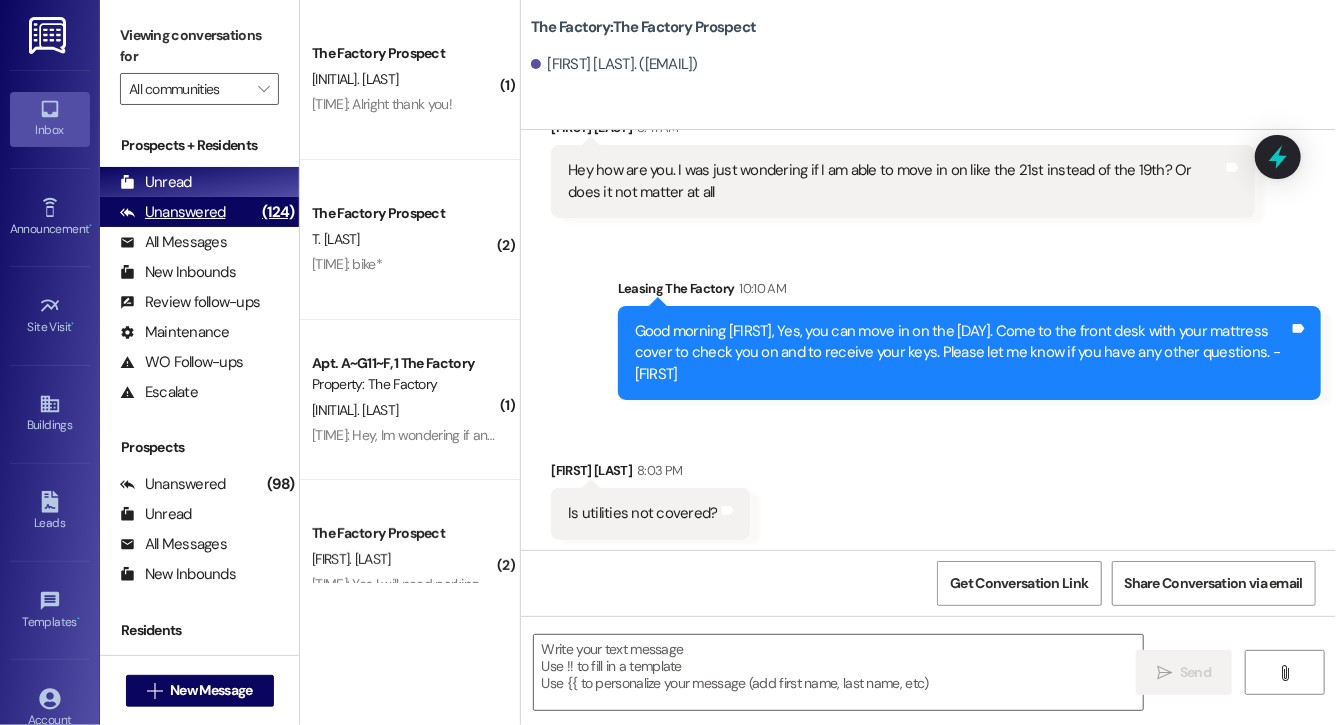 click on "Unanswered (124)" at bounding box center [199, 212] 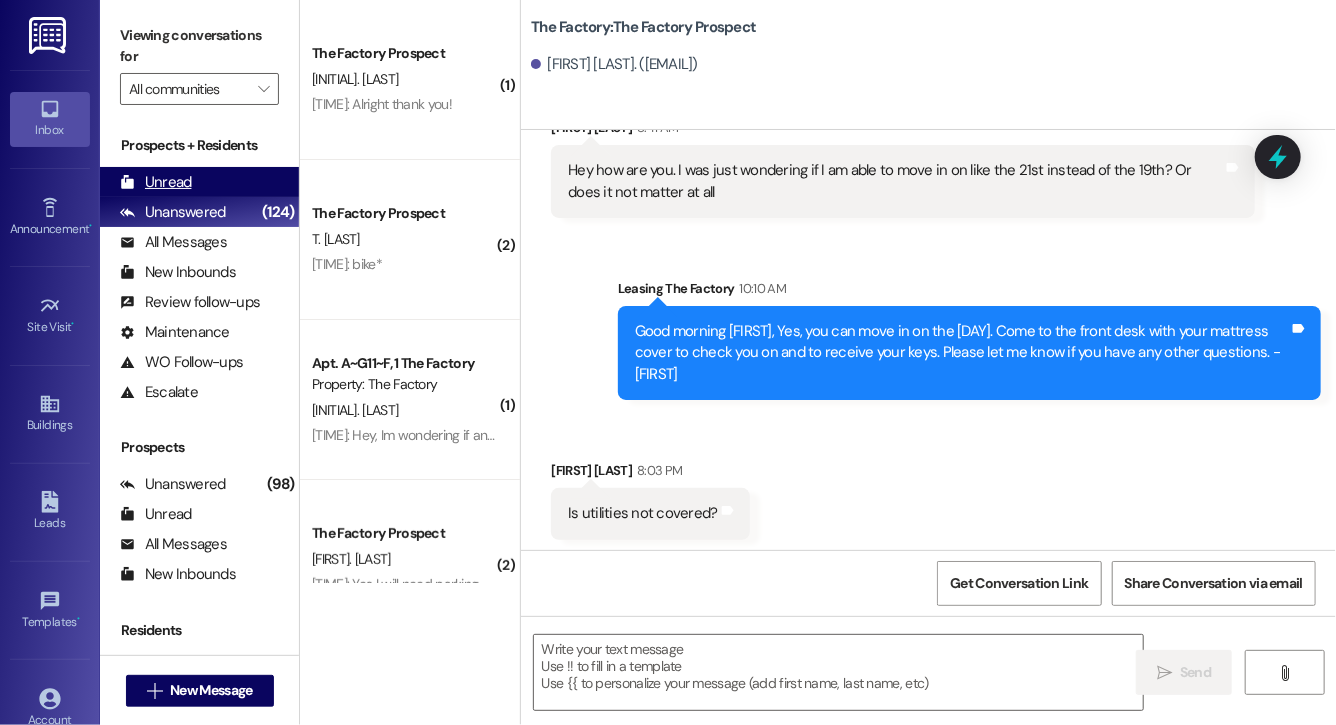 click on "Unread (0)" at bounding box center [199, 182] 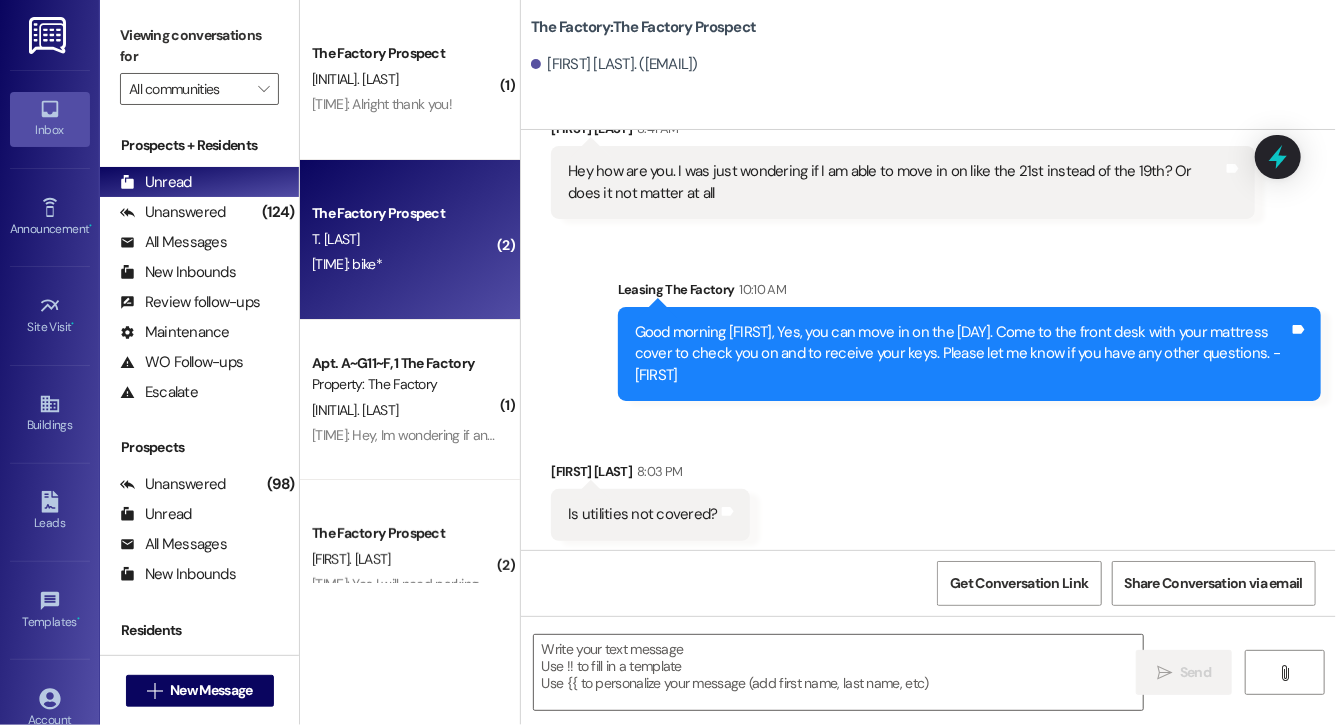 scroll, scrollTop: 7628, scrollLeft: 0, axis: vertical 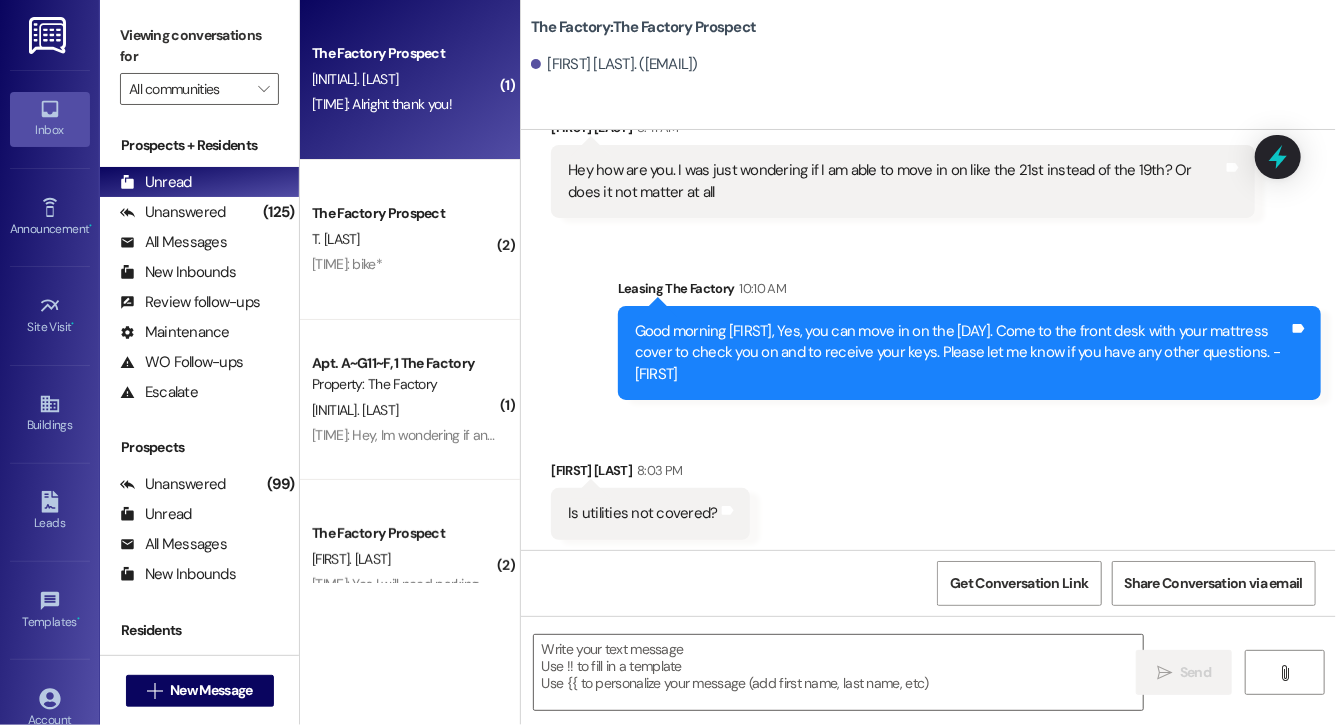 click on "[TIME]: Alright thank you! [TIME]: Alright thank you!" at bounding box center [382, 104] 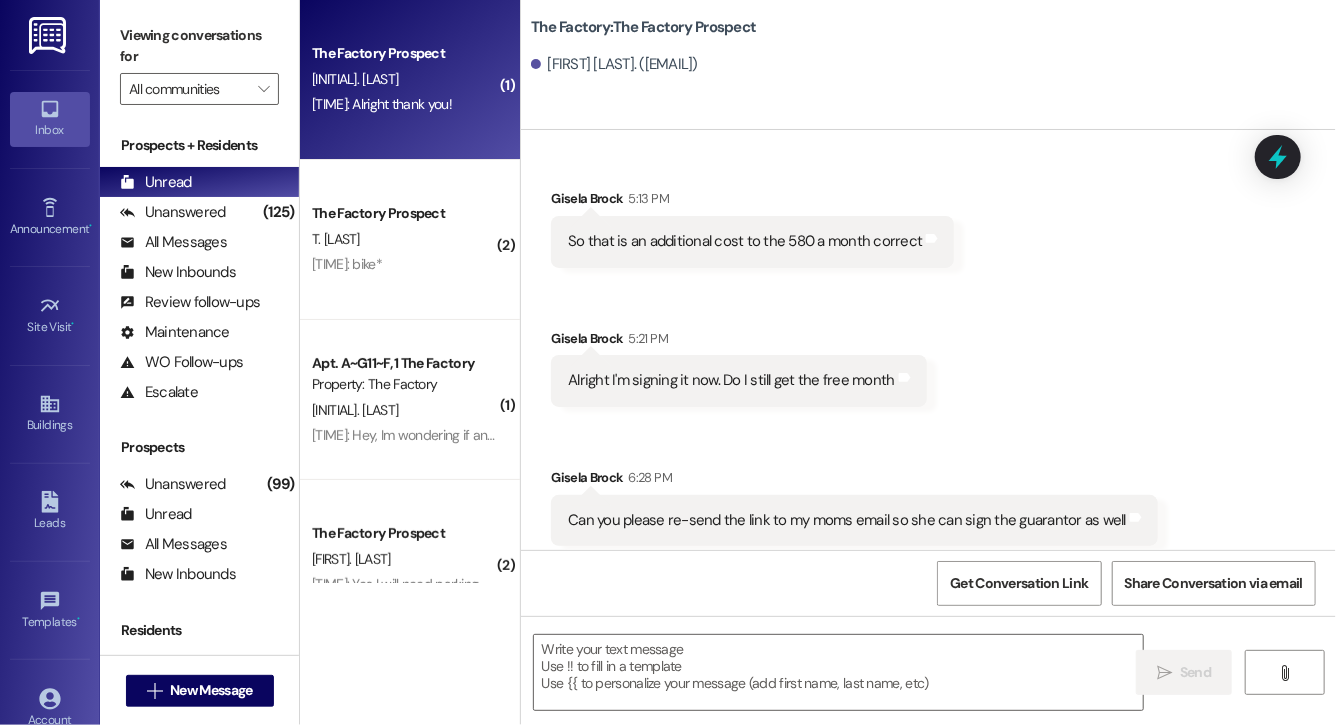 scroll, scrollTop: 15590, scrollLeft: 0, axis: vertical 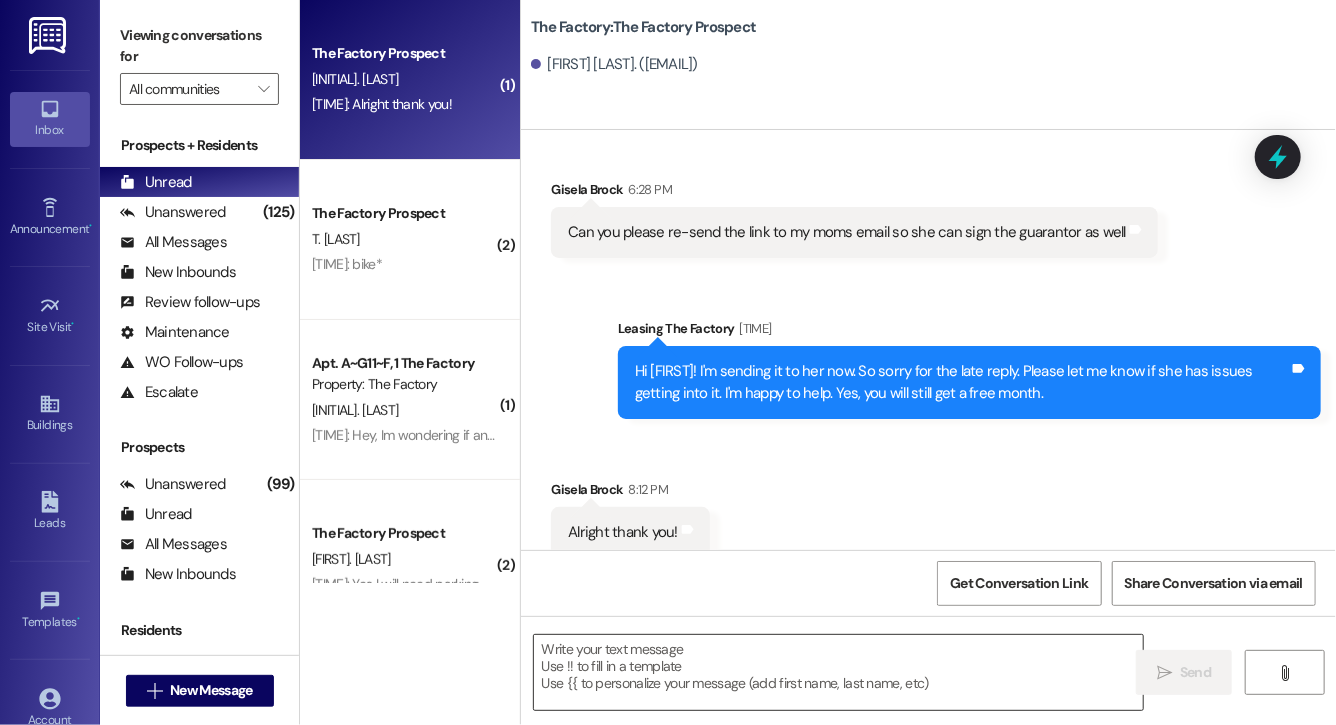 click at bounding box center (838, 672) 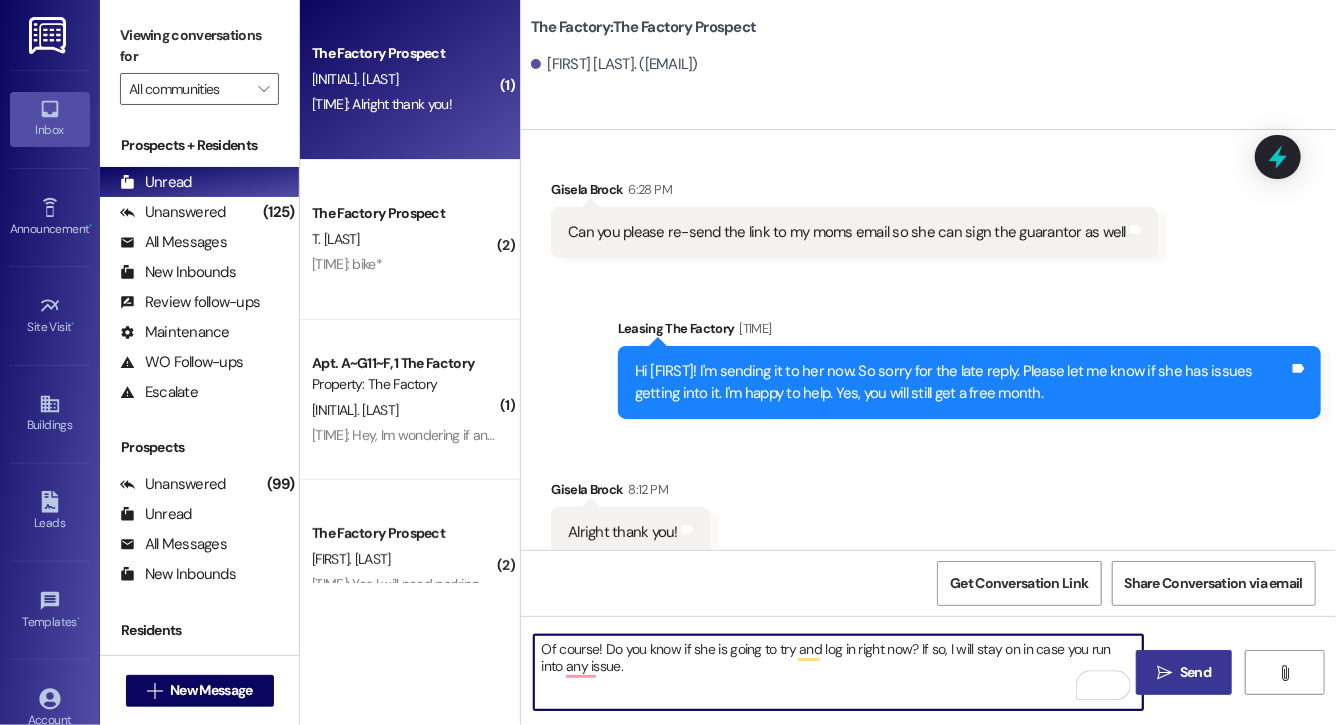 type on "Of course! Do you know if she is going to try and log in right now? If so, I will stay on in case you run into any issue." 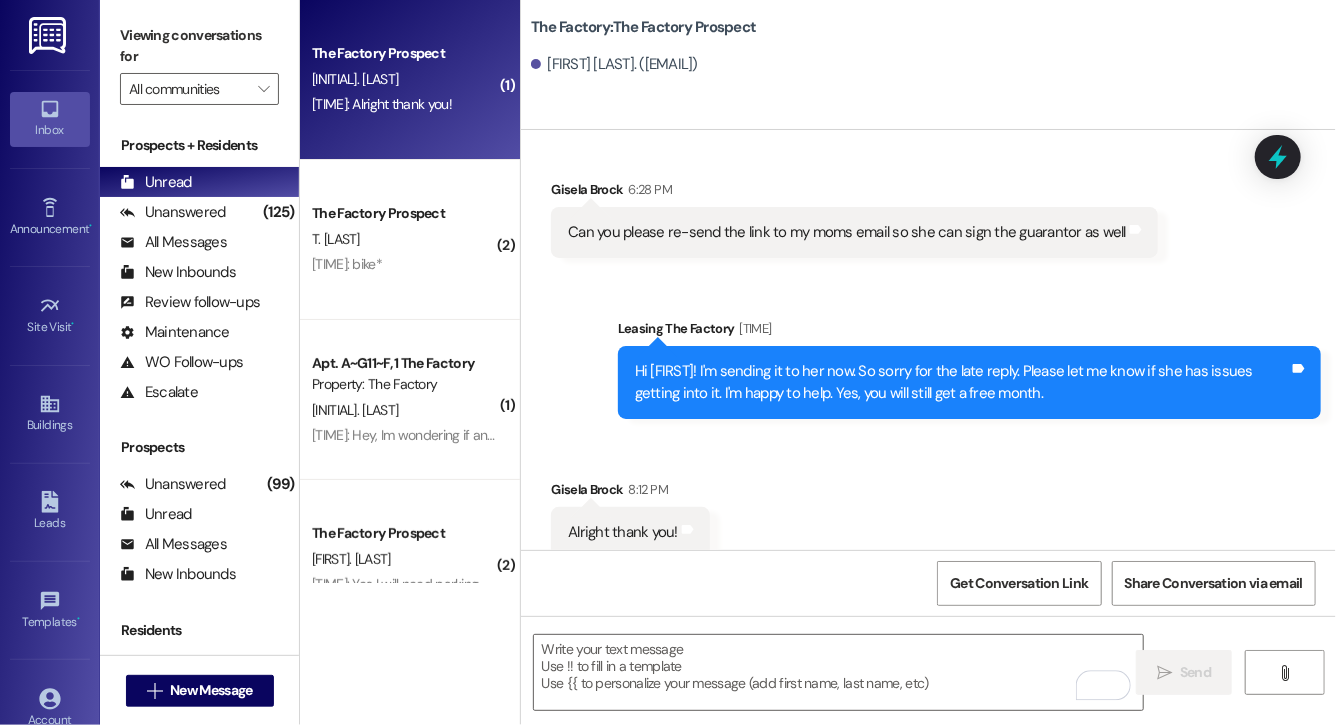 scroll, scrollTop: 15590, scrollLeft: 0, axis: vertical 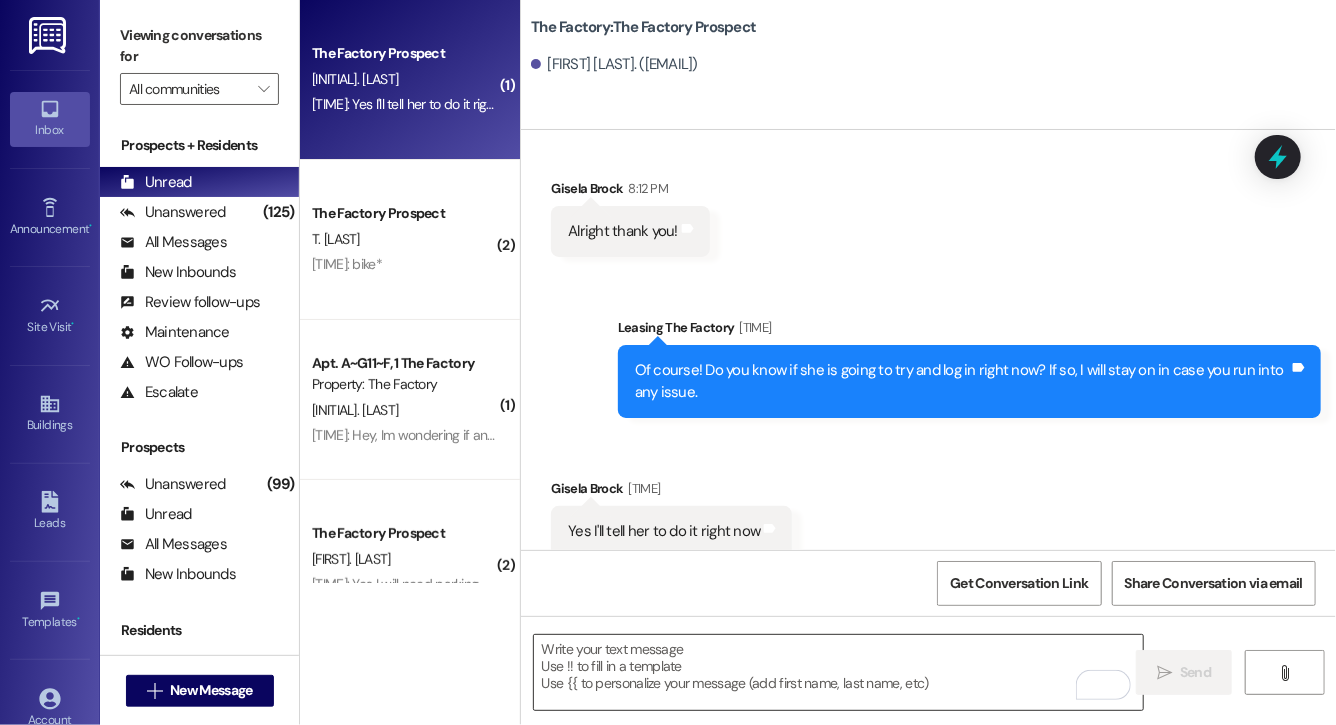 click at bounding box center [838, 672] 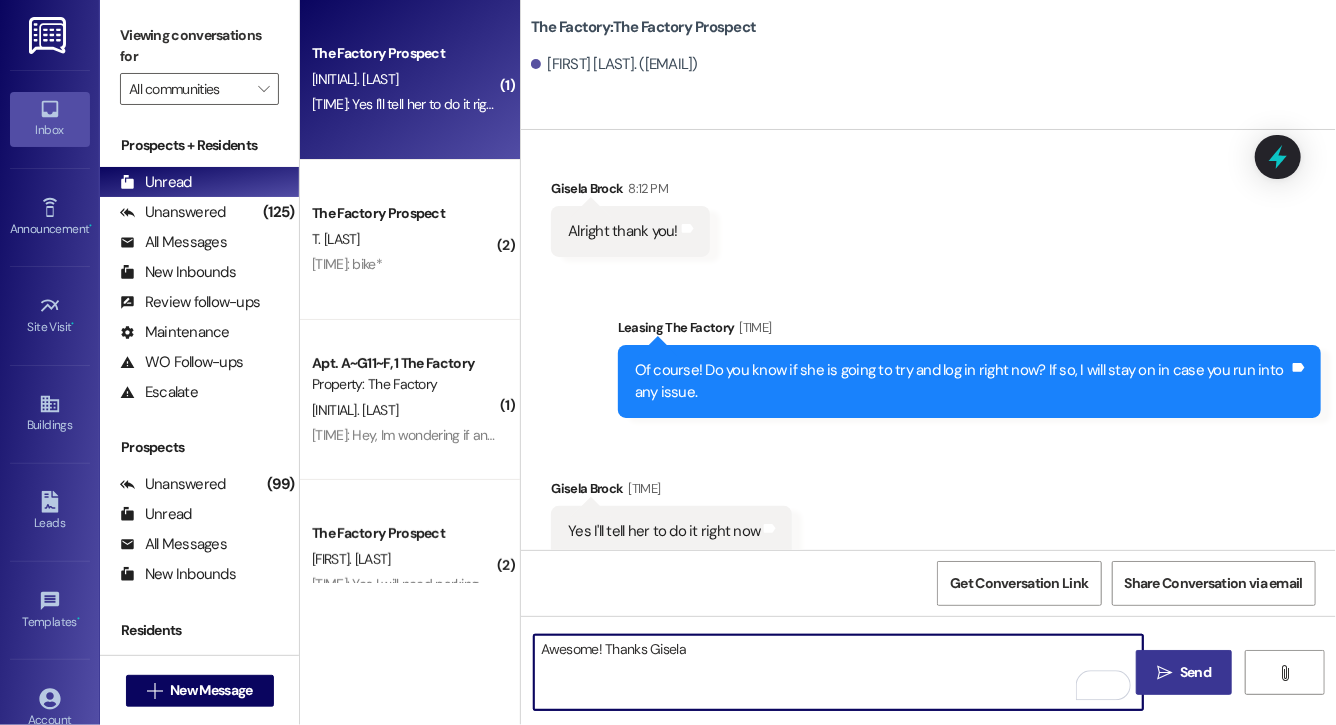type on "Awesome! Thanks Gisela" 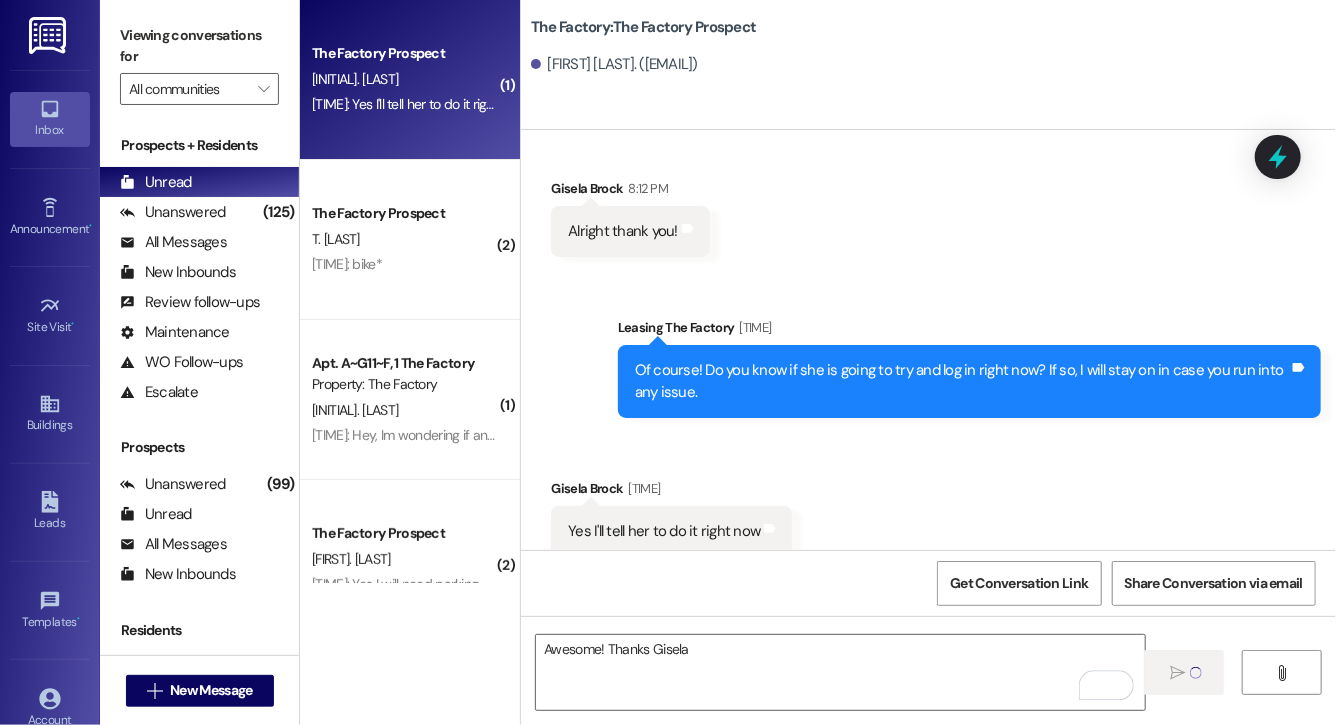 type 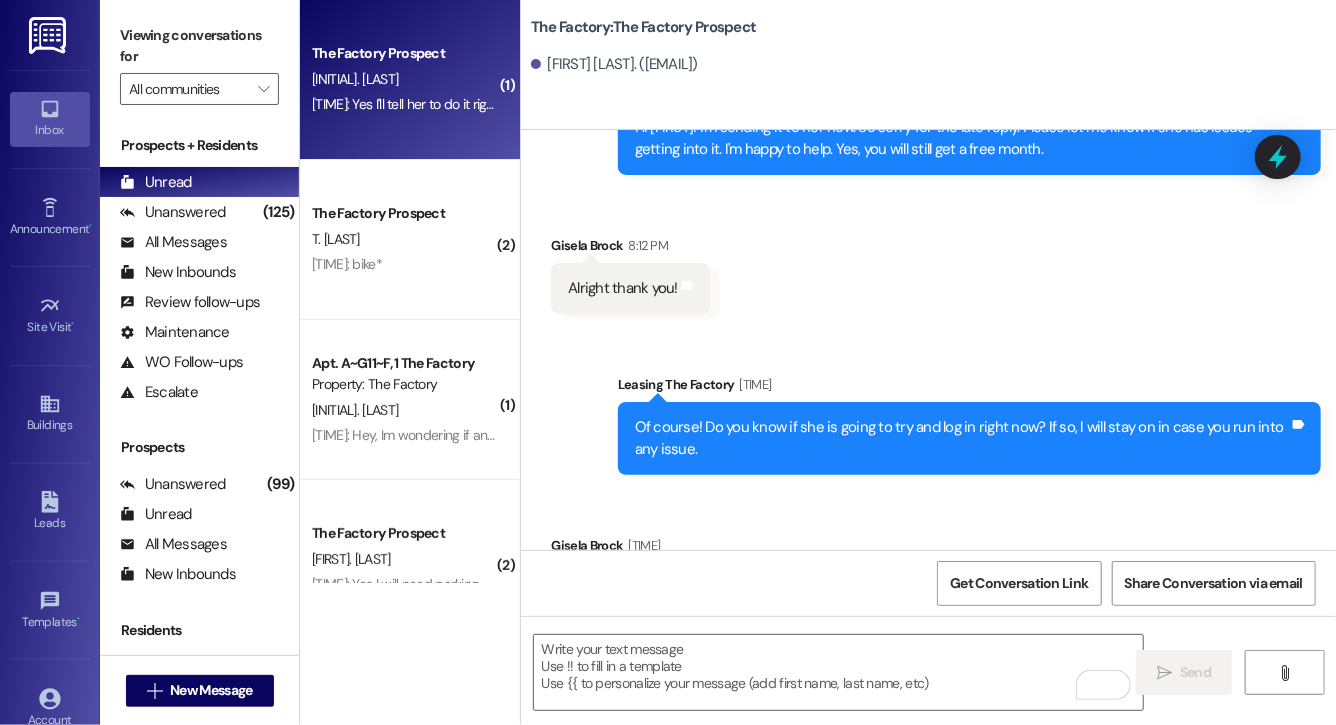 scroll, scrollTop: 16030, scrollLeft: 0, axis: vertical 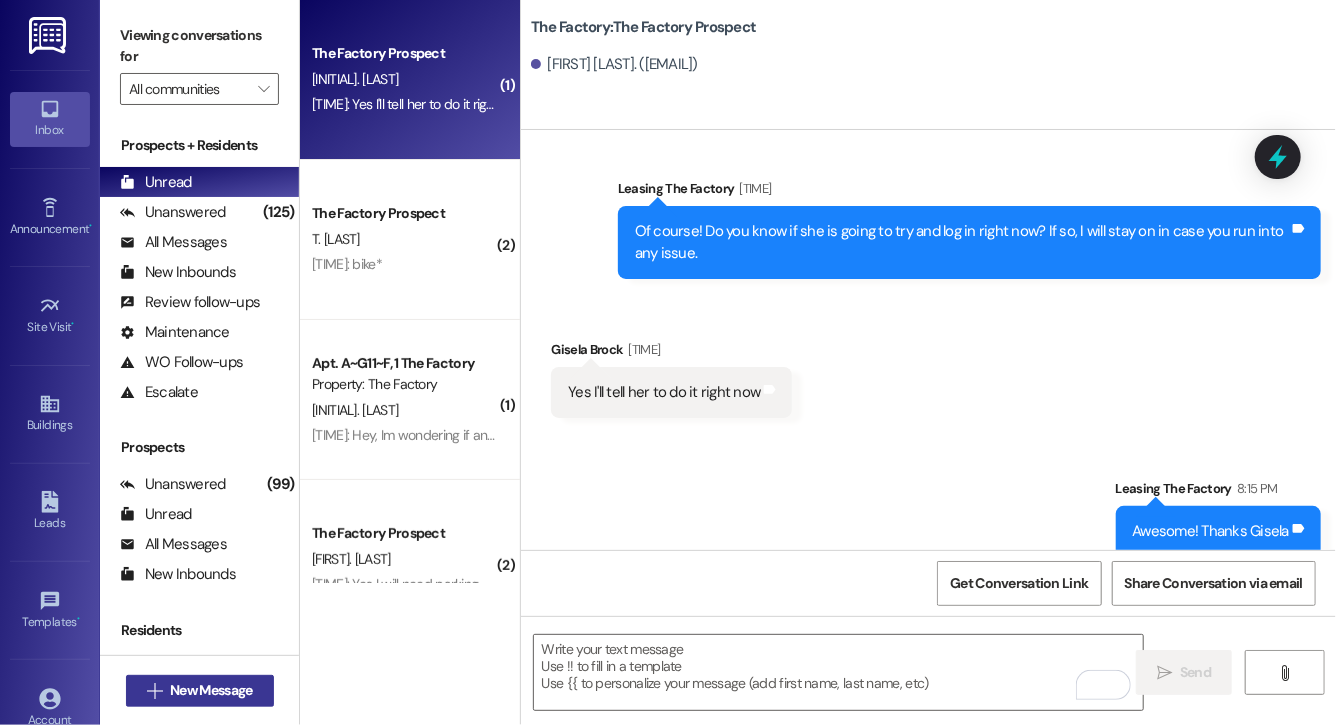 click on "New Message" at bounding box center (211, 690) 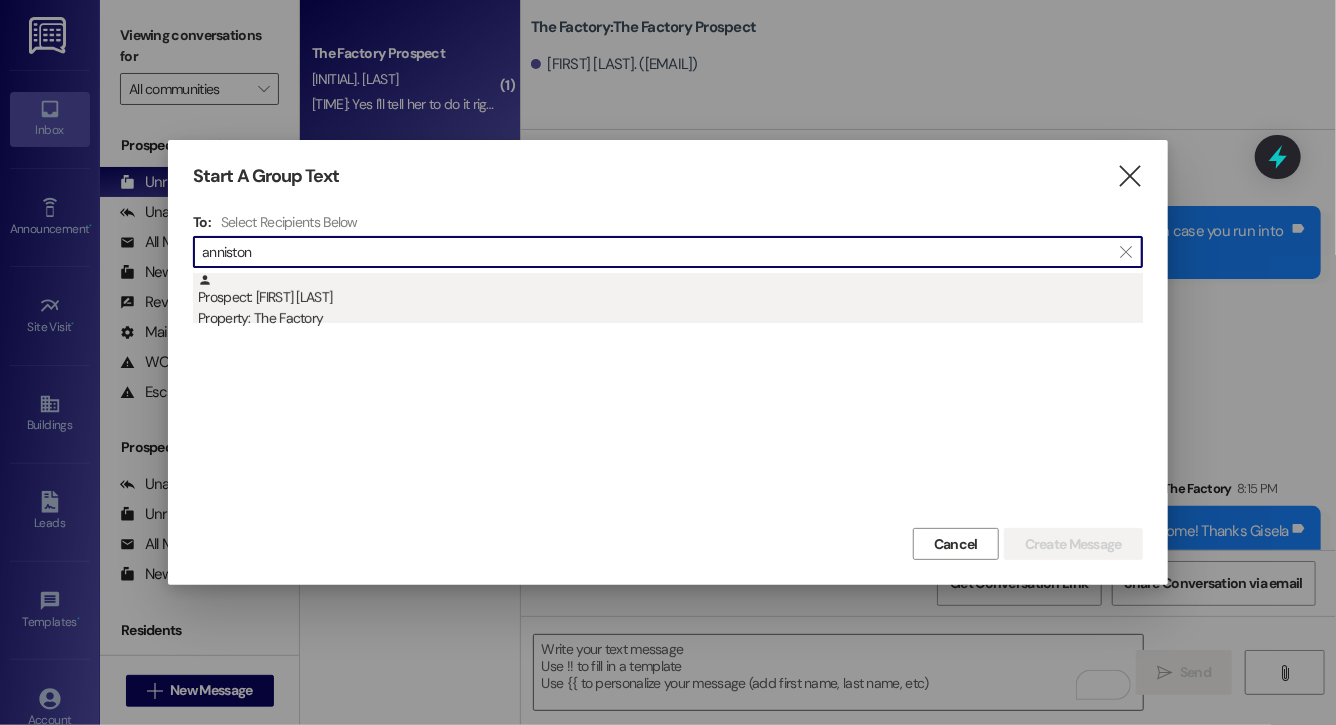 type on "anniston" 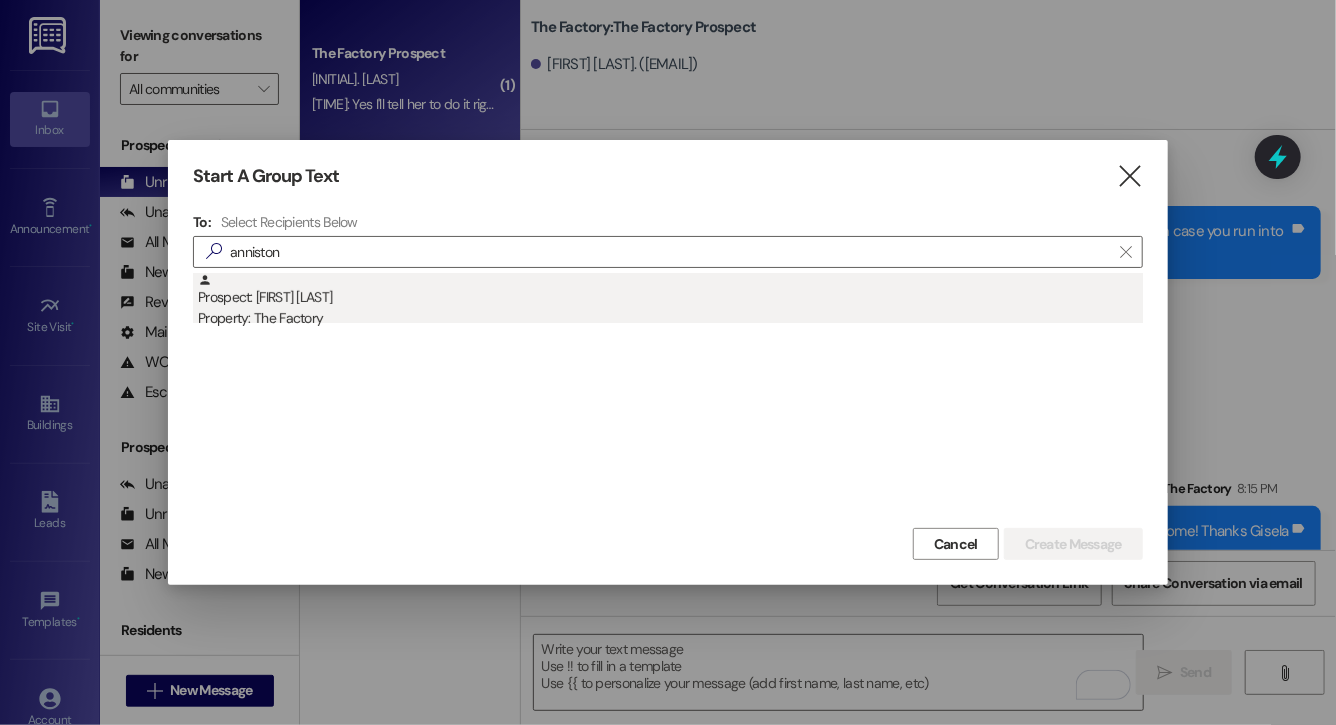 click on "Prospect: [FIRST] [LAST] Property: The Factory" at bounding box center (670, 301) 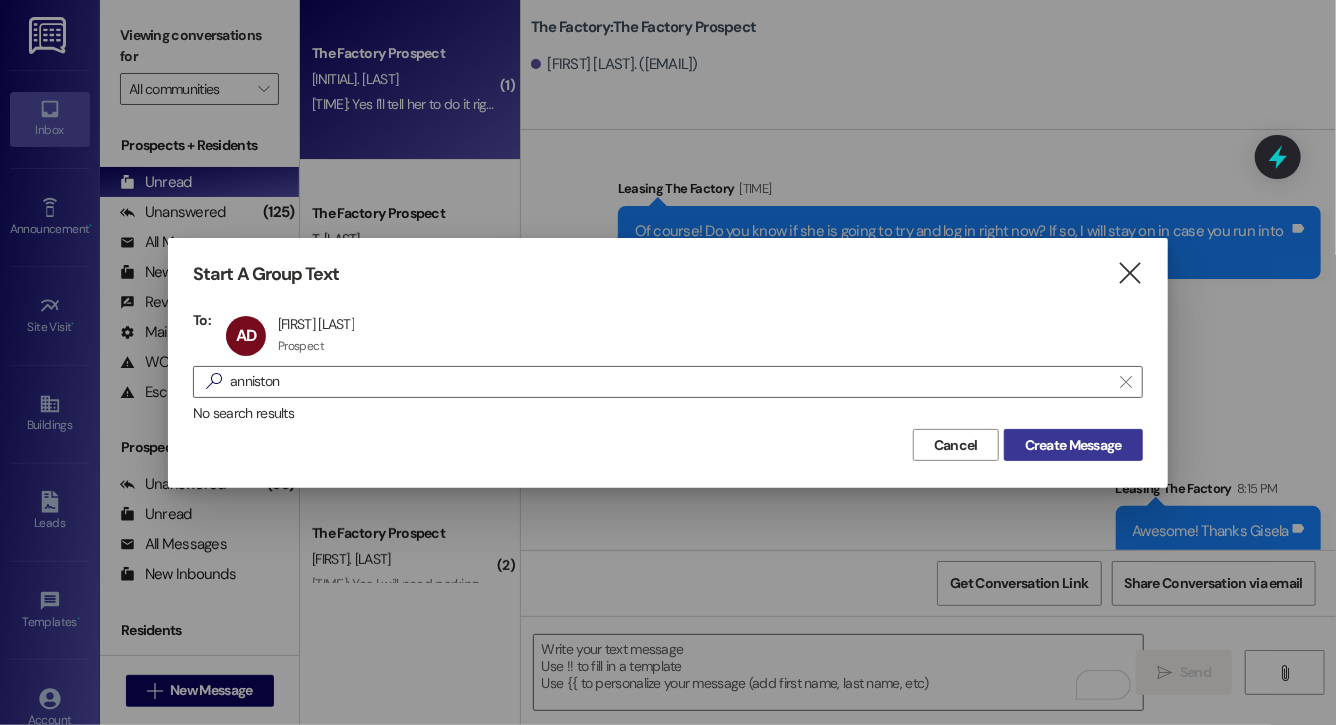 click on "Create Message" at bounding box center (1073, 445) 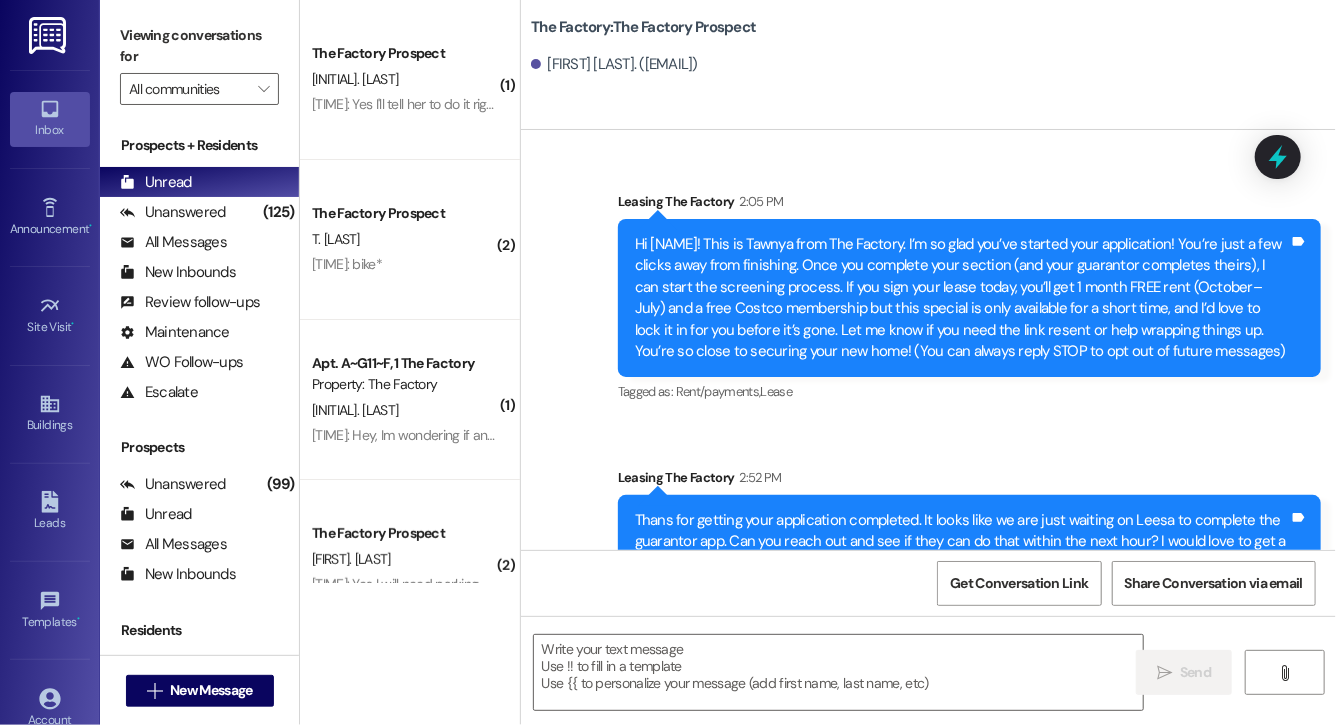 scroll, scrollTop: 195, scrollLeft: 0, axis: vertical 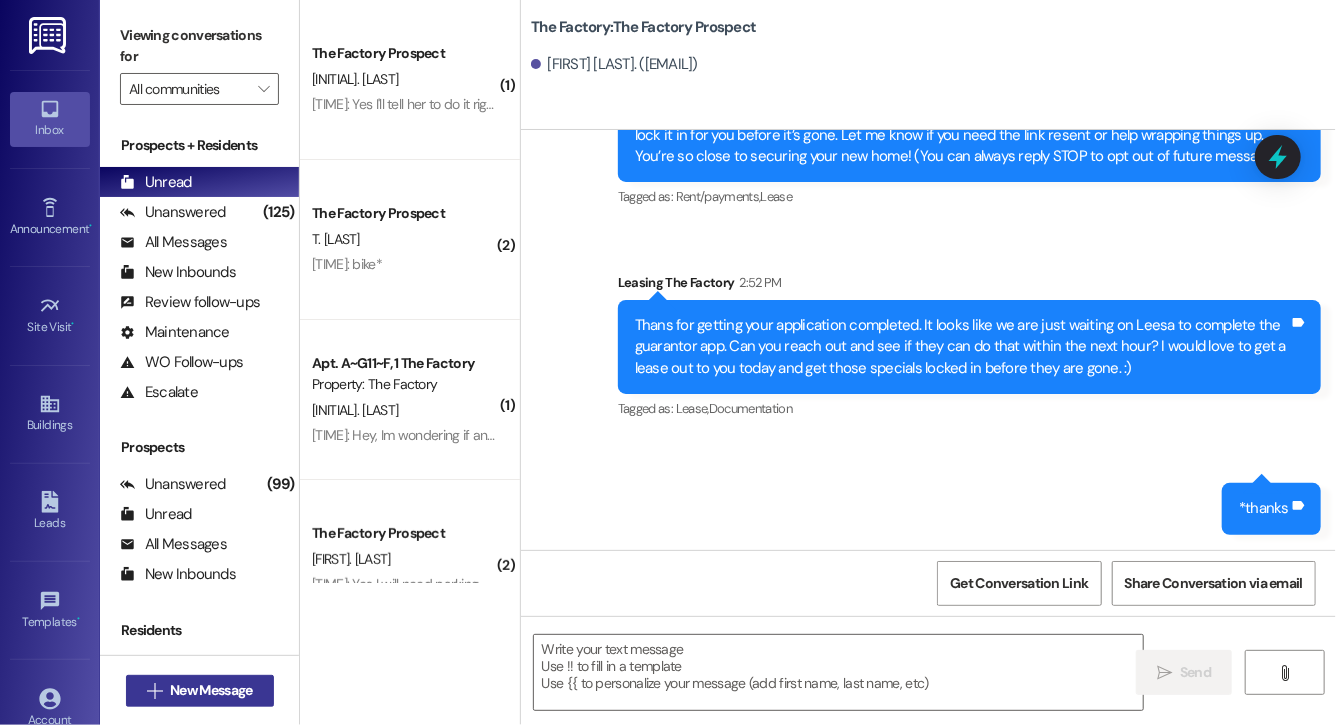 click on "New Message" at bounding box center (211, 690) 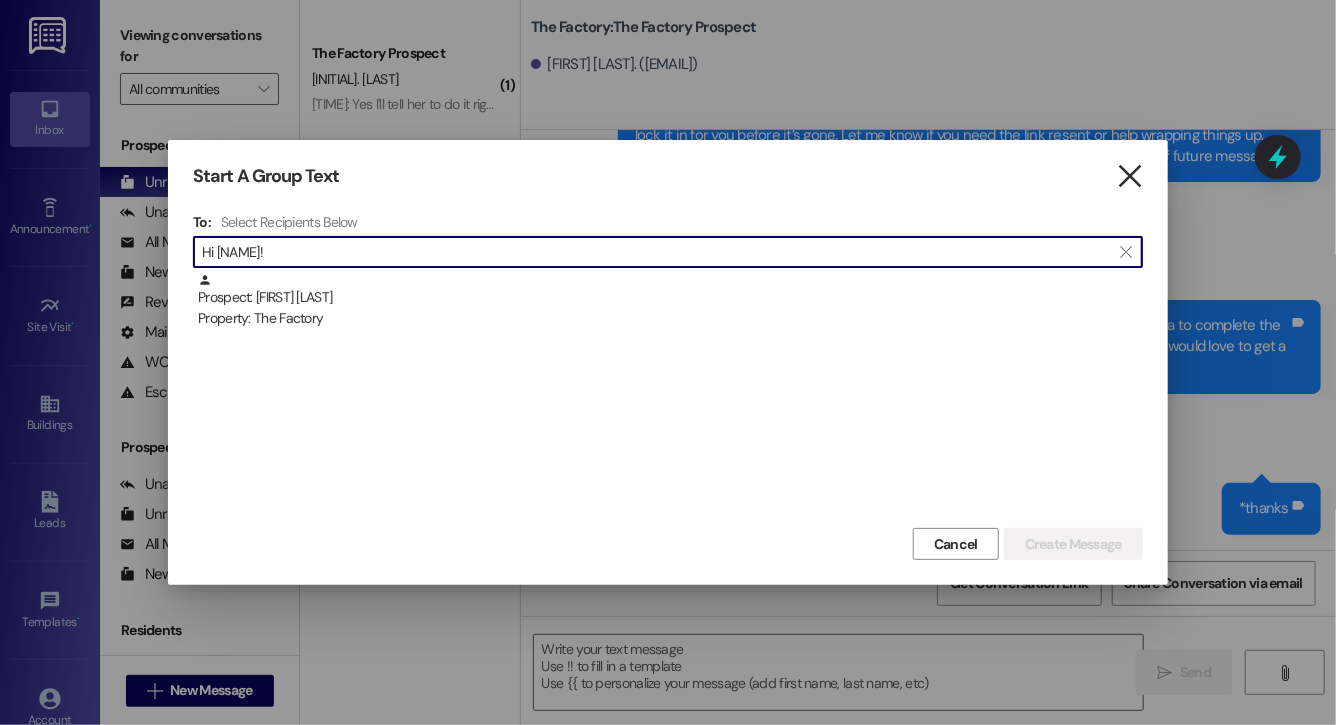 type on "Hi [NAME]!" 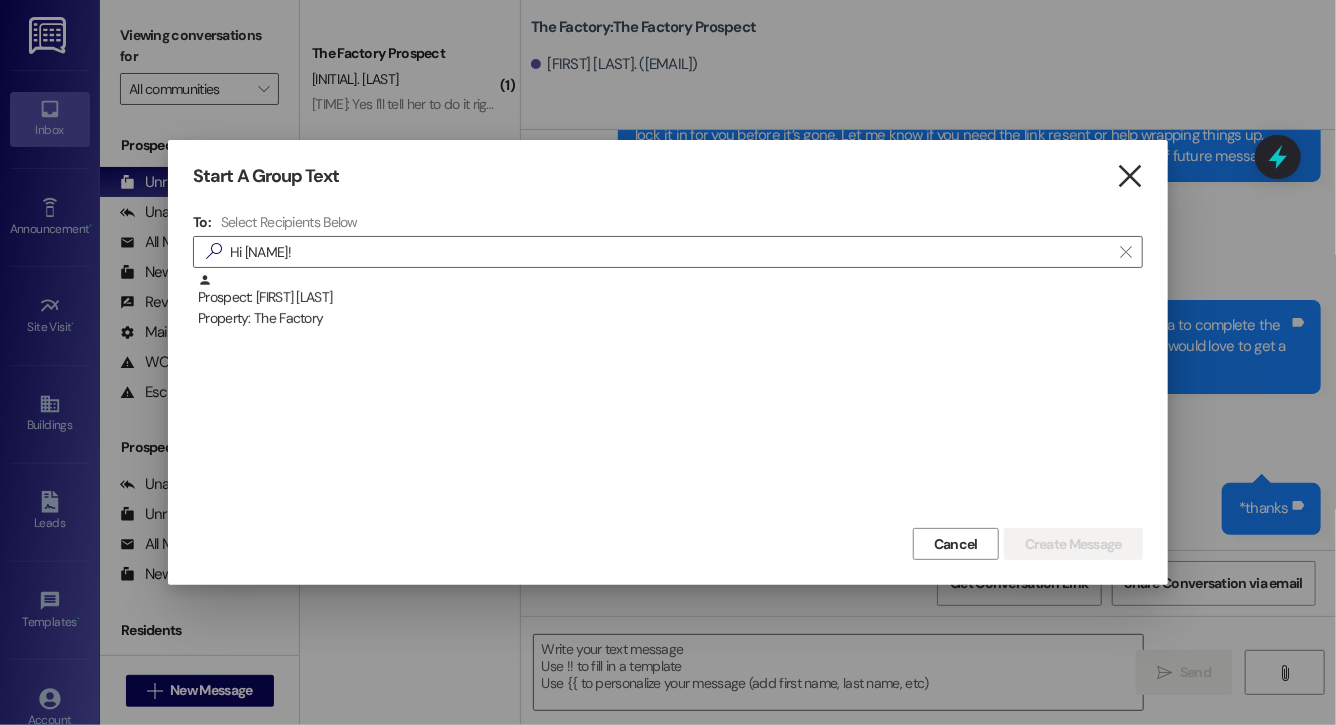 click on "" at bounding box center [1129, 176] 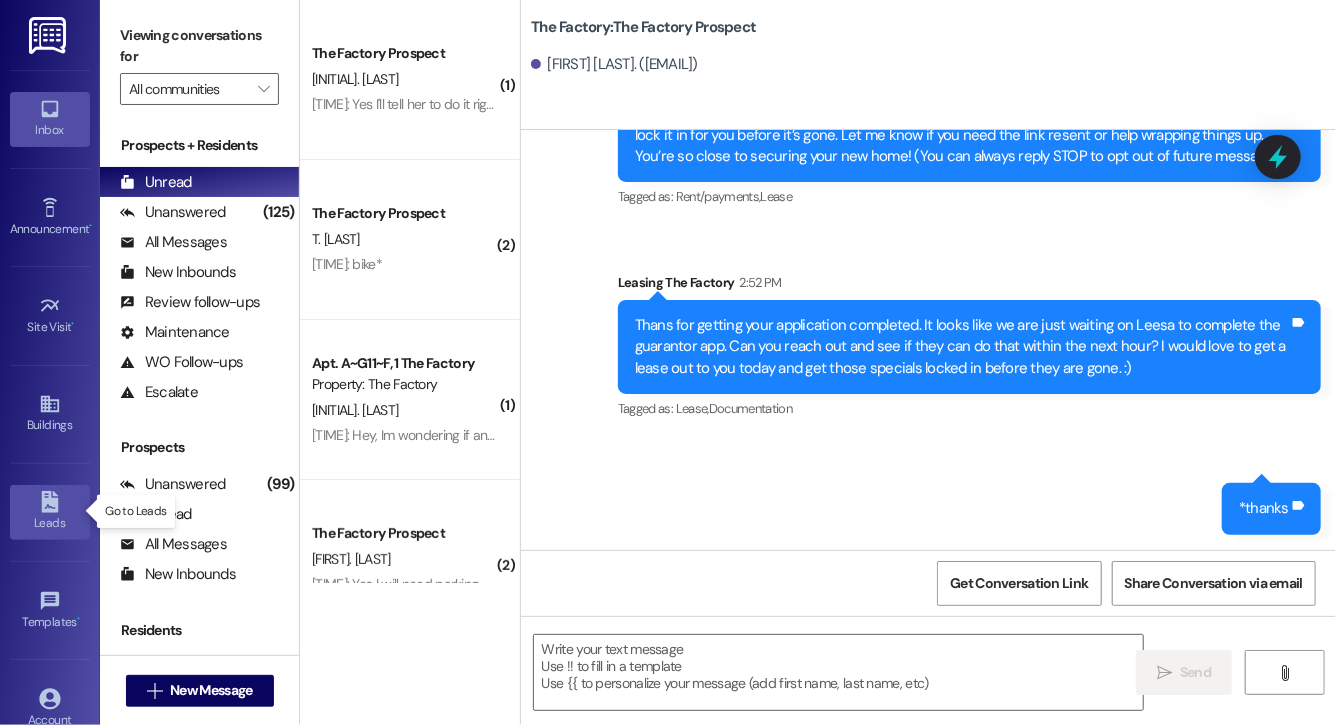 click on "Leads" at bounding box center (50, 523) 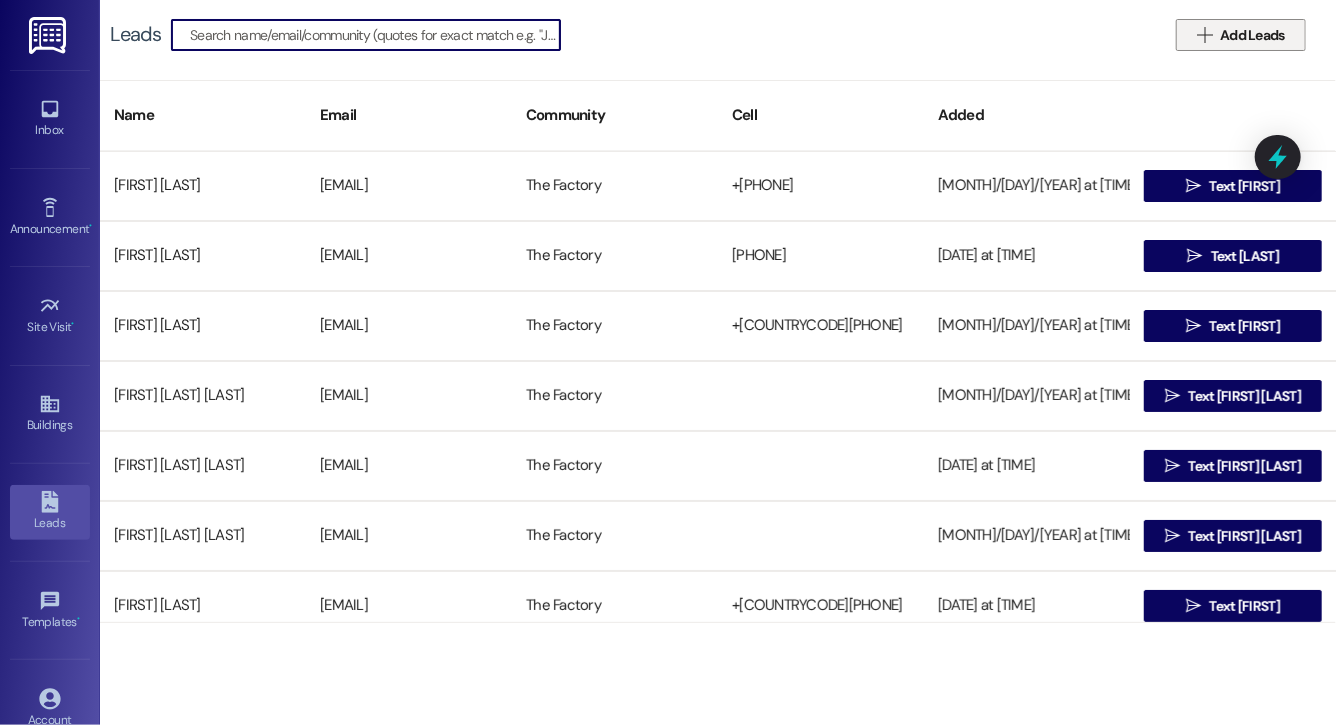 click on " Add Leads" at bounding box center (1241, 35) 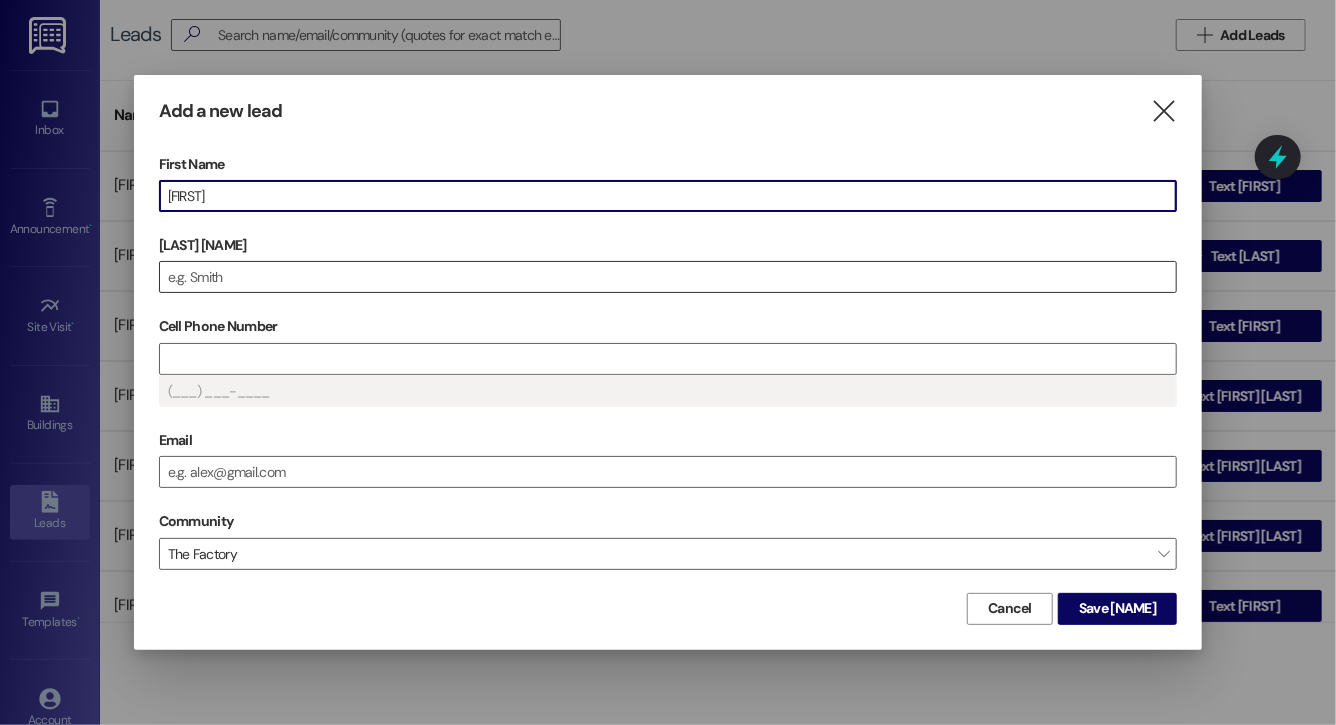 click on "[LAST] [NAME]" at bounding box center (668, 277) 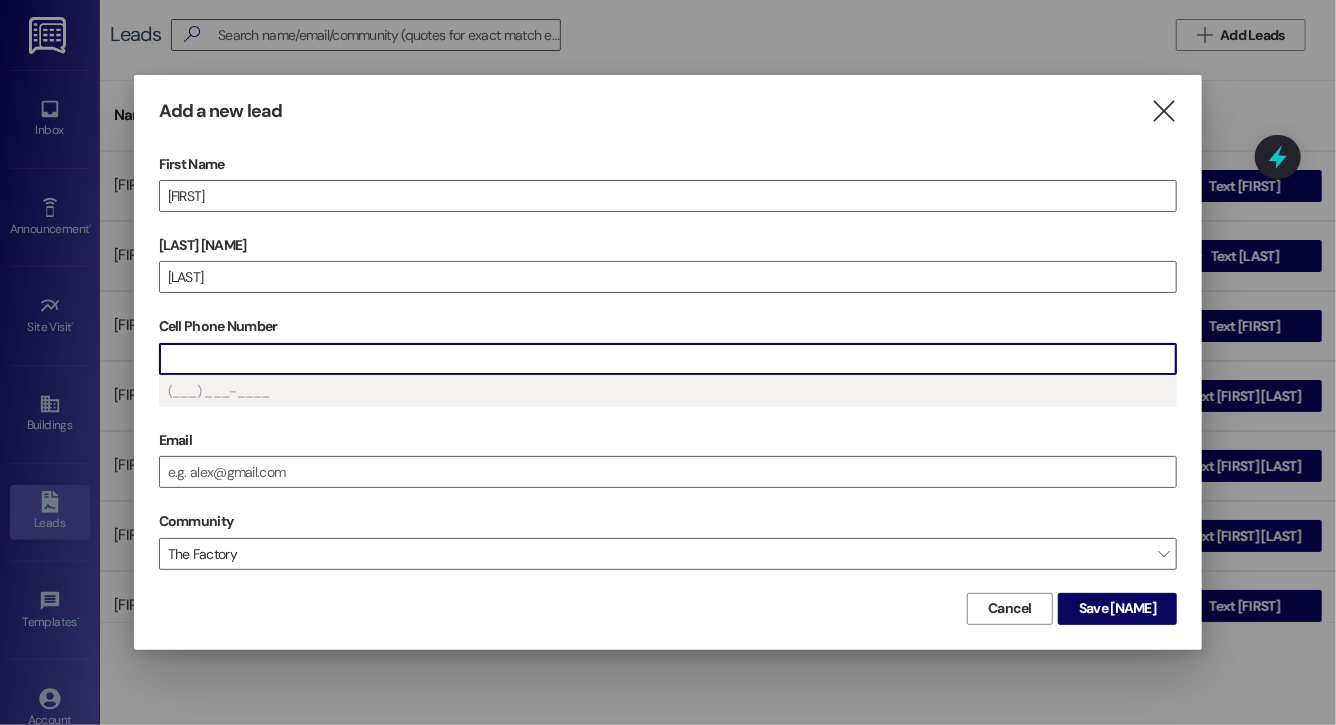 click on "Cell Phone Number" at bounding box center [668, 359] 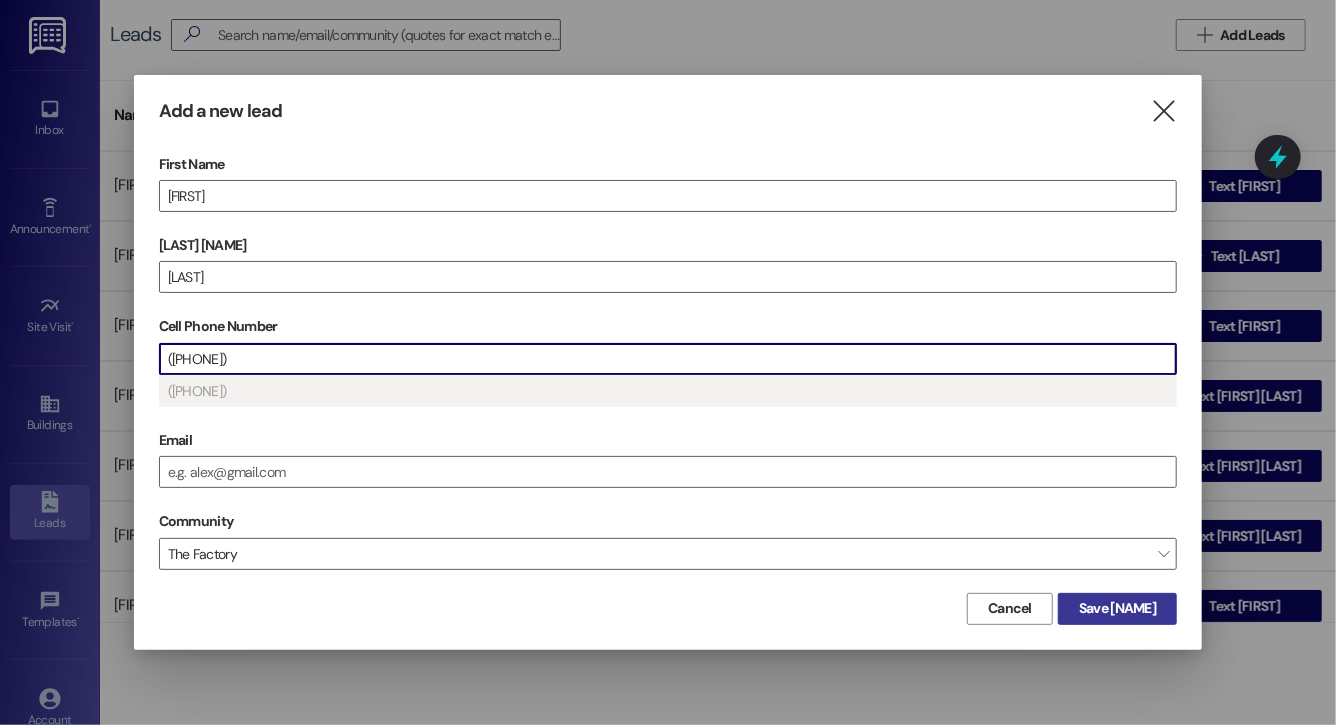 click on "Save [NAME]" at bounding box center (1117, 608) 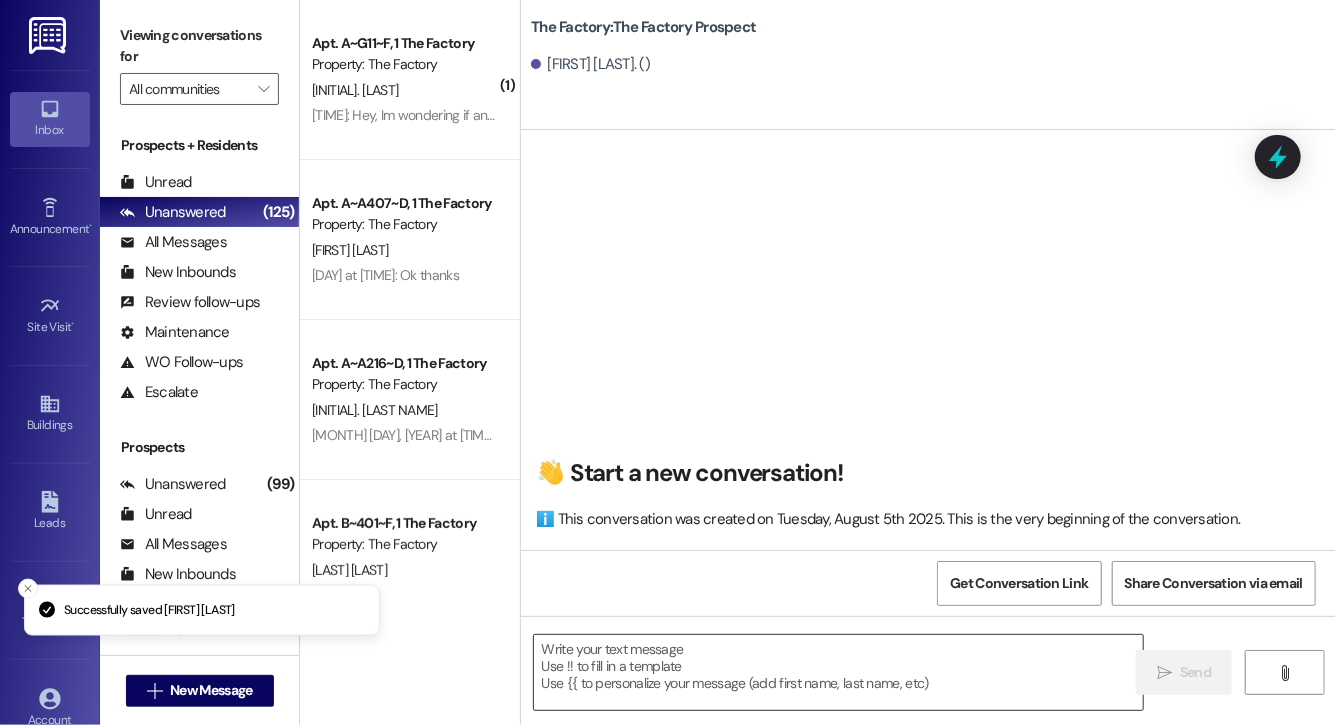 click at bounding box center (838, 672) 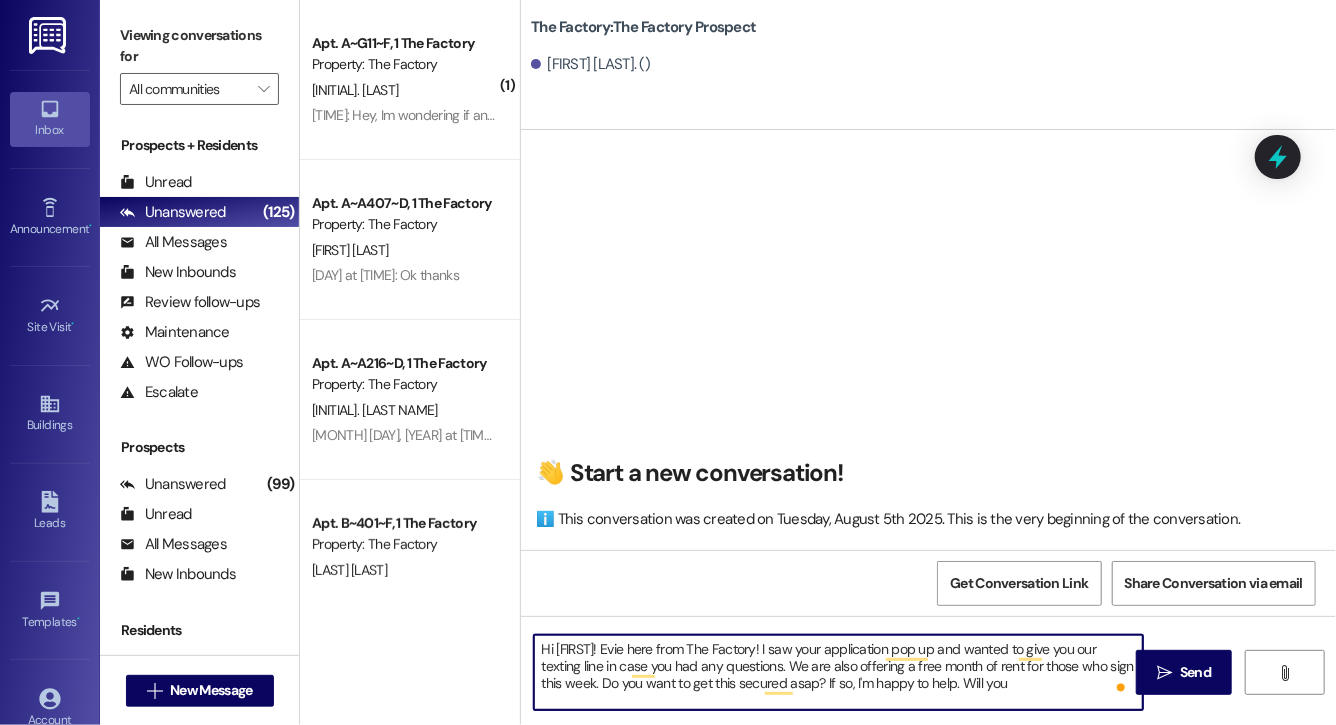 click on "Hi [FIRST]! Evie here from The Factory! I saw your application pop up and wanted to give you our texting line in case you had any questions. We are also offering a free month of rent for those who sign this week. Do you want to get this secured asap? If so, I'm happy to help. Will you" at bounding box center [838, 672] 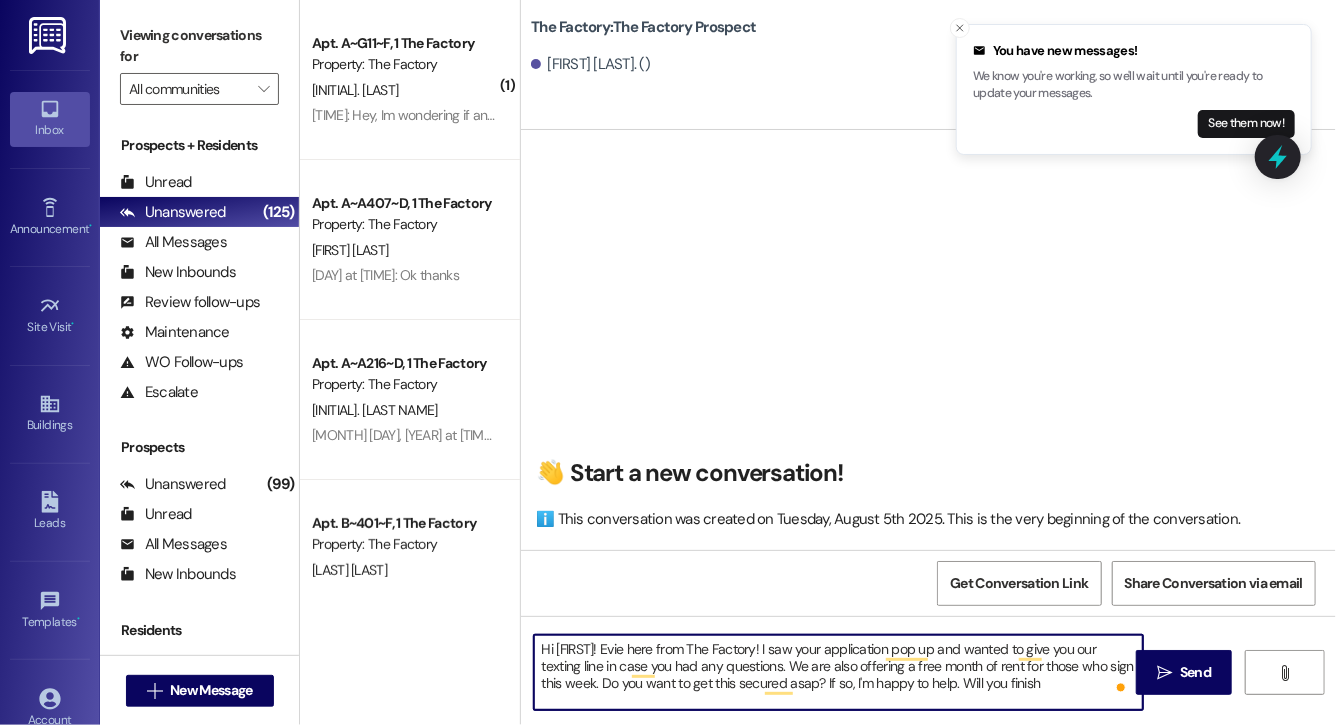 type on "Hi [FIRST]! Evie here from The Factory! I saw your application pop up and wanted to give you our texting line in case you had any questions. We are also offering a free month of rent for those who sign this week. Do you want to get this secured asap? If so, I'm happy to help. Will you finish y" 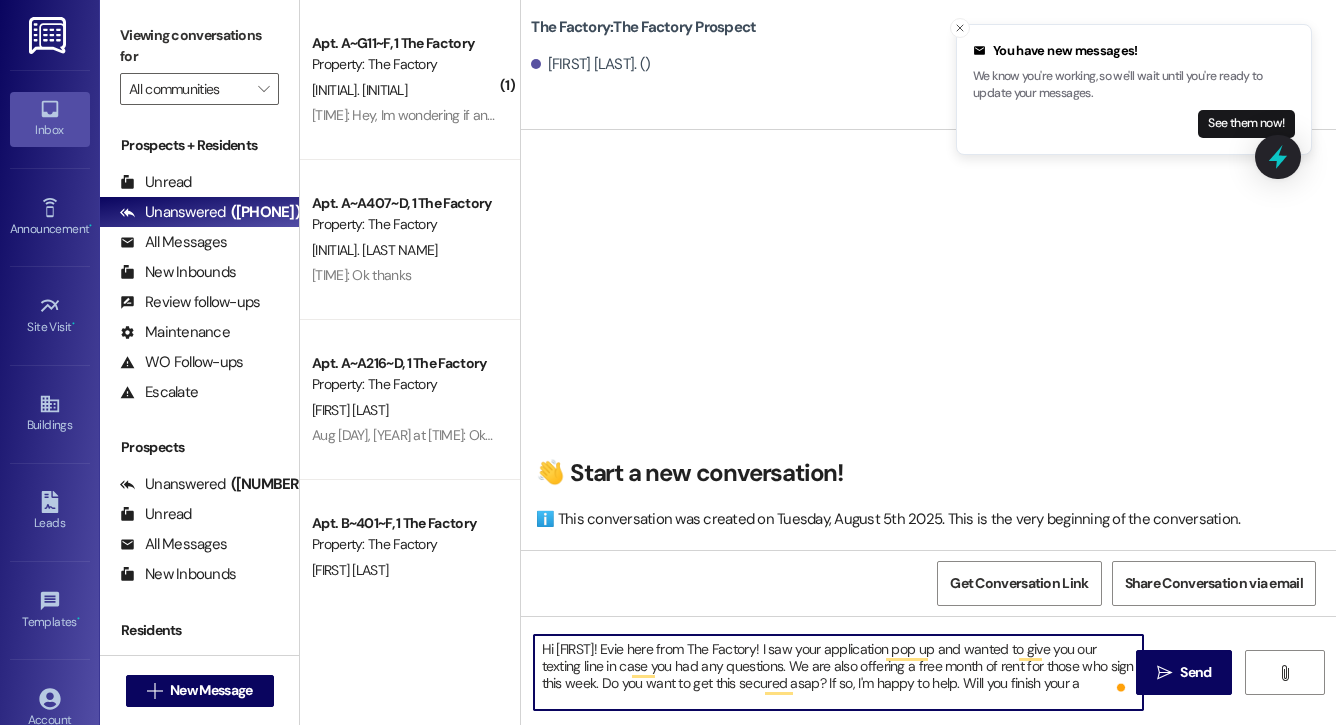 scroll, scrollTop: 0, scrollLeft: 0, axis: both 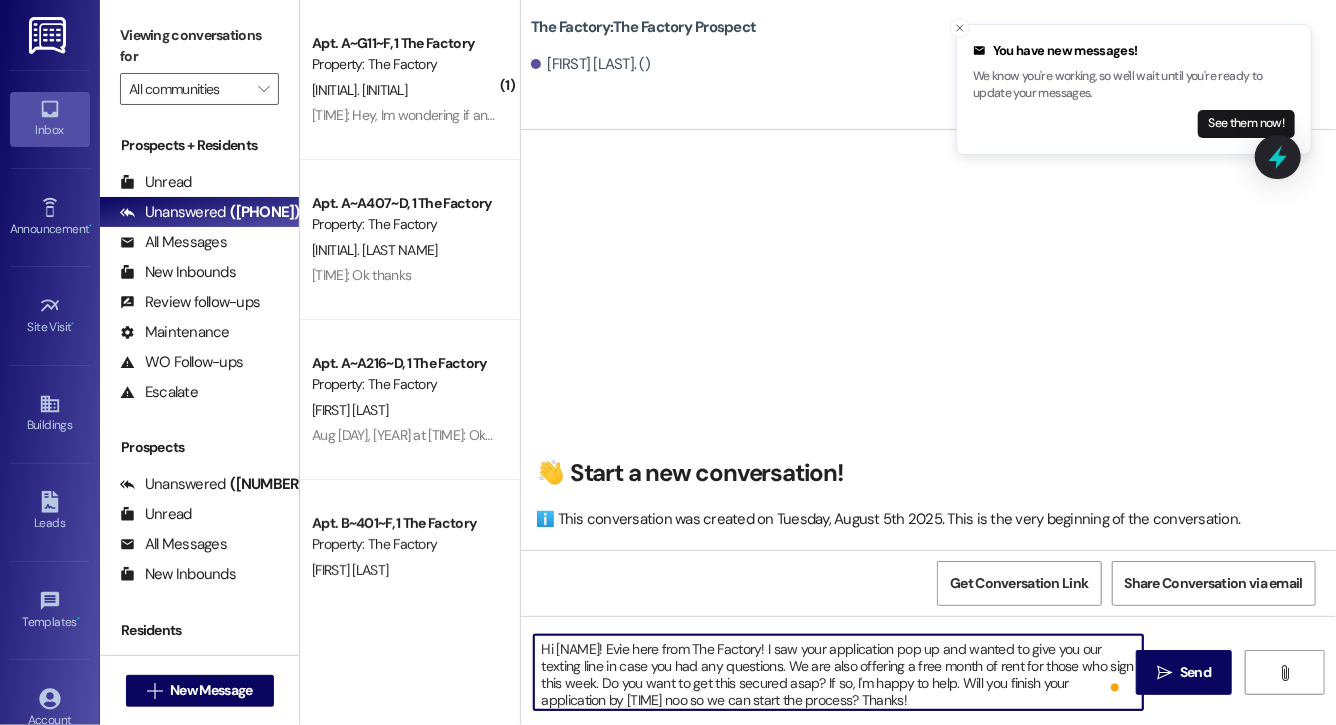 type on "Hi [NAME]! Evie here from The Factory! I saw your application pop up and wanted to give you our texting line in case you had any questions. We are also offering a free month of rent for those who sign this week. Do you want to get this secured asap? If so, I'm happy to help. Will you finish your application by [TIME] noo so we can start the process? Thanks!" 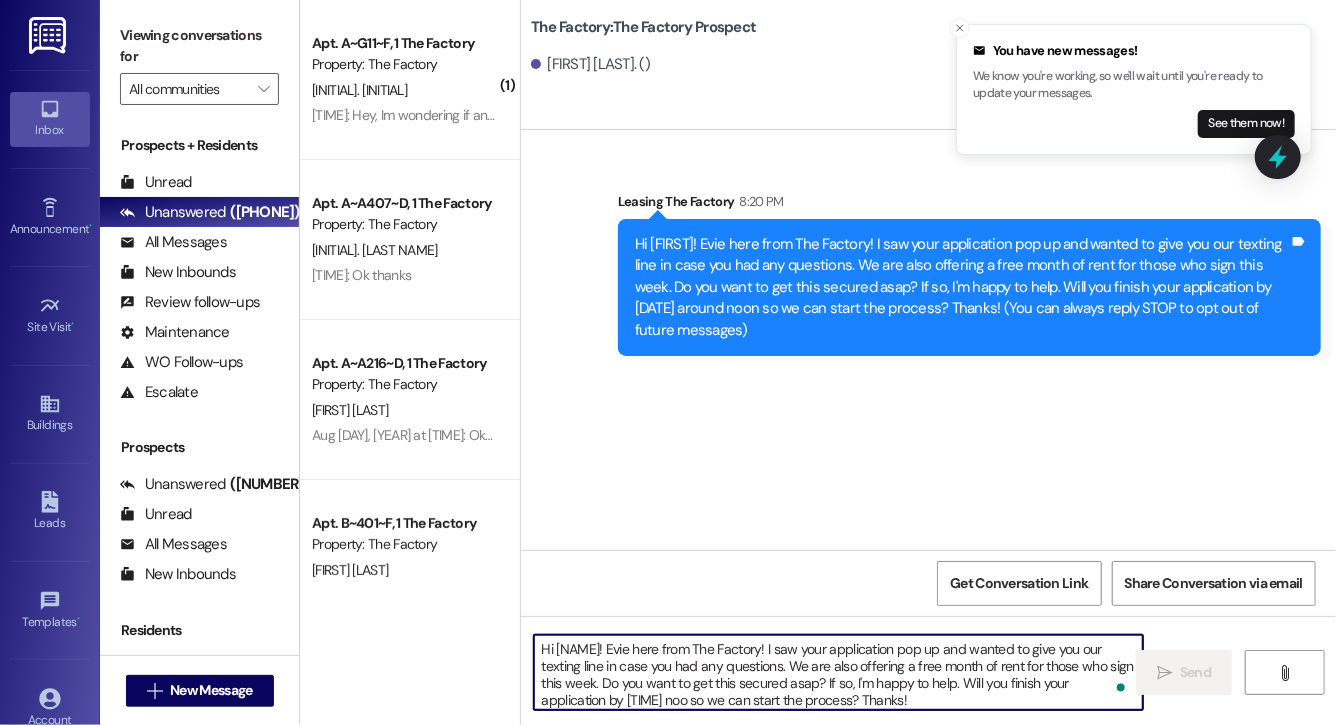 type 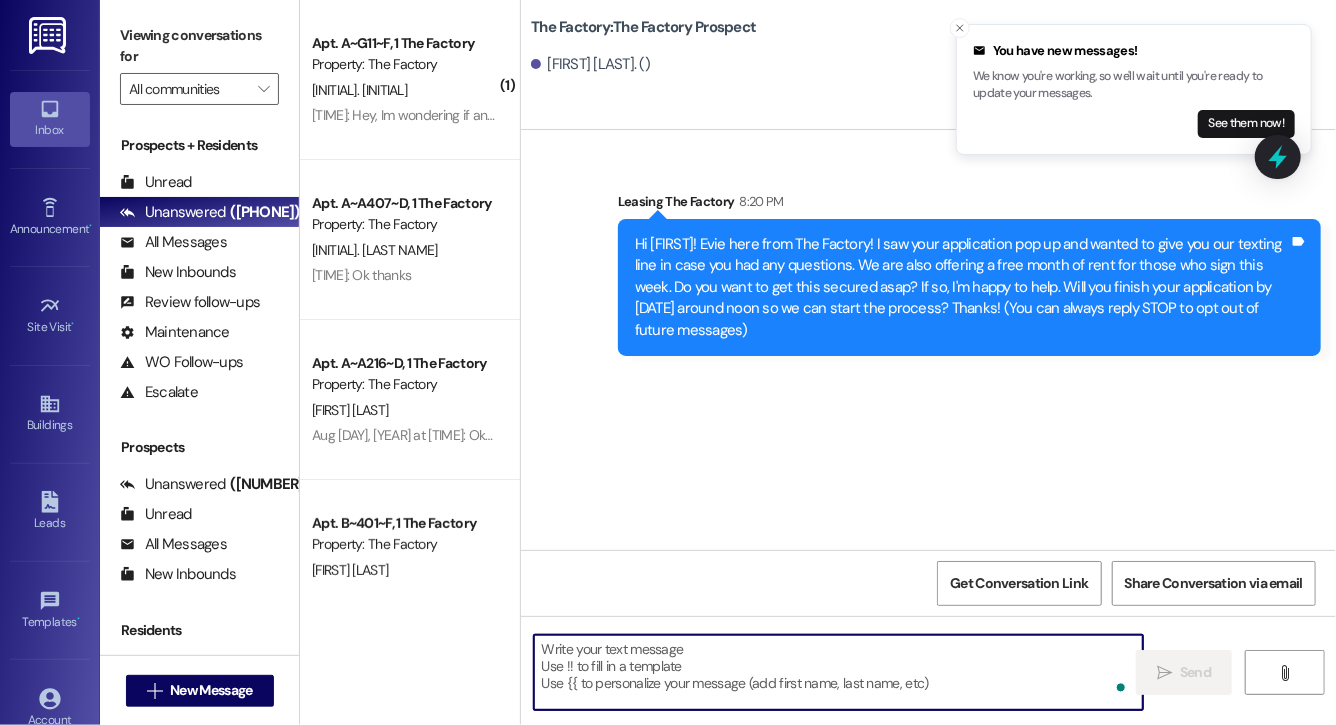 click on "Hi [FIRST]! Evie here from The Factory! I saw your application pop up and wanted to give you our texting line in case you had any questions. We are also offering a free month of rent for those who sign this week. Do you want to get this secured asap? If so, I'm happy to help. Will you finish your application by [DATE] around noon so we can start the process? Thanks! (You can always reply STOP to opt out of future messages)" at bounding box center (962, 287) 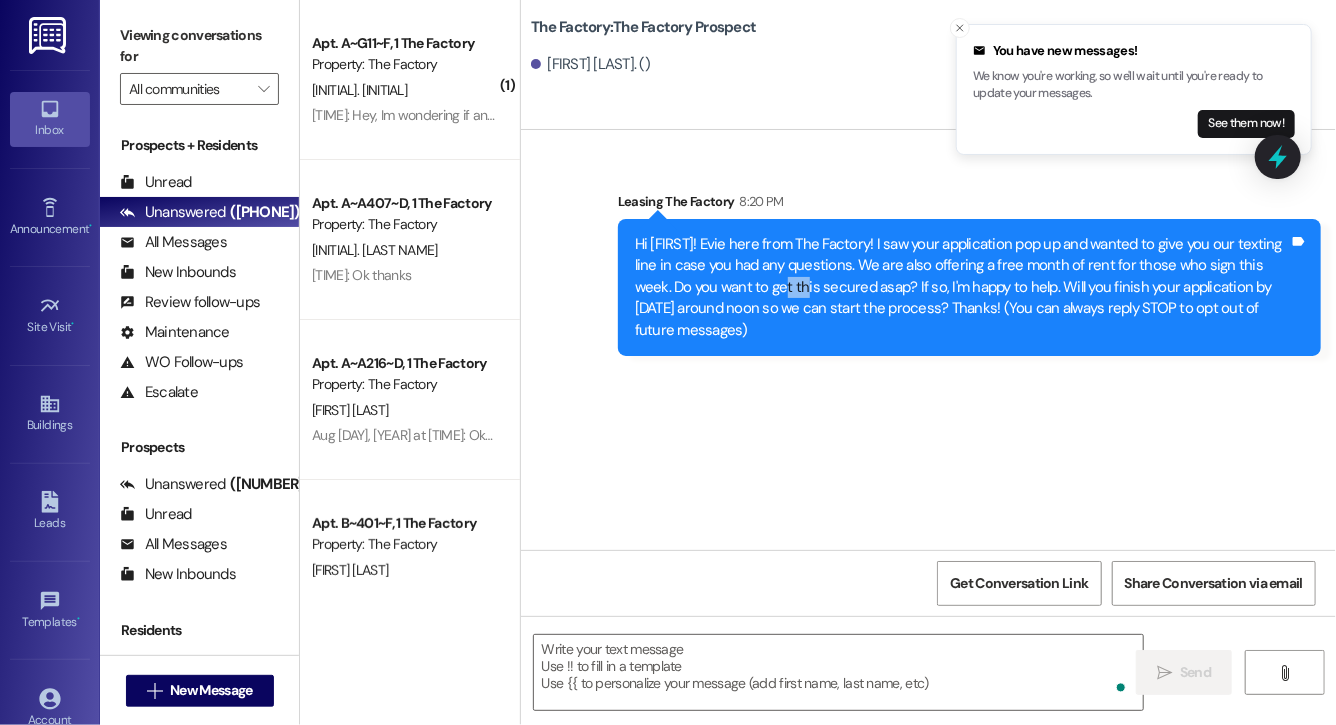 click on "Hi [FIRST]! Evie here from The Factory! I saw your application pop up and wanted to give you our texting line in case you had any questions. We are also offering a free month of rent for those who sign this week. Do you want to get this secured asap? If so, I'm happy to help. Will you finish your application by [DATE] around noon so we can start the process? Thanks! (You can always reply STOP to opt out of future messages)" at bounding box center (962, 287) 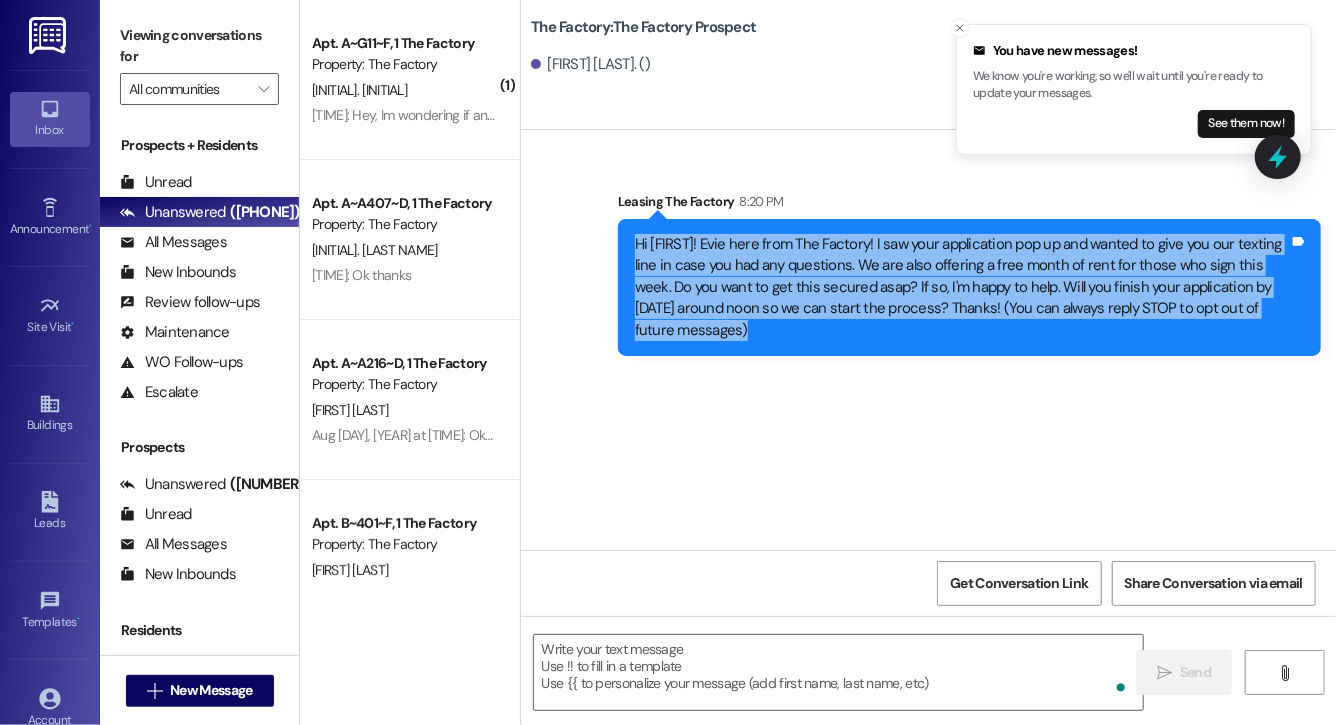click on "Hi [FIRST]! Evie here from The Factory! I saw your application pop up and wanted to give you our texting line in case you had any questions. We are also offering a free month of rent for those who sign this week. Do you want to get this secured asap? If so, I'm happy to help. Will you finish your application by [DATE] around noon so we can start the process? Thanks! (You can always reply STOP to opt out of future messages)" at bounding box center (962, 287) 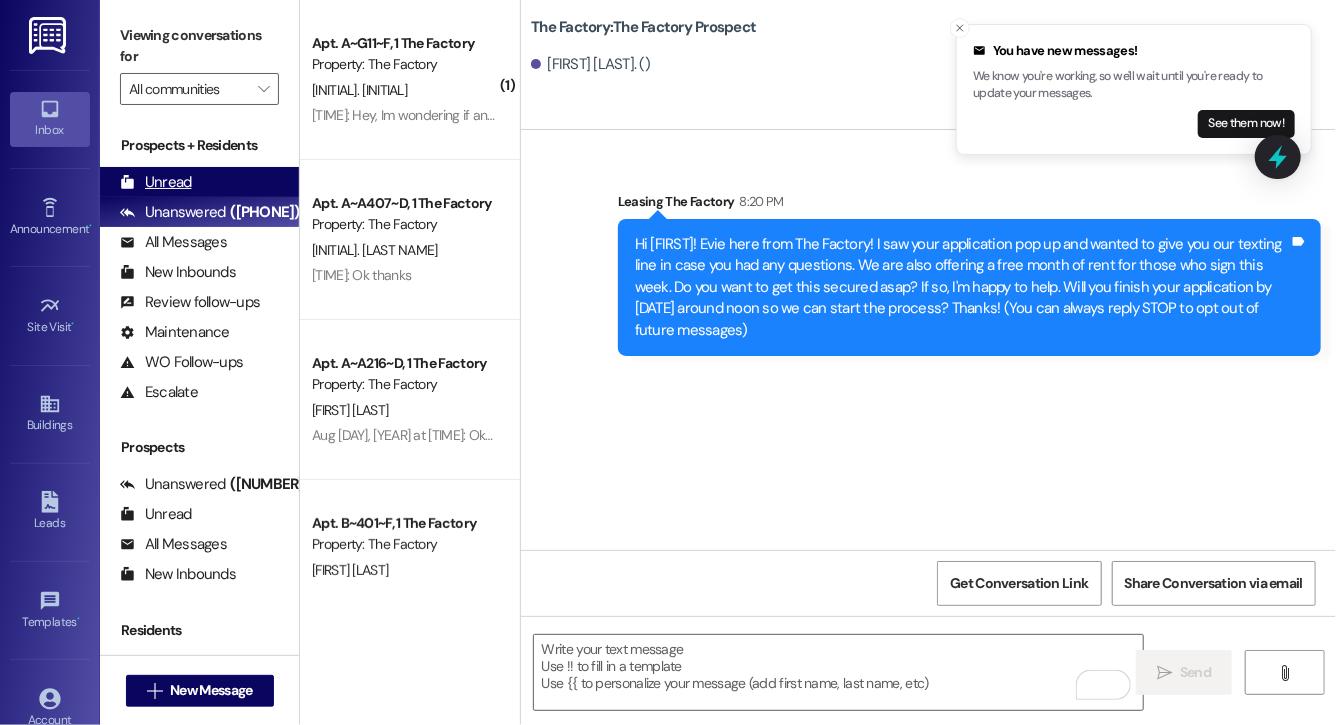 click on "Unread (0)" at bounding box center (199, 182) 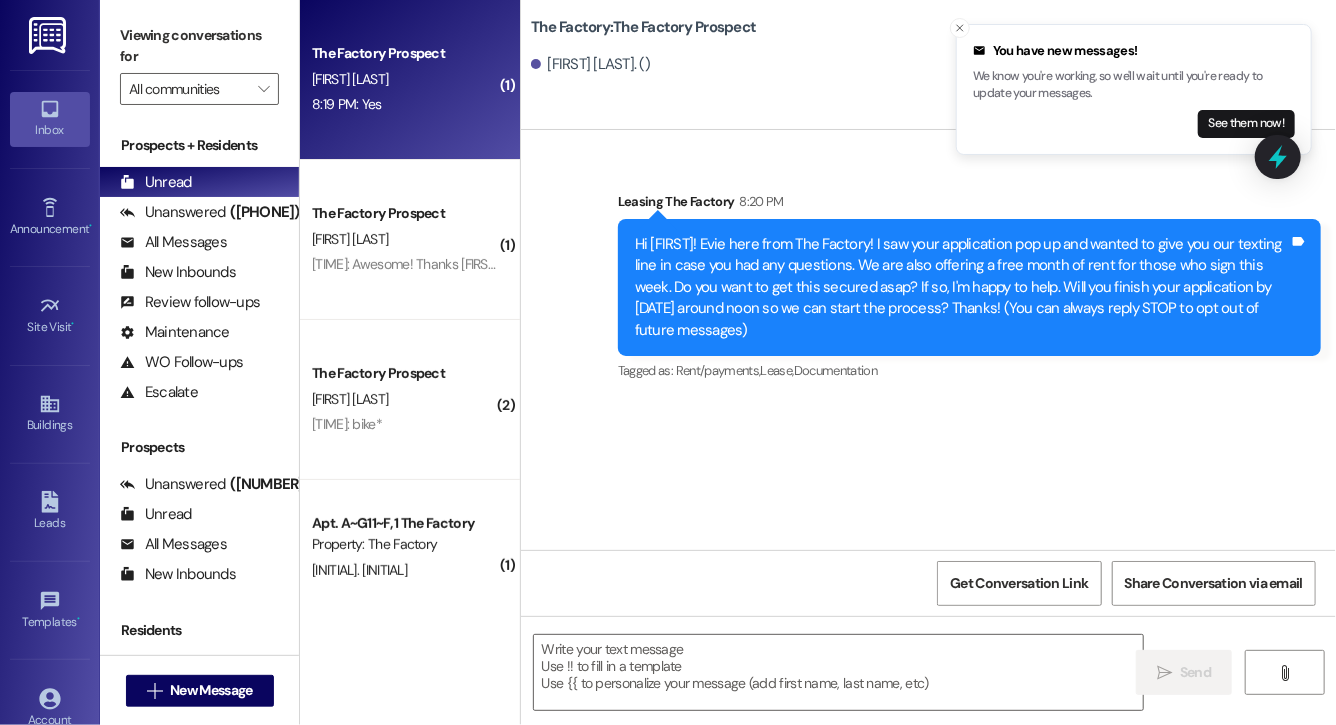 click on "The Factory Prospect [INITIAL]. [LAST NAME] [TIME]: Yes [TIME]: Yes" at bounding box center [410, 80] 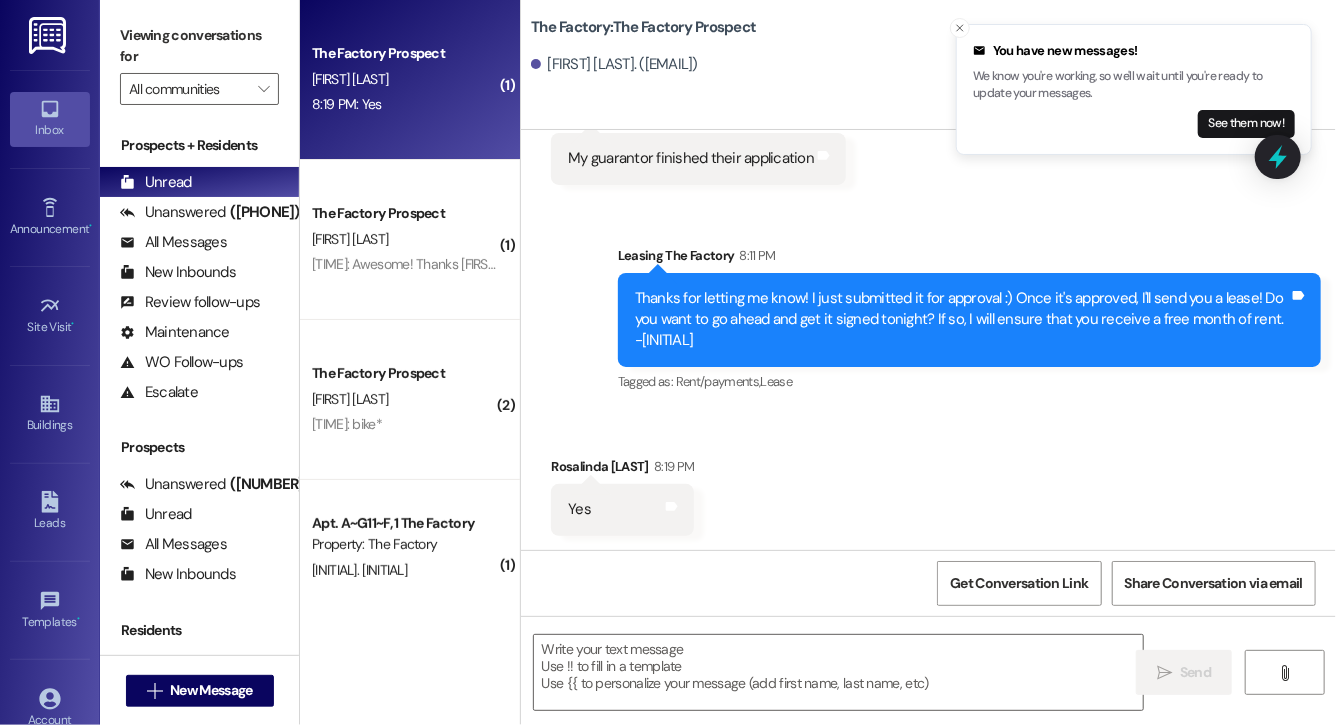 scroll, scrollTop: 2012, scrollLeft: 0, axis: vertical 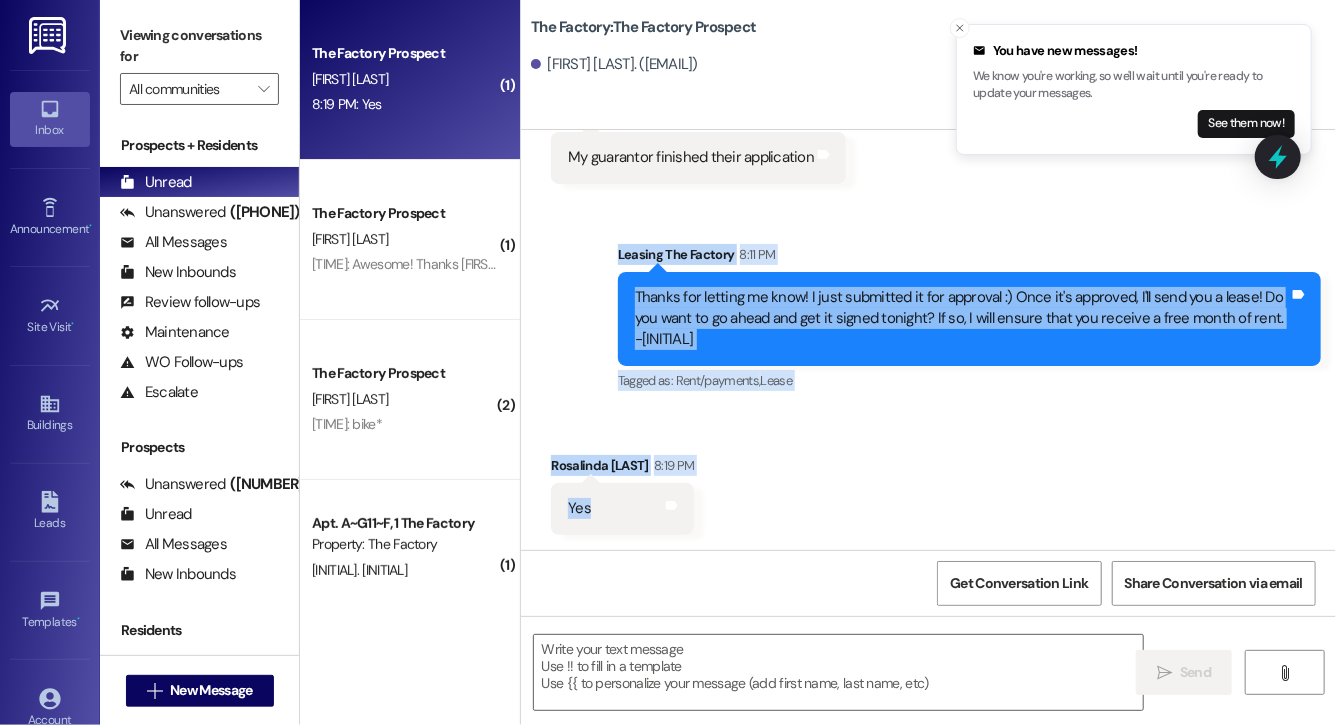 drag, startPoint x: 780, startPoint y: 508, endPoint x: 583, endPoint y: 258, distance: 318.29074 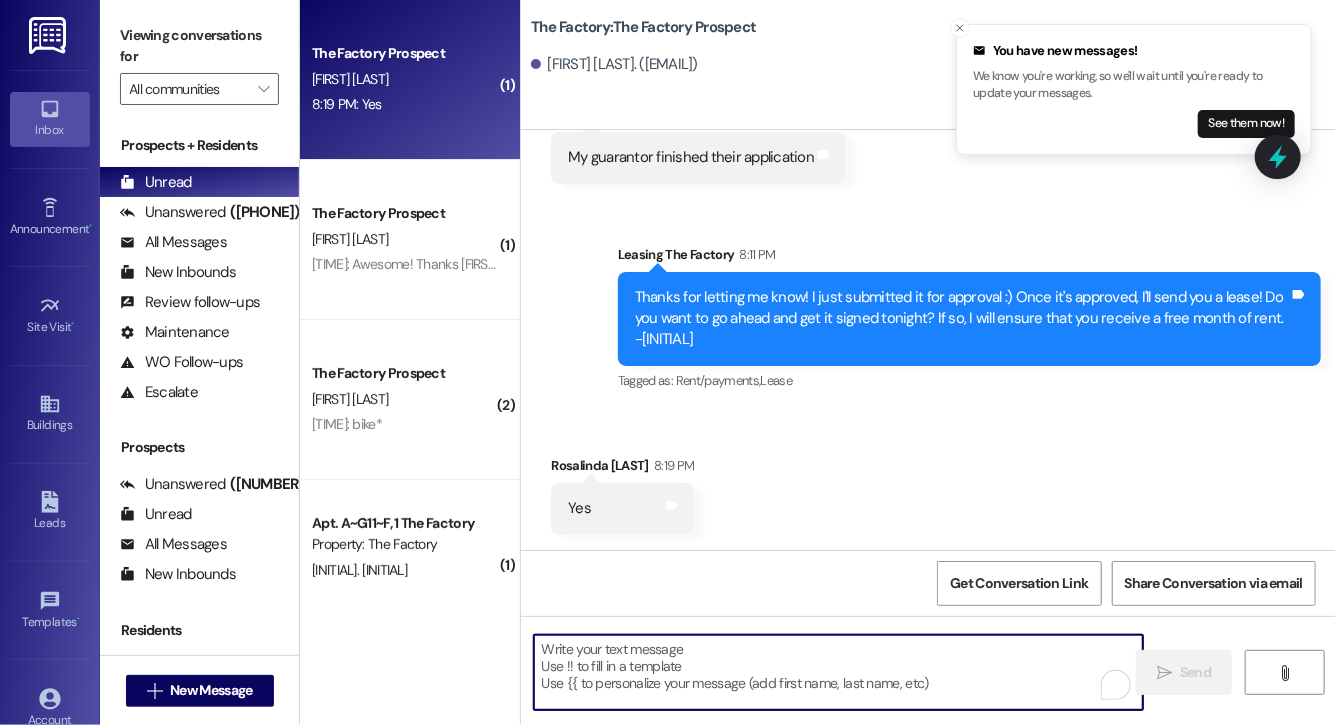 click at bounding box center [838, 672] 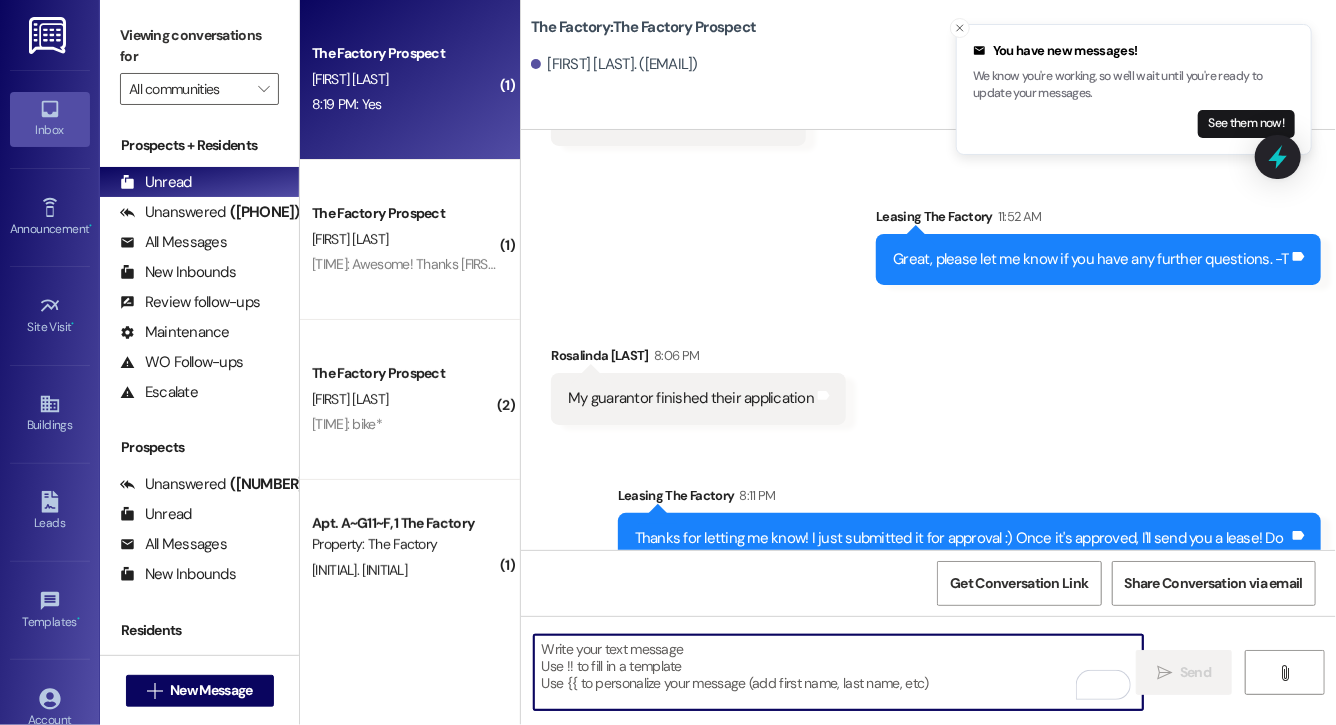 scroll, scrollTop: 2012, scrollLeft: 0, axis: vertical 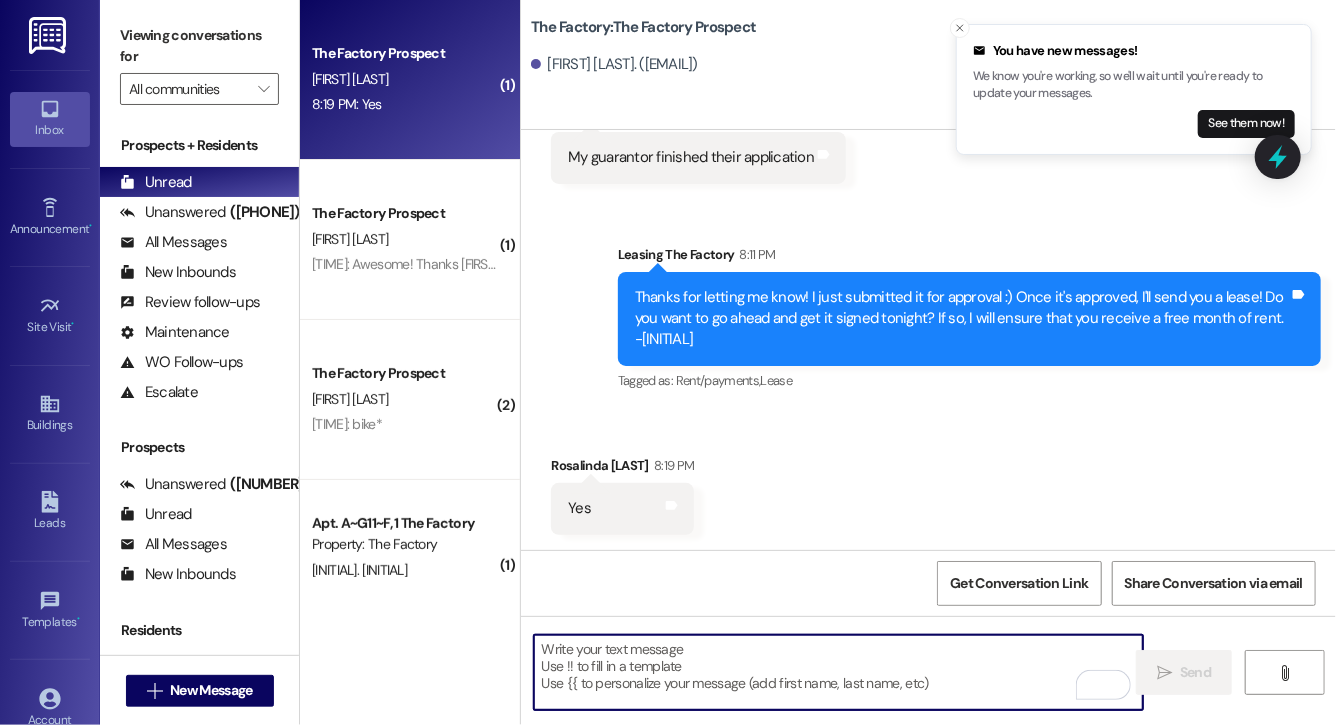 click at bounding box center [838, 672] 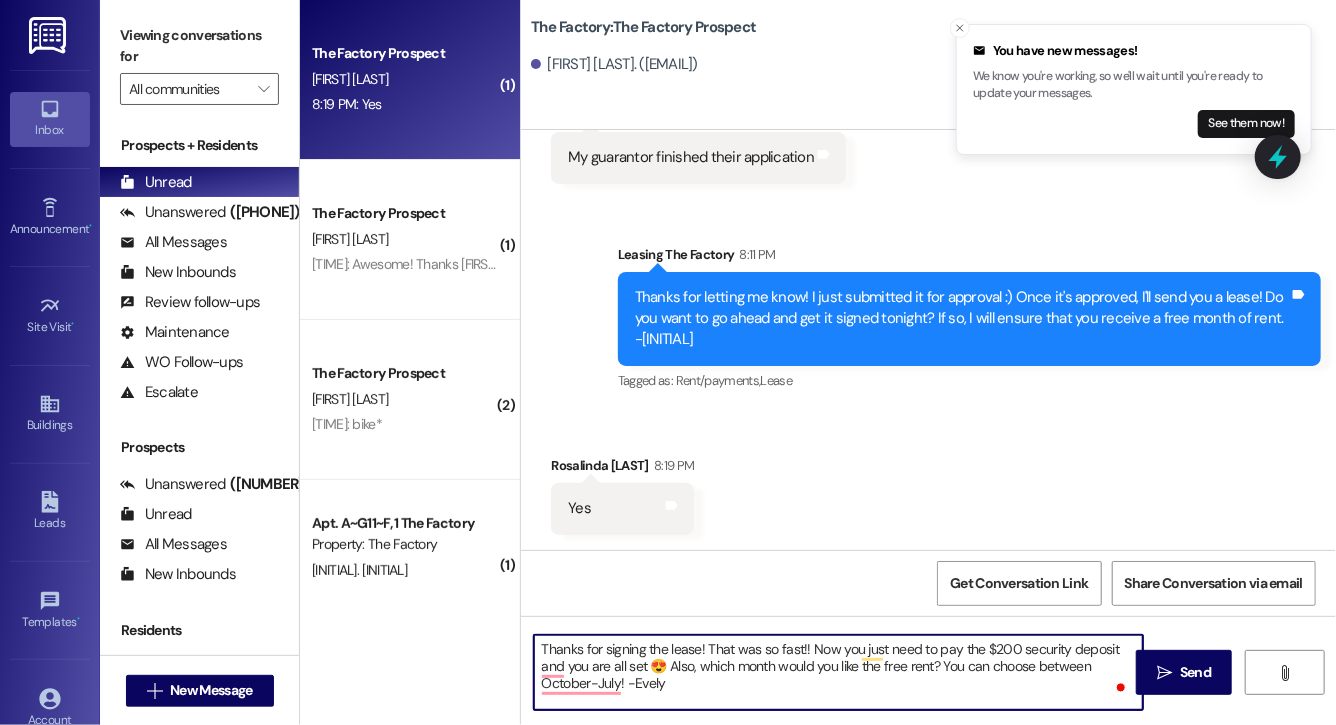 type on "Thanks for signing the lease! That was so fast!! Now you just need to pay the $200 security deposit and you are all set 😍 Also, which month would you like the free rent? You can choose between [MONTH]-[MONTH]! -[FIRST]" 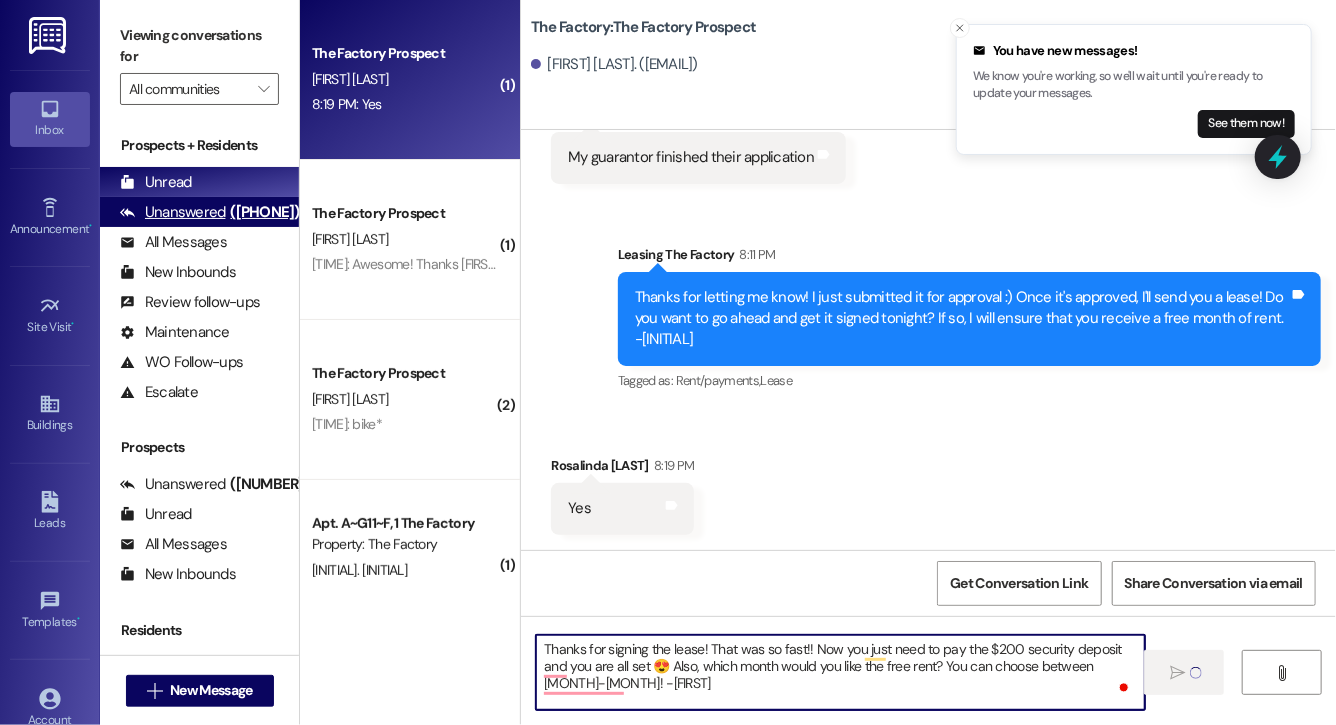type 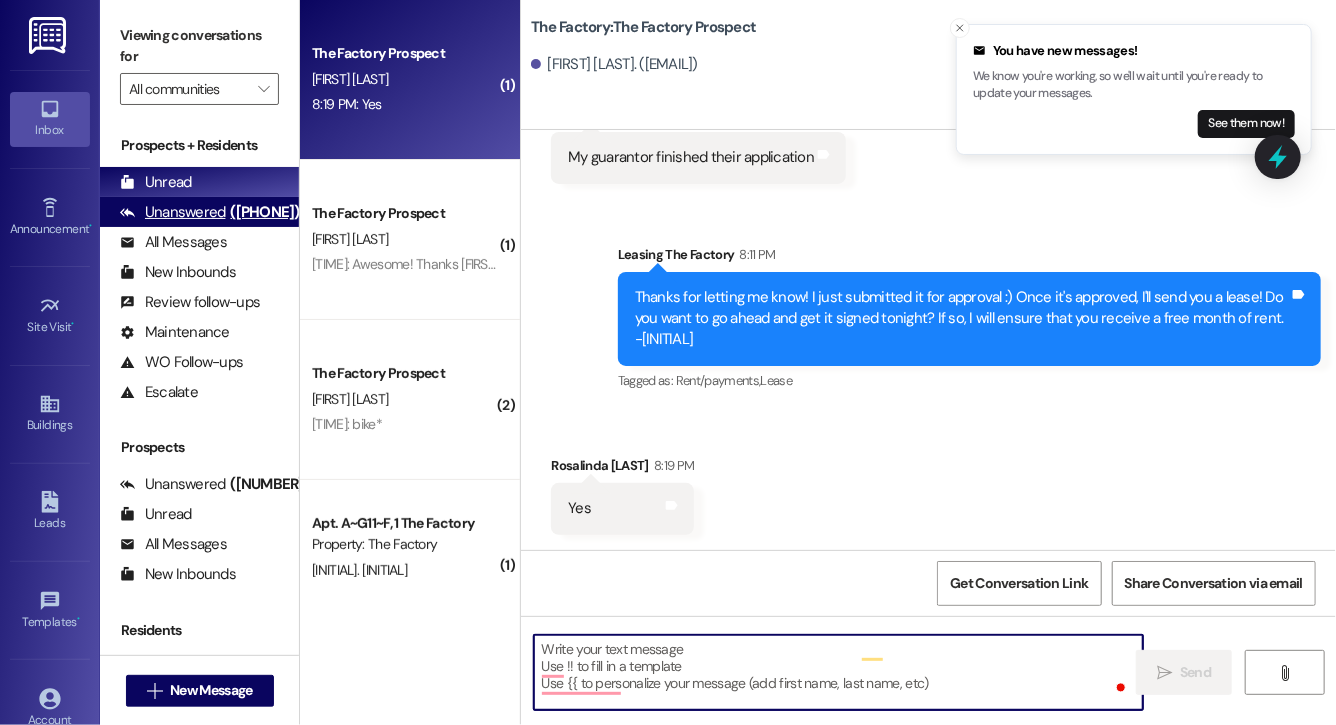 scroll, scrollTop: 2011, scrollLeft: 0, axis: vertical 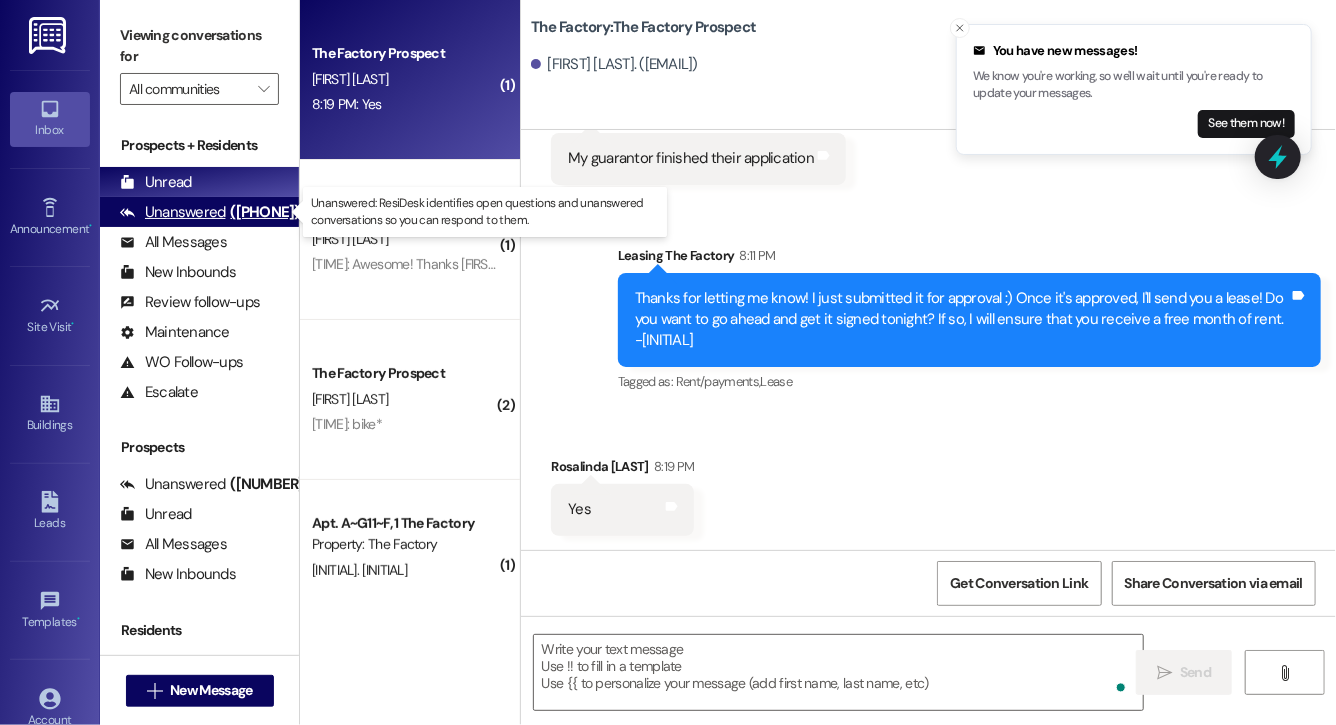 click on "Unanswered (125)" at bounding box center (199, 212) 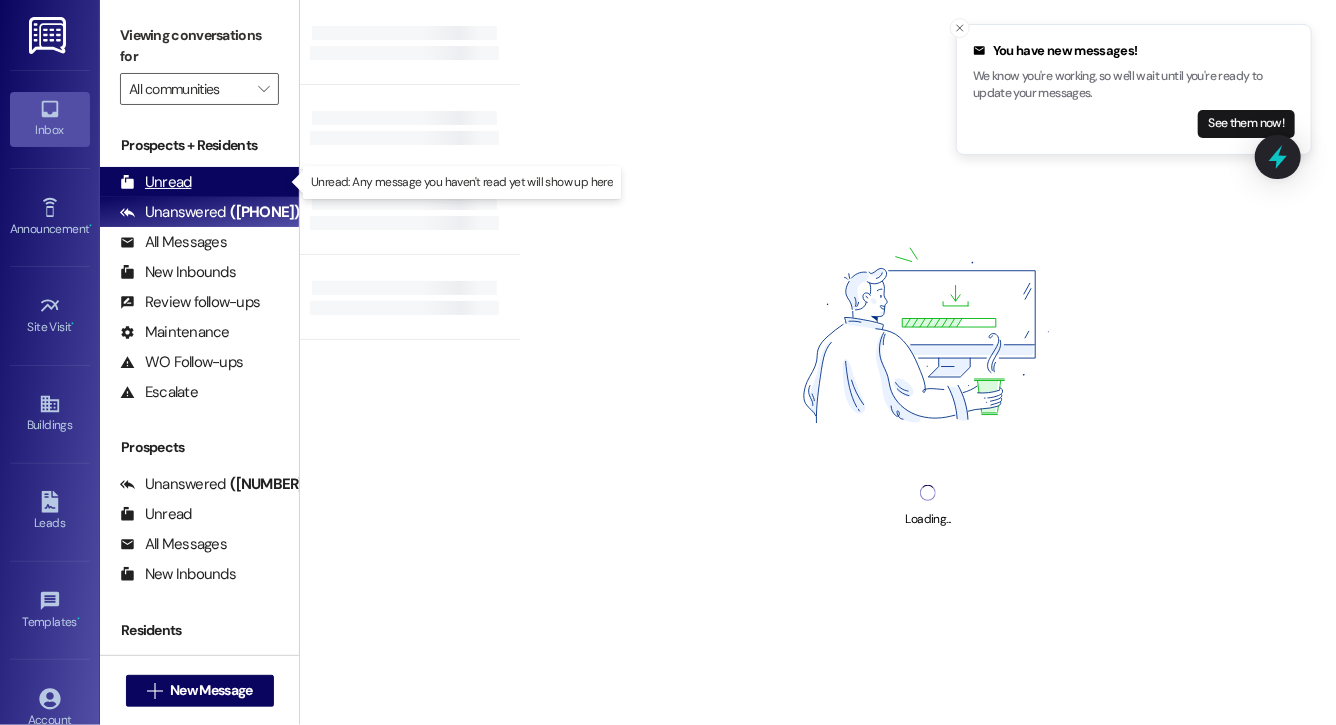 click on "Unread (0)" at bounding box center (199, 182) 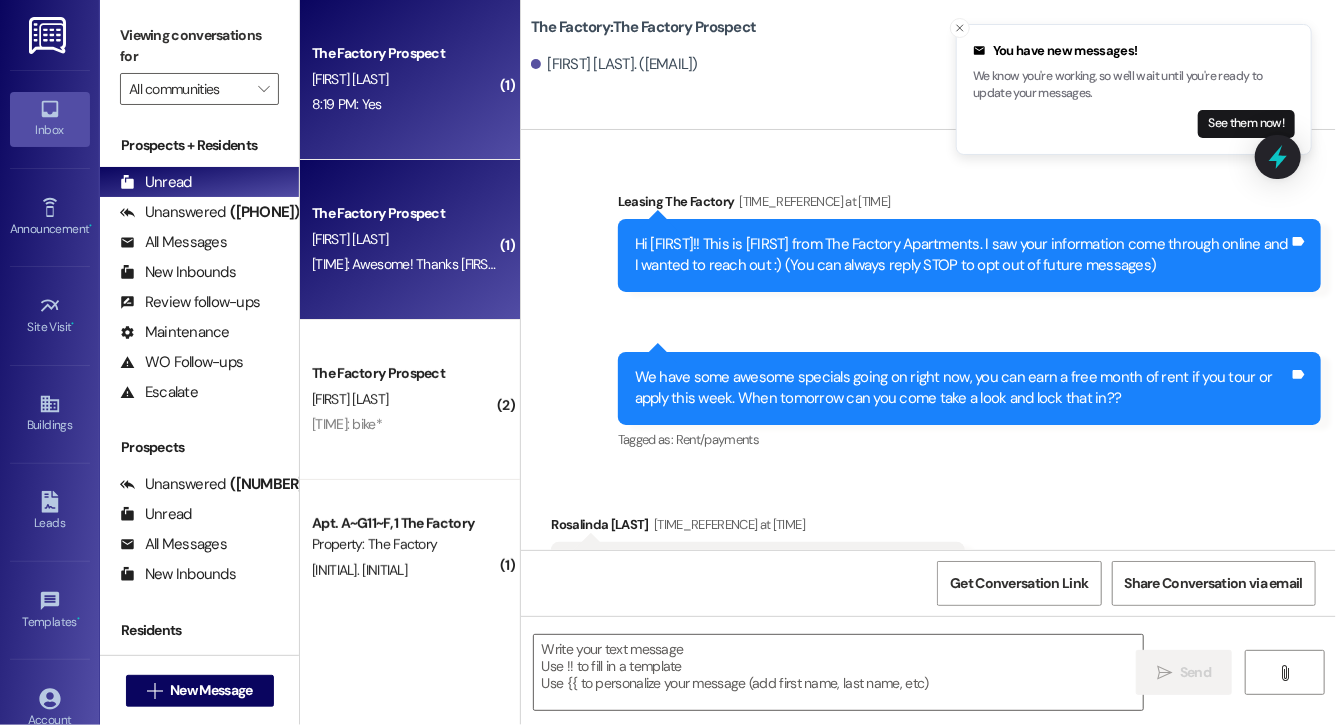 scroll, scrollTop: 0, scrollLeft: 0, axis: both 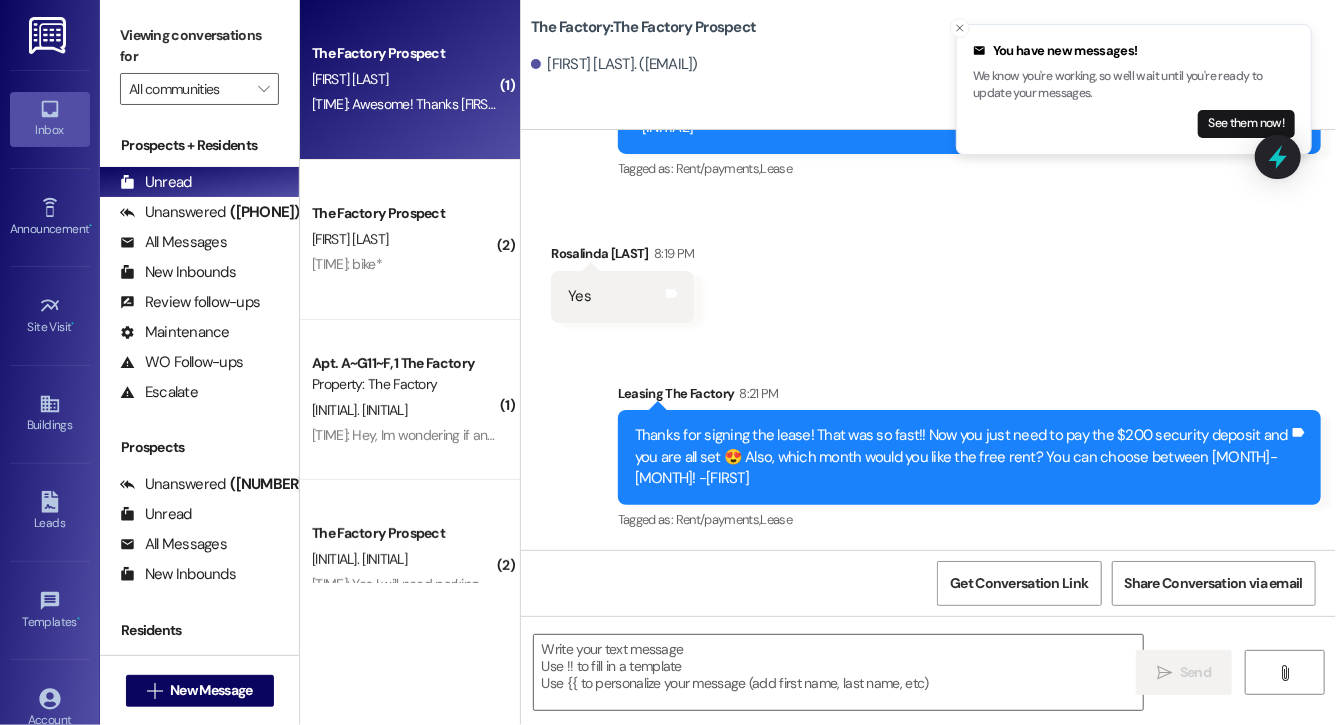 click on "The Factory Prospect G. [LAST] [TIME]: Awesome! Thanks [FIRST] [TIME]: Awesome! Thanks [FIRST]" at bounding box center [410, 80] 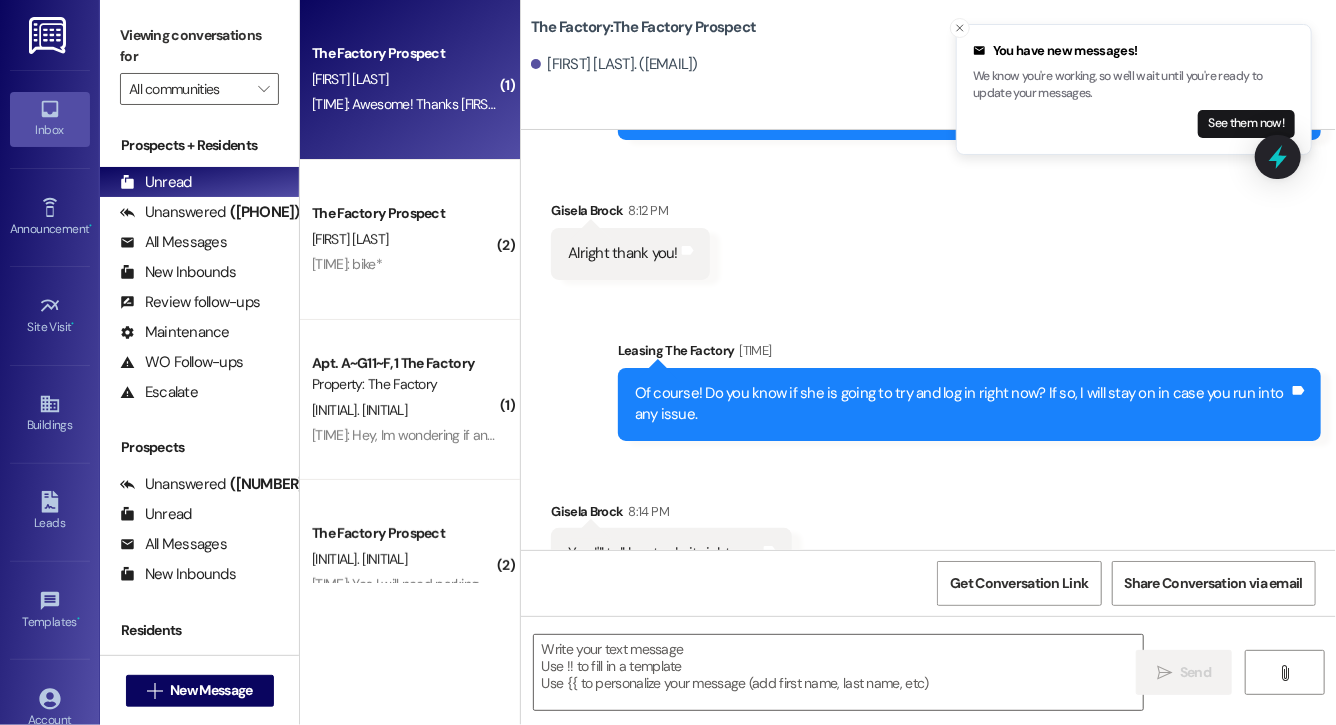 scroll, scrollTop: 16030, scrollLeft: 0, axis: vertical 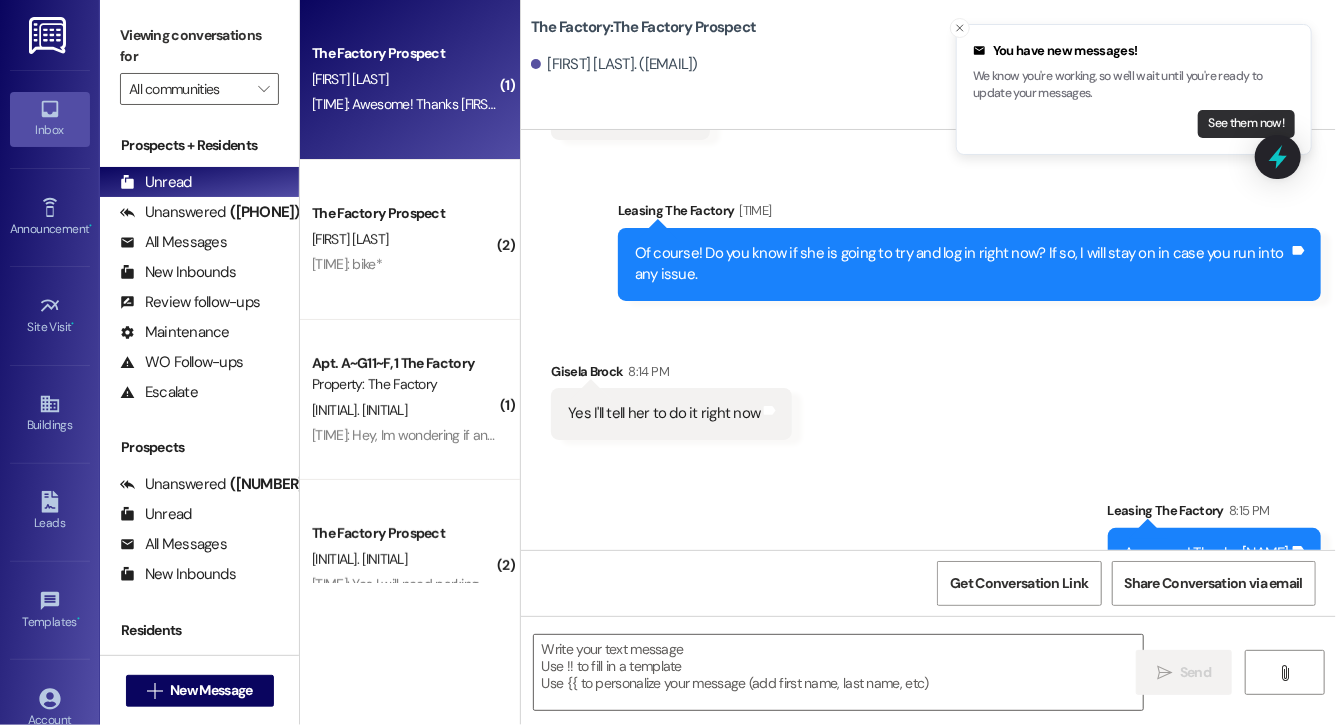 click on "See them now!" at bounding box center (1246, 124) 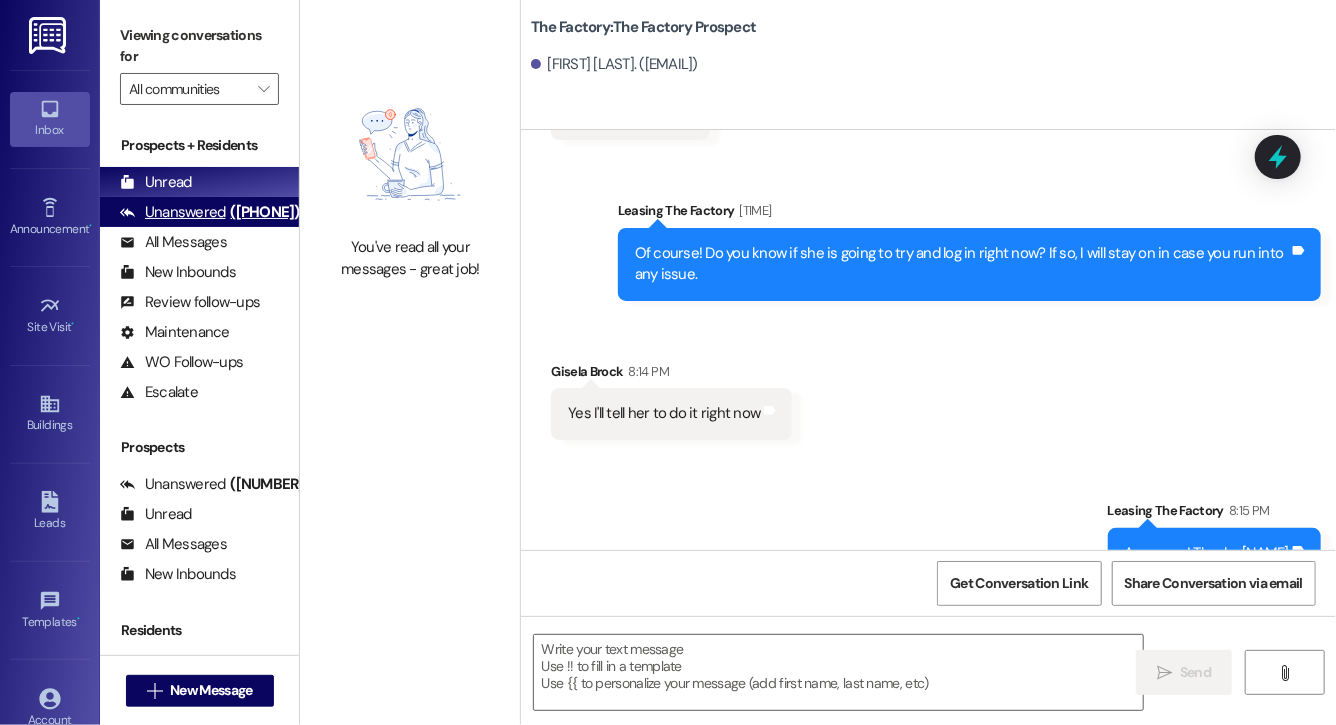 click on "Unanswered (125)" at bounding box center (199, 212) 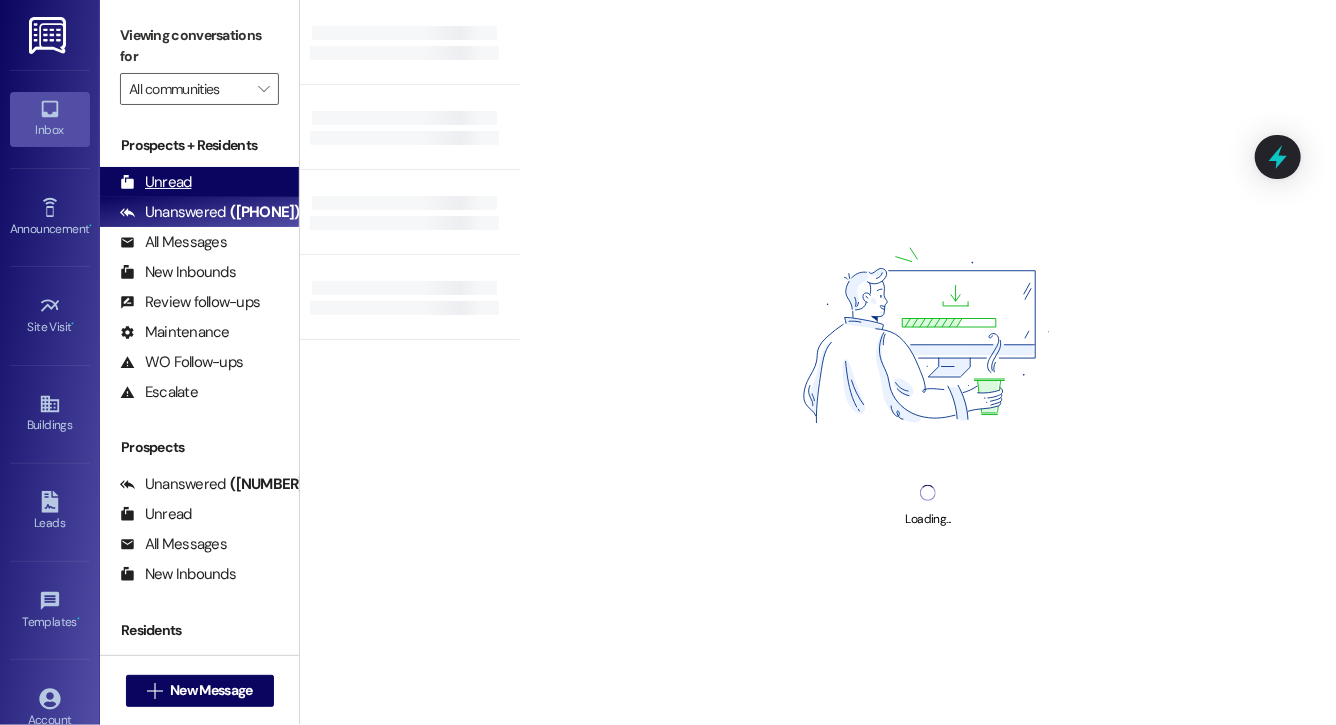 click on "Unread (0)" at bounding box center (199, 182) 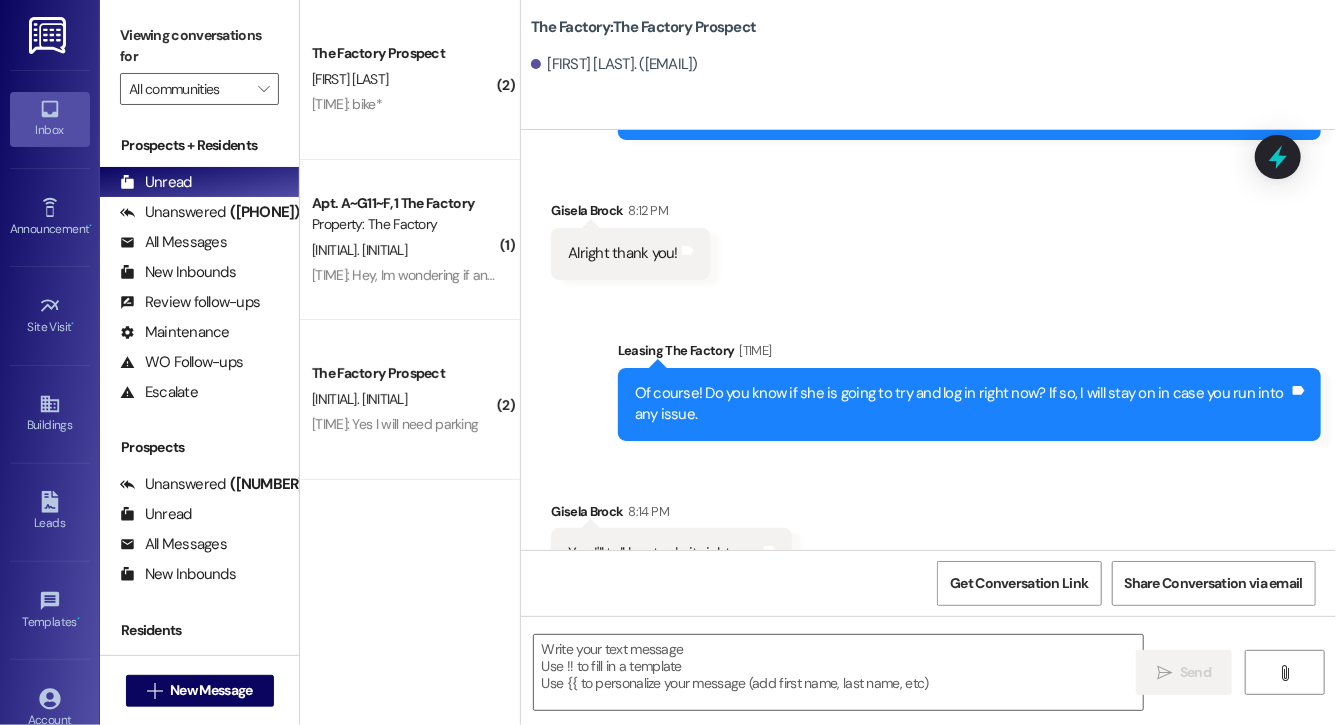scroll, scrollTop: 16030, scrollLeft: 0, axis: vertical 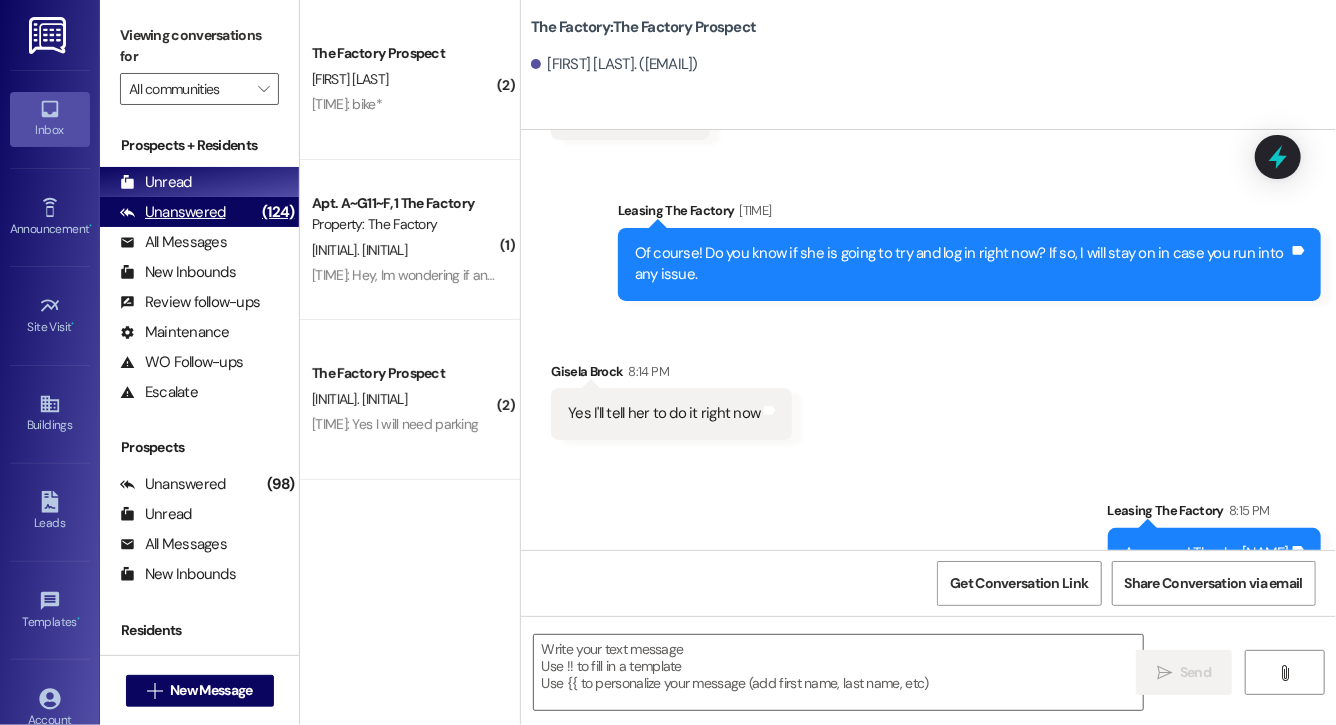 click on "Unanswered (124)" at bounding box center (199, 212) 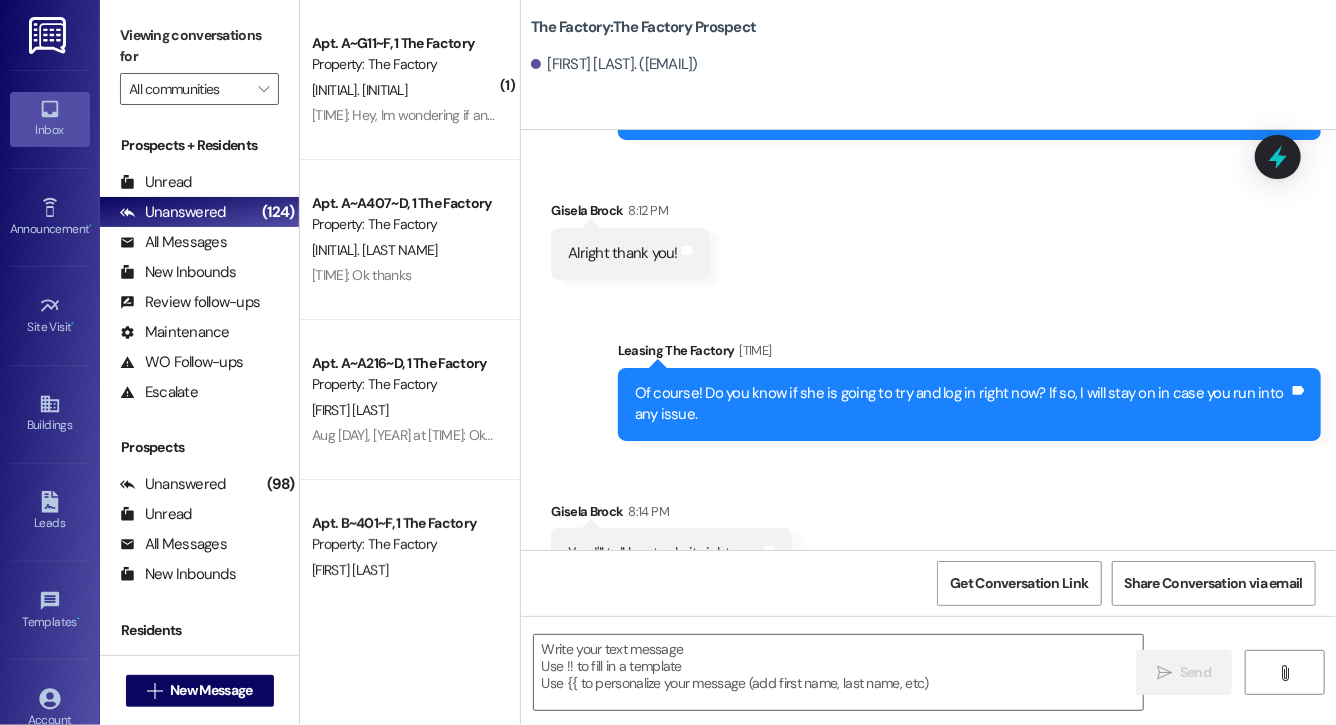 scroll, scrollTop: 16030, scrollLeft: 0, axis: vertical 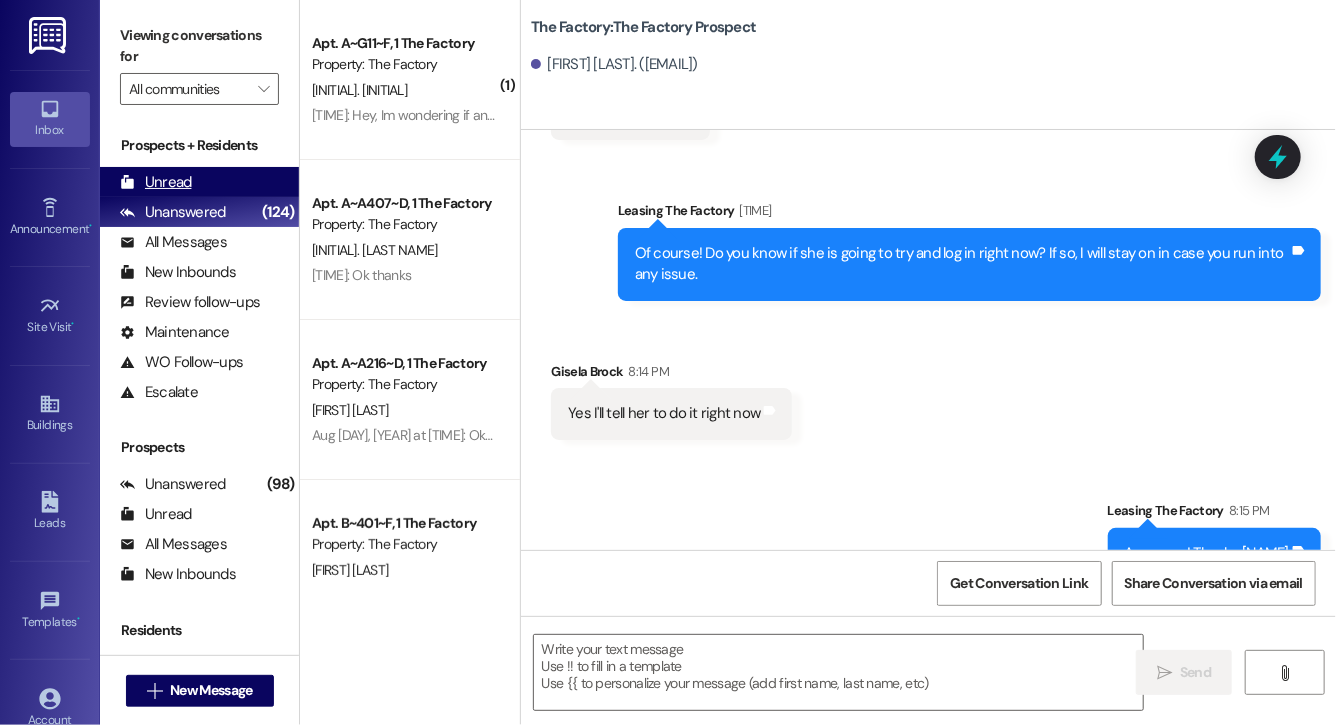 click on "Unread (0)" at bounding box center (199, 182) 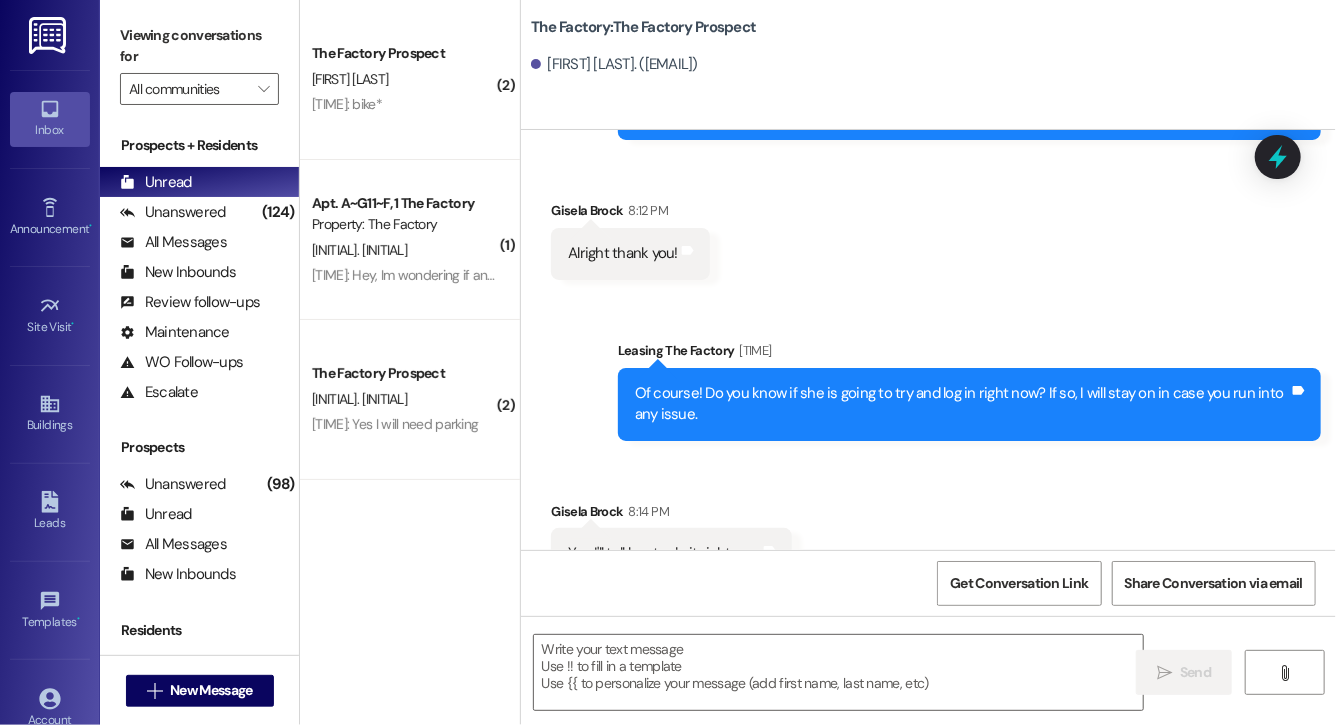 scroll, scrollTop: 16030, scrollLeft: 0, axis: vertical 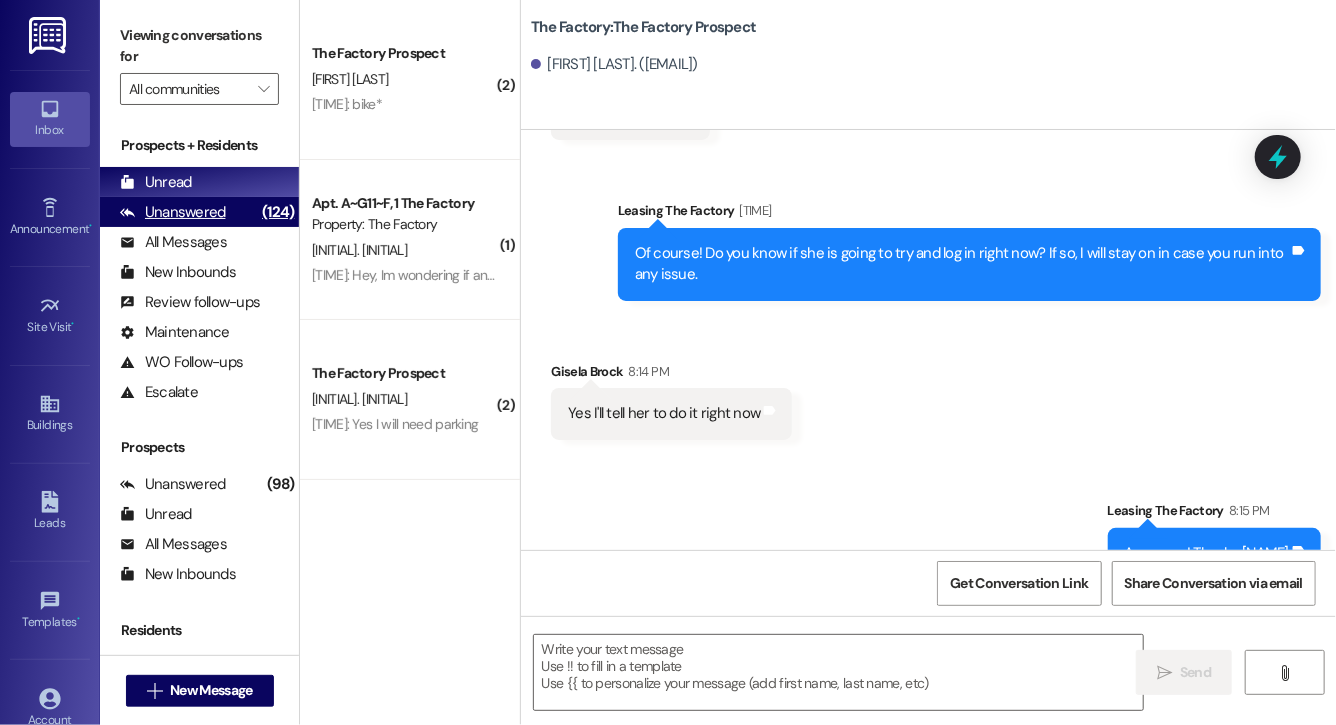click on "Unanswered" at bounding box center [173, 212] 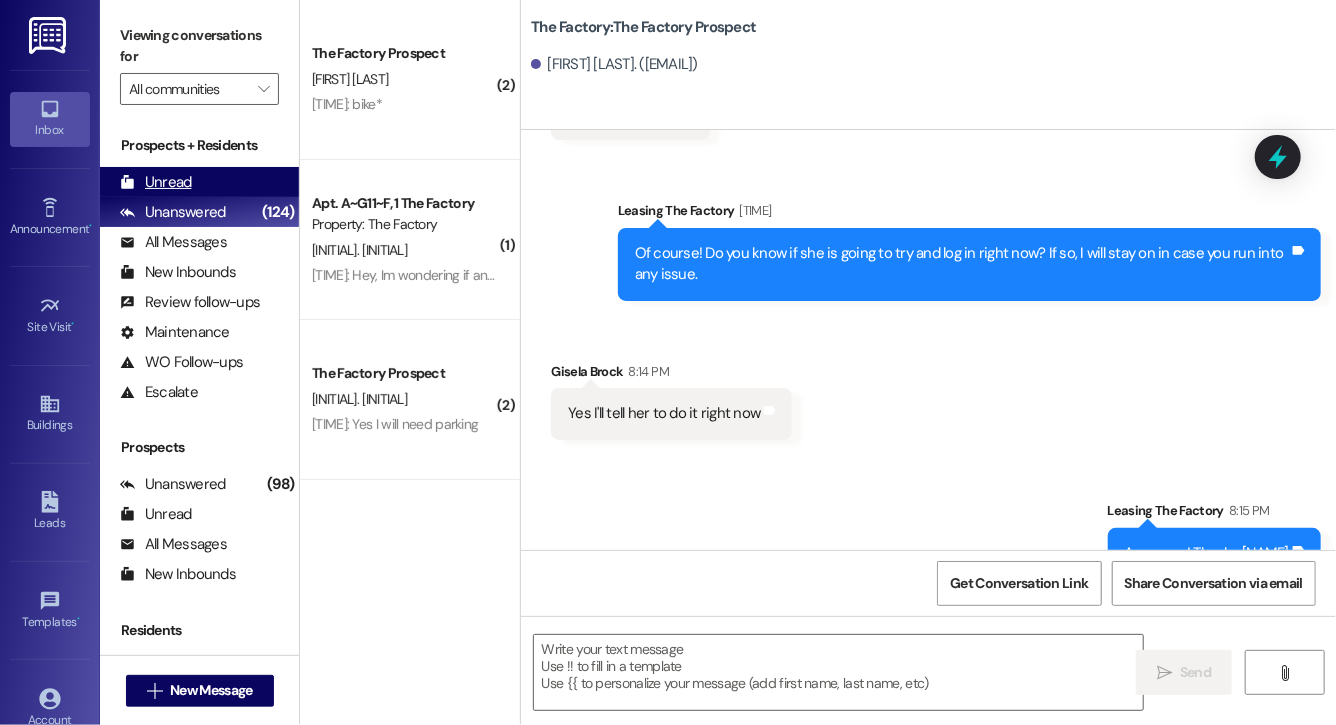 click on "Unread (0)" at bounding box center [199, 182] 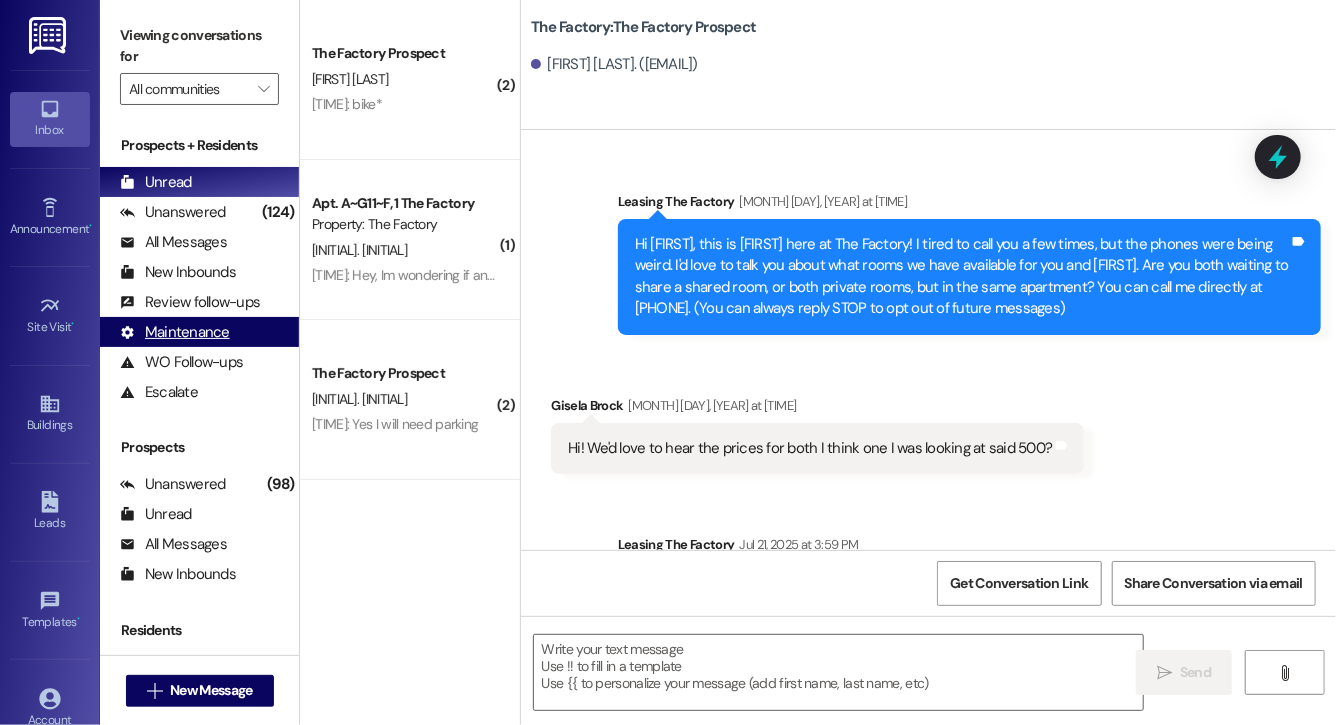 scroll, scrollTop: 15890, scrollLeft: 0, axis: vertical 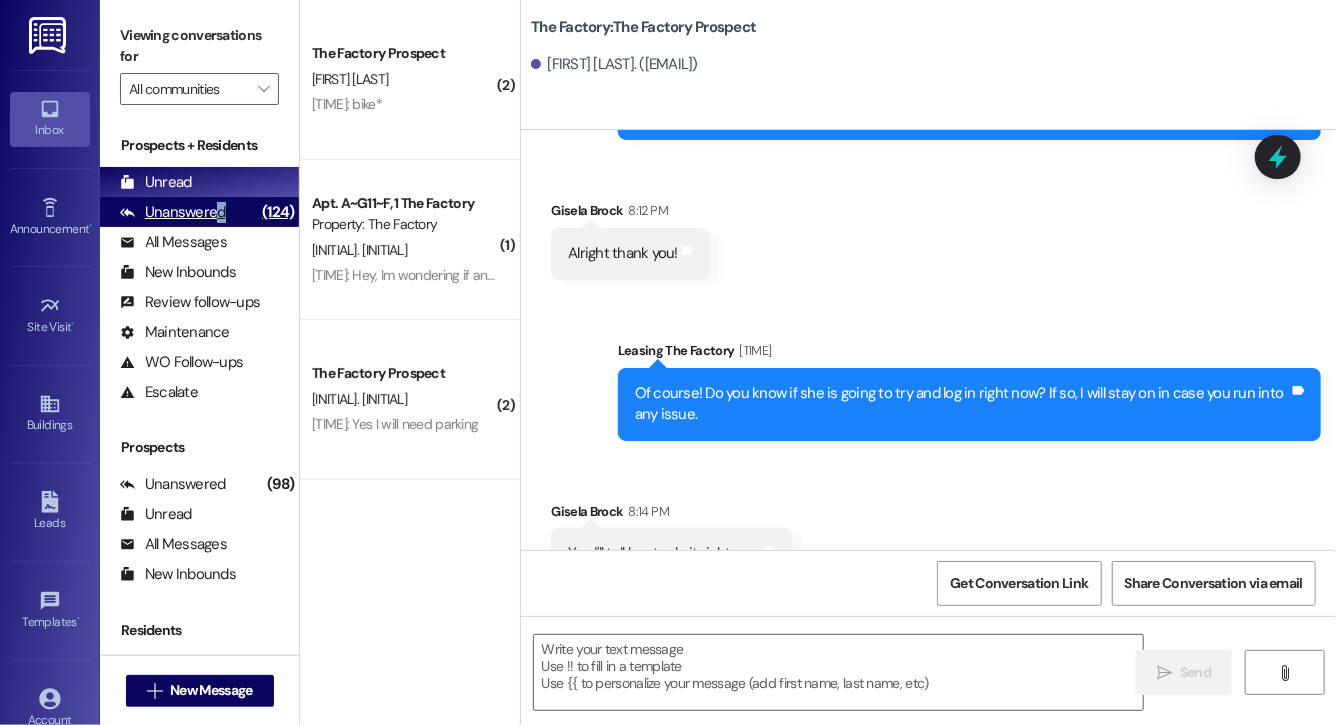 click on "Unanswered" at bounding box center (173, 212) 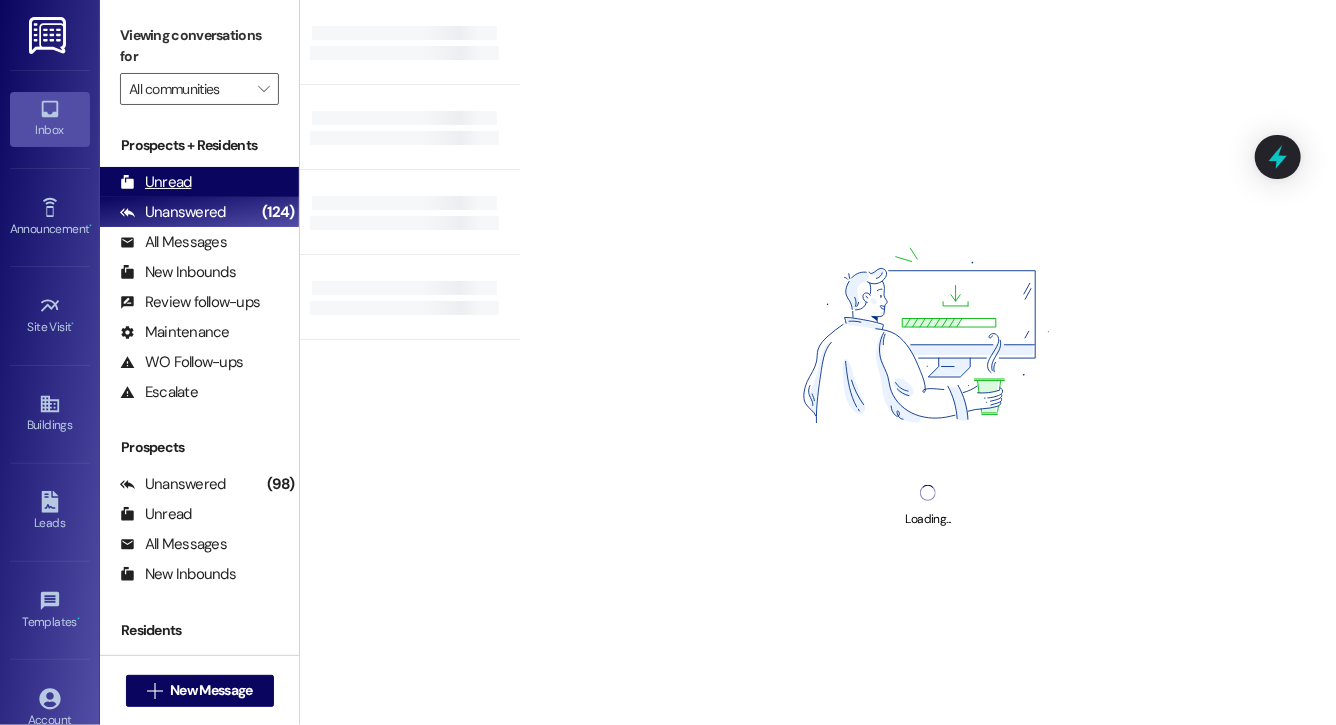 click on "Unread (0)" at bounding box center (199, 182) 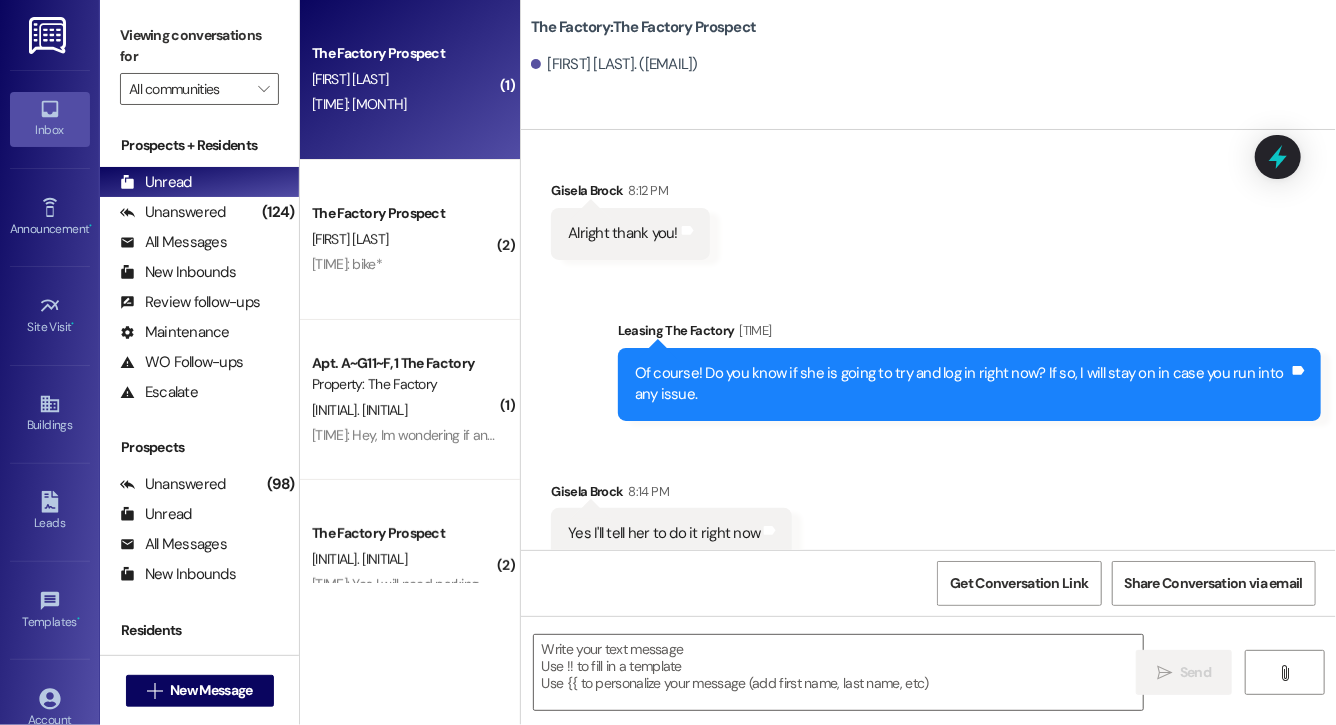 scroll, scrollTop: 15890, scrollLeft: 0, axis: vertical 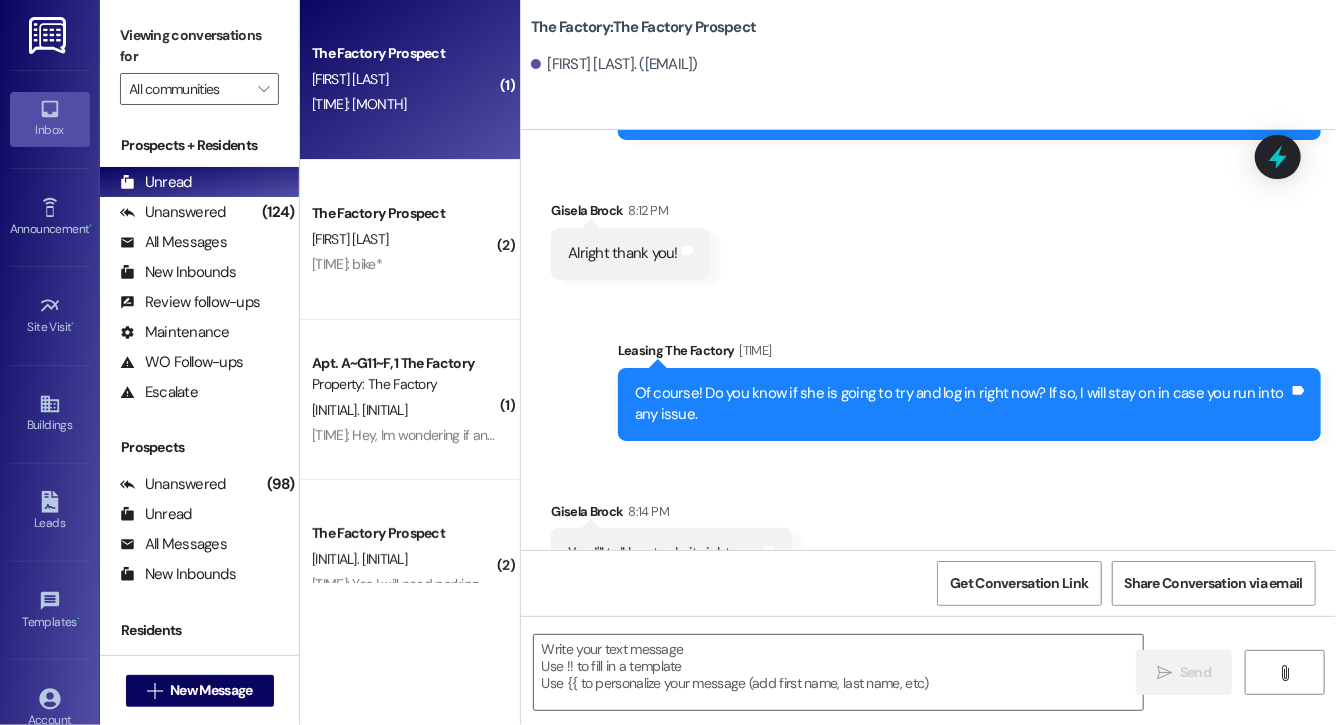 click on "8:27 PM: October  8:27 PM: October" at bounding box center [404, 104] 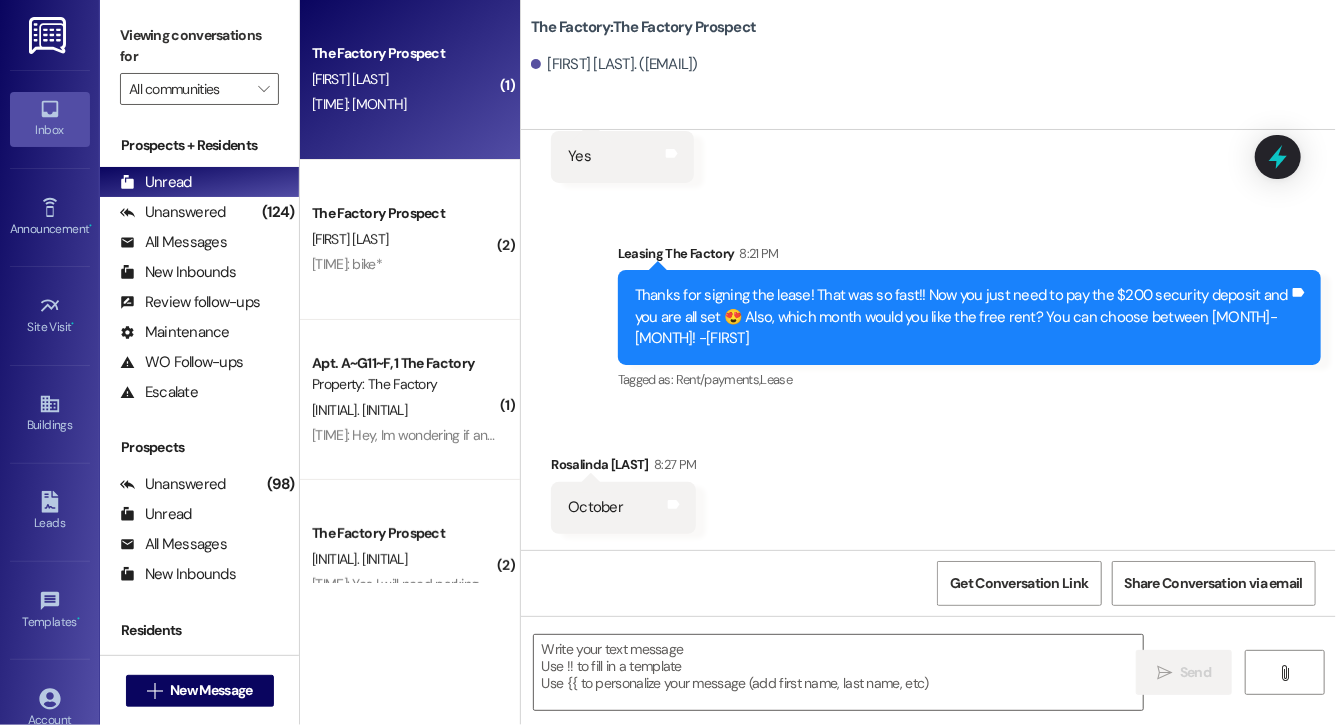 scroll, scrollTop: 2363, scrollLeft: 0, axis: vertical 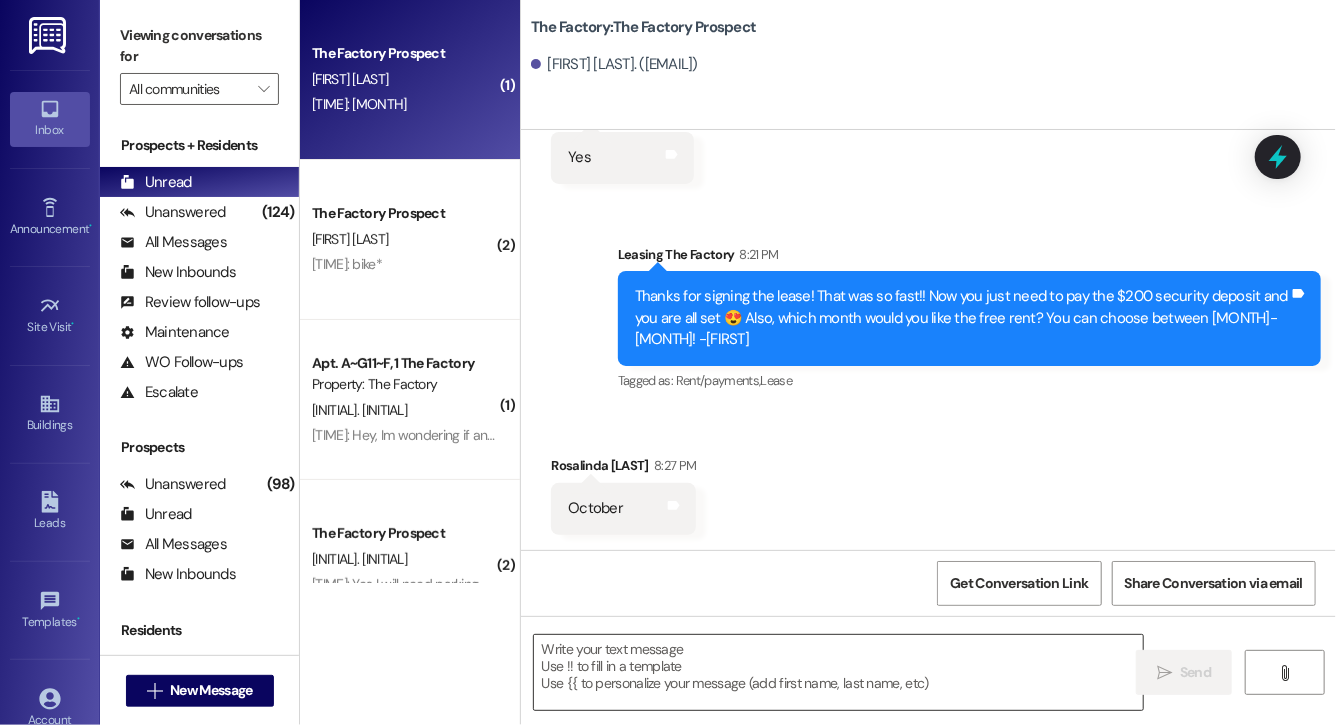 click at bounding box center (838, 672) 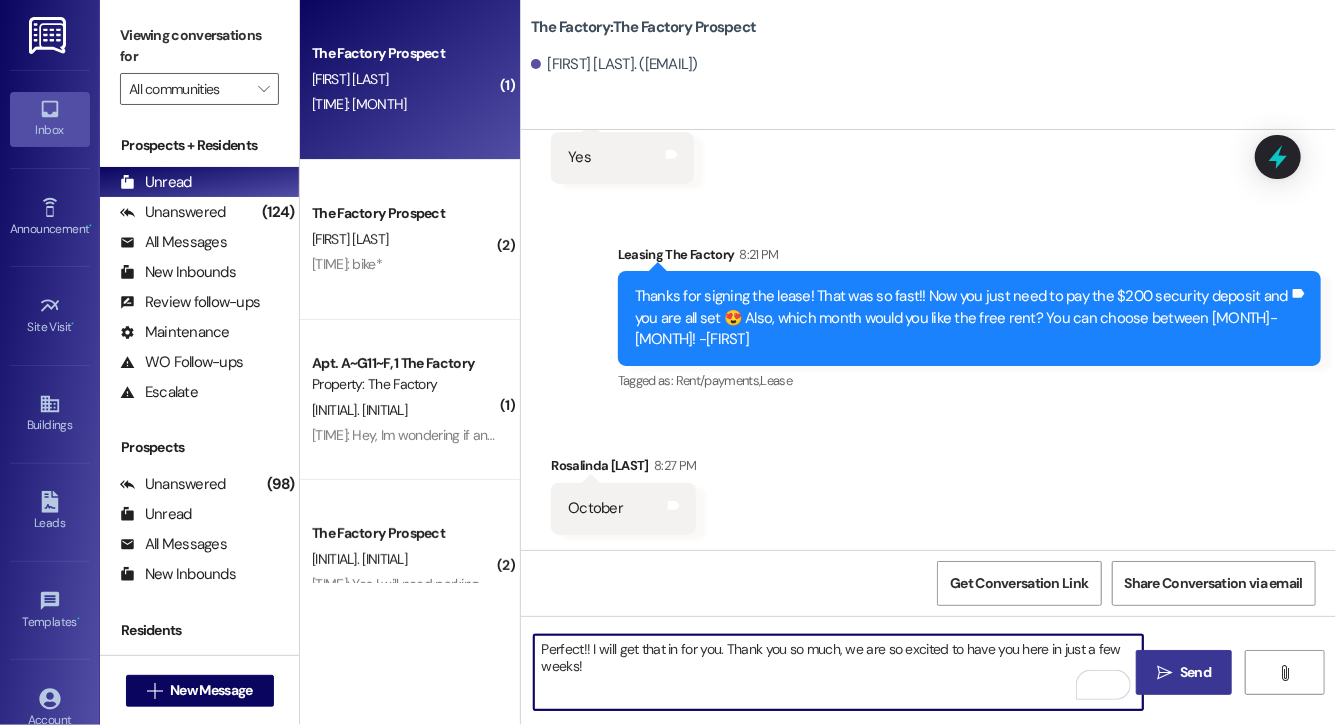 type on "Perfect!! I will get that in for you. Thank you so much, we are so excited to have you here in just a few weeks!" 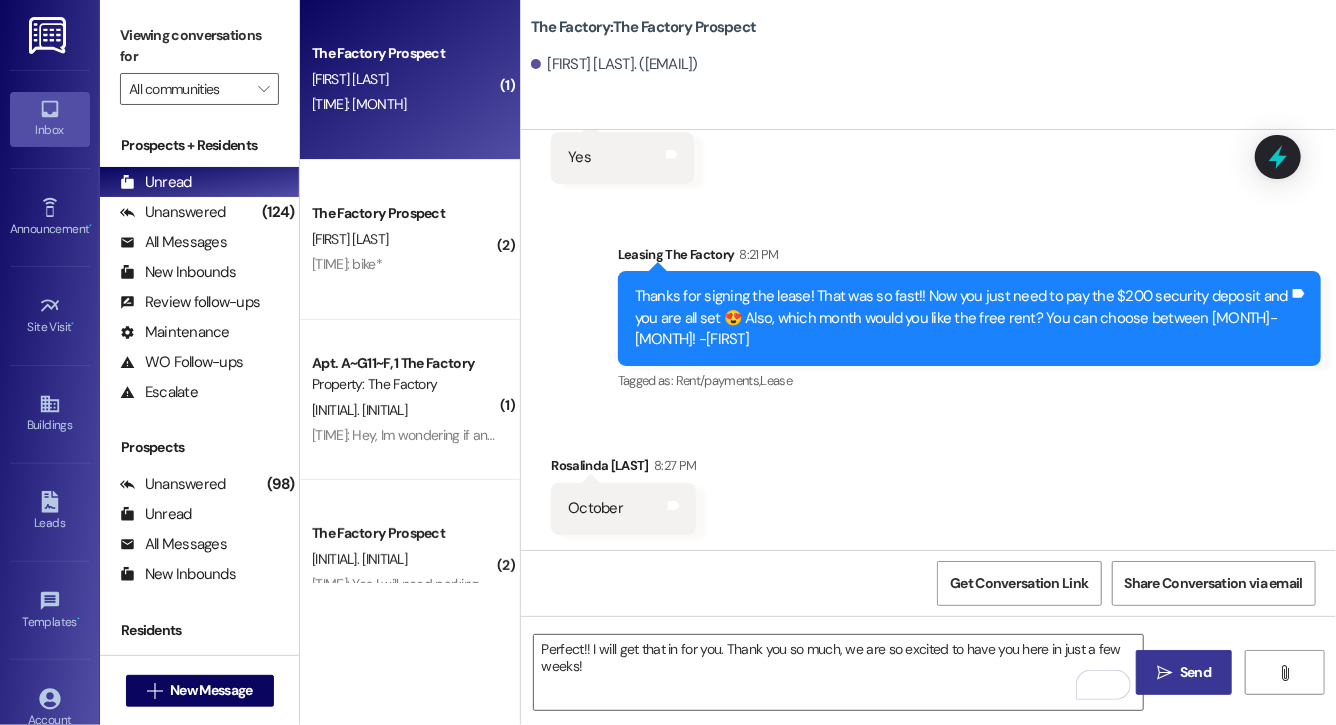 click on "" at bounding box center [1164, 673] 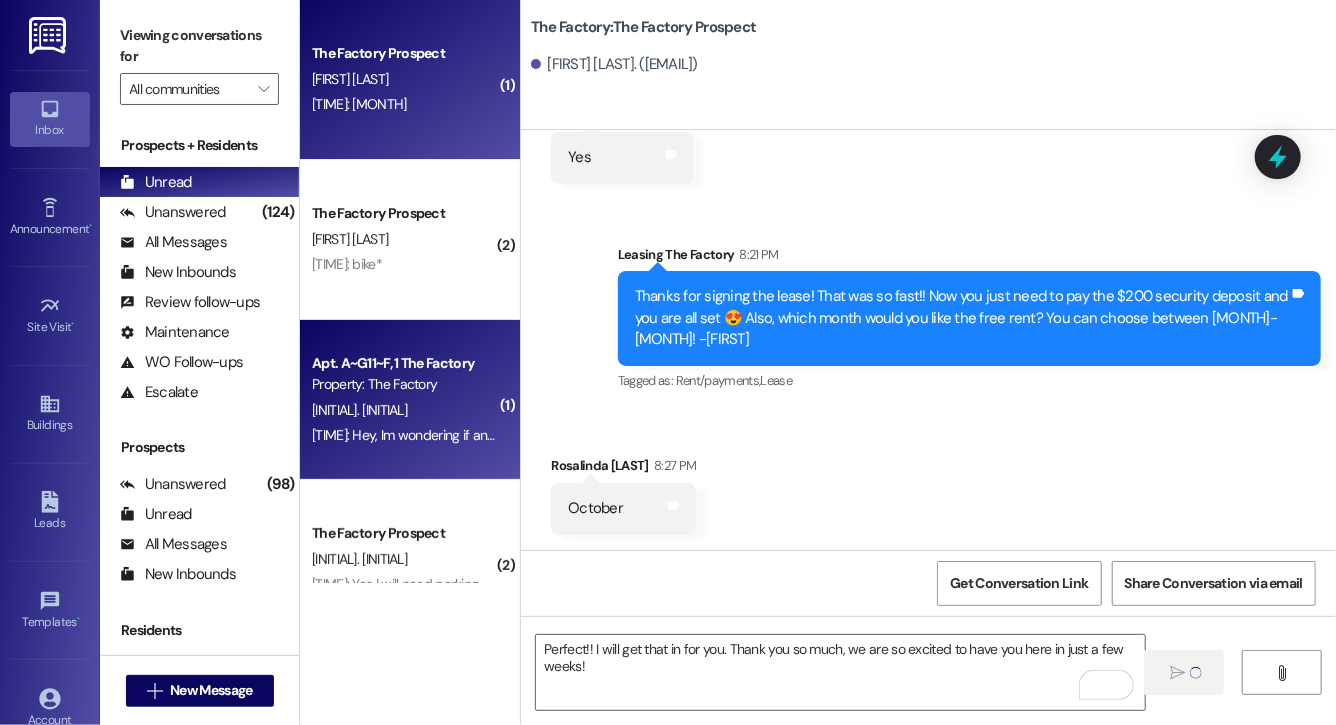 type 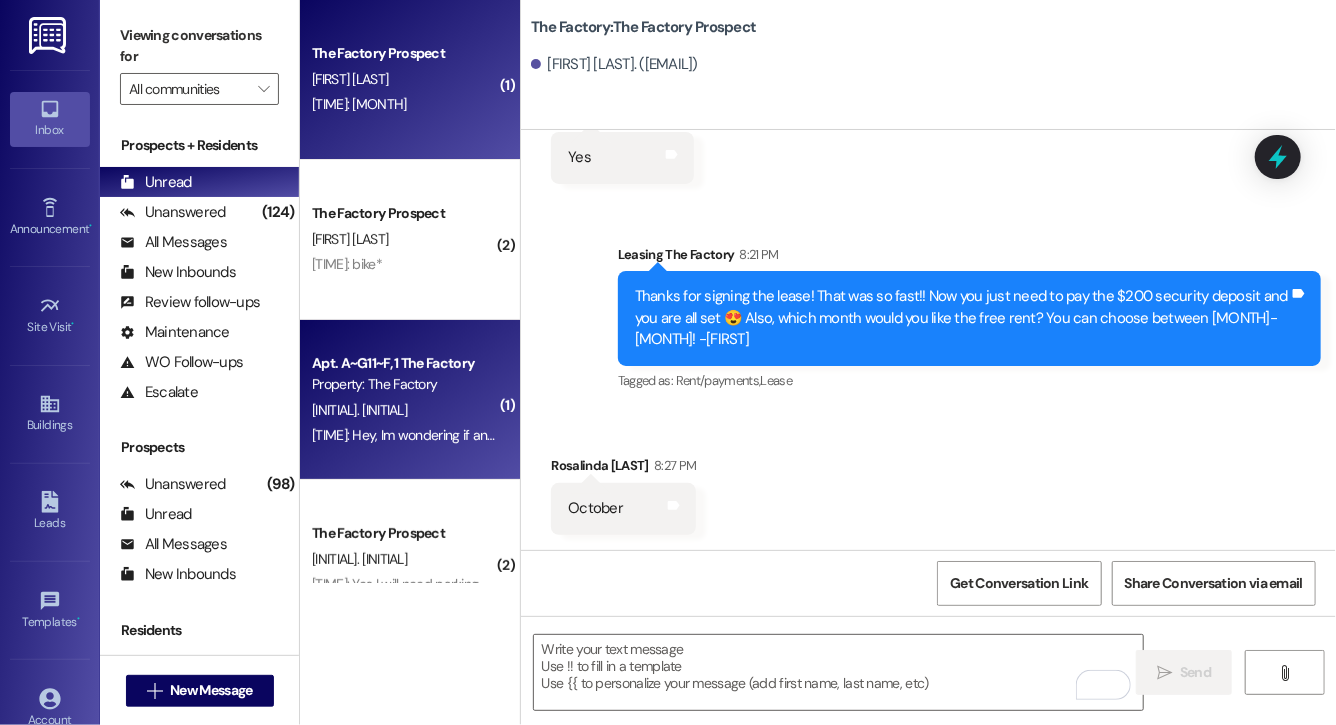 scroll, scrollTop: 56, scrollLeft: 0, axis: vertical 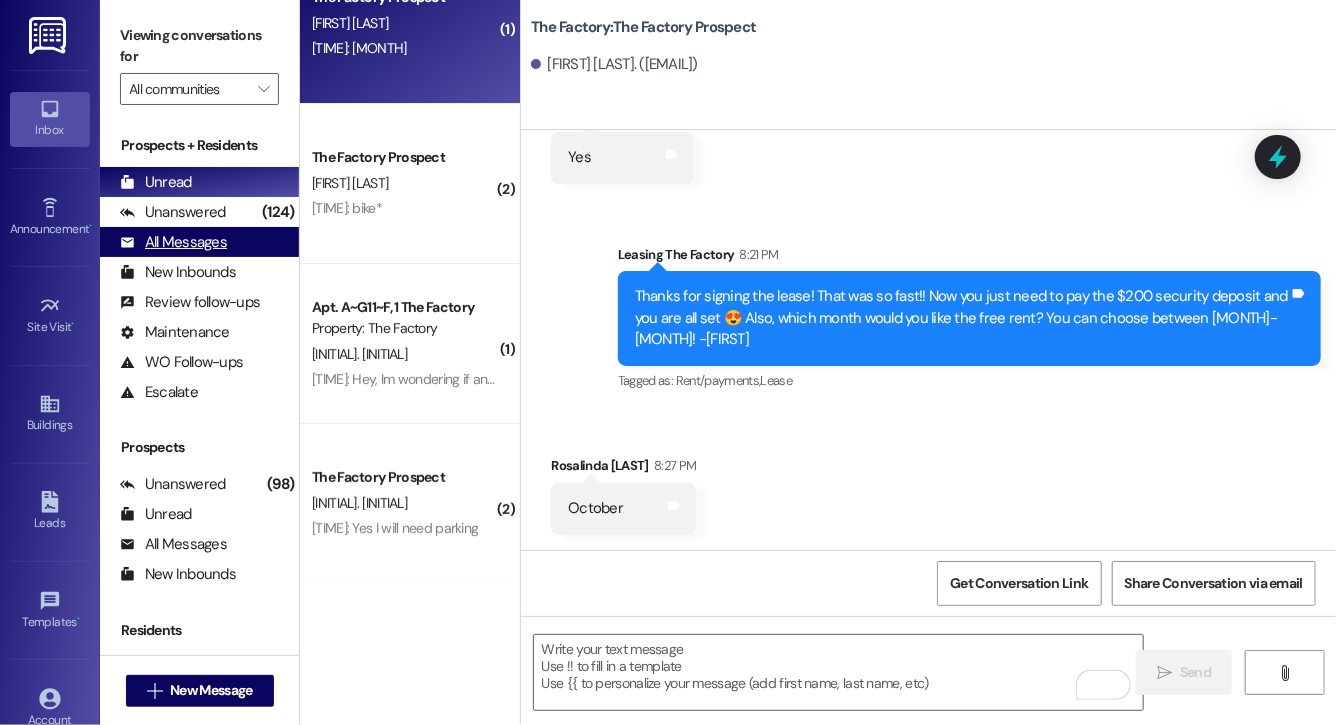 click on "All Messages (undefined)" at bounding box center [199, 242] 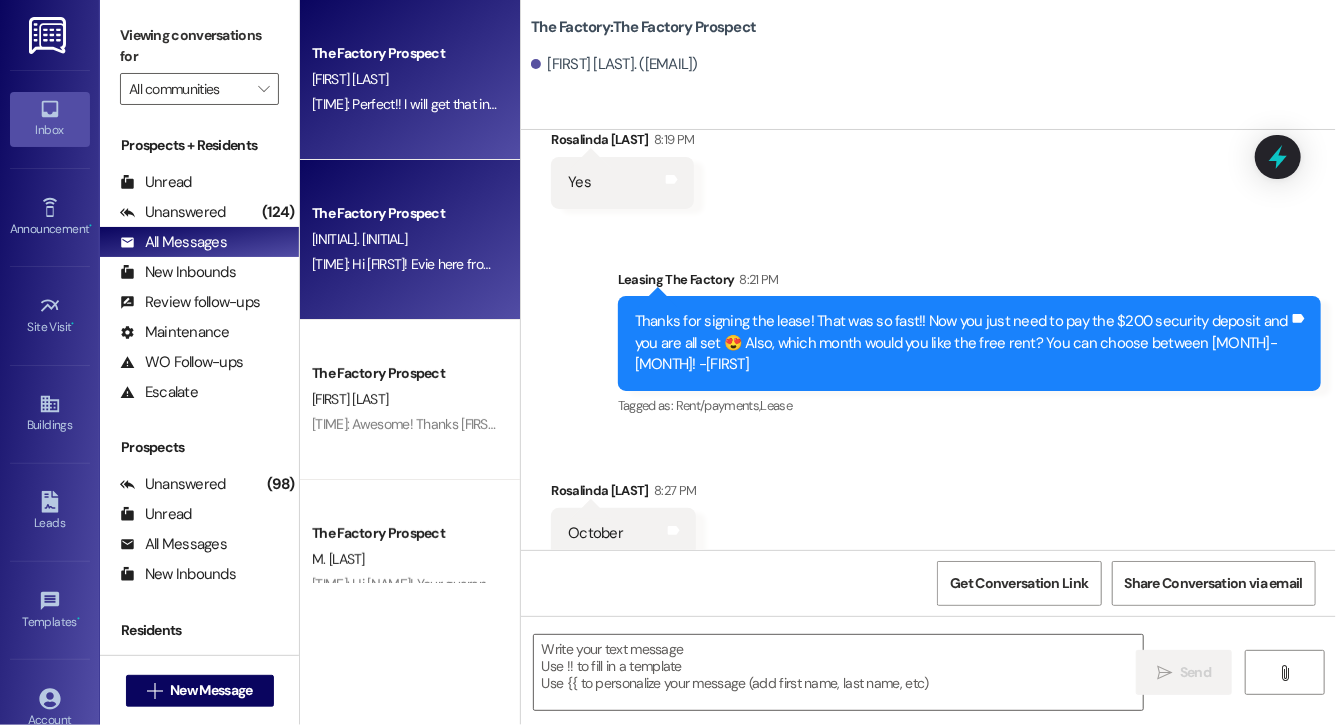 scroll, scrollTop: 2362, scrollLeft: 0, axis: vertical 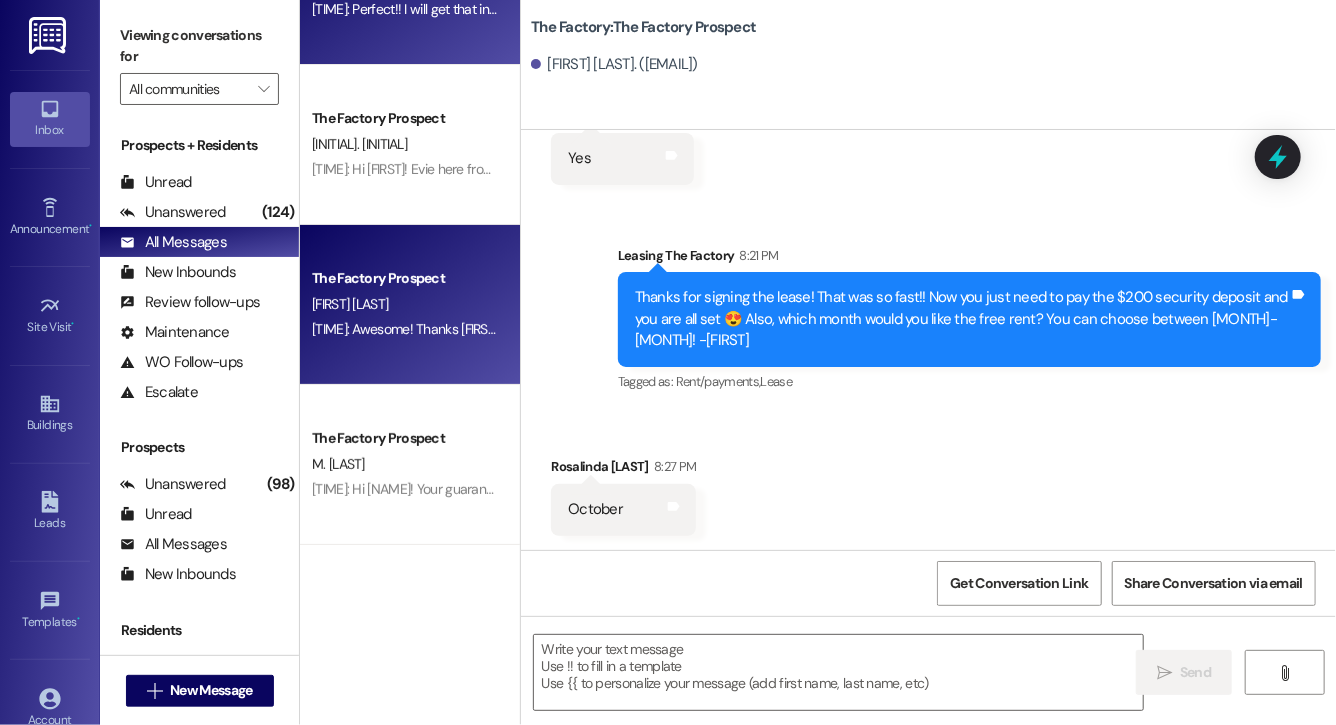 click on "The Factory Prospect G. Brock 8:15 PM: Awesome! Thanks Gisela 8:15 PM: Awesome! Thanks Gisela" at bounding box center [410, 305] 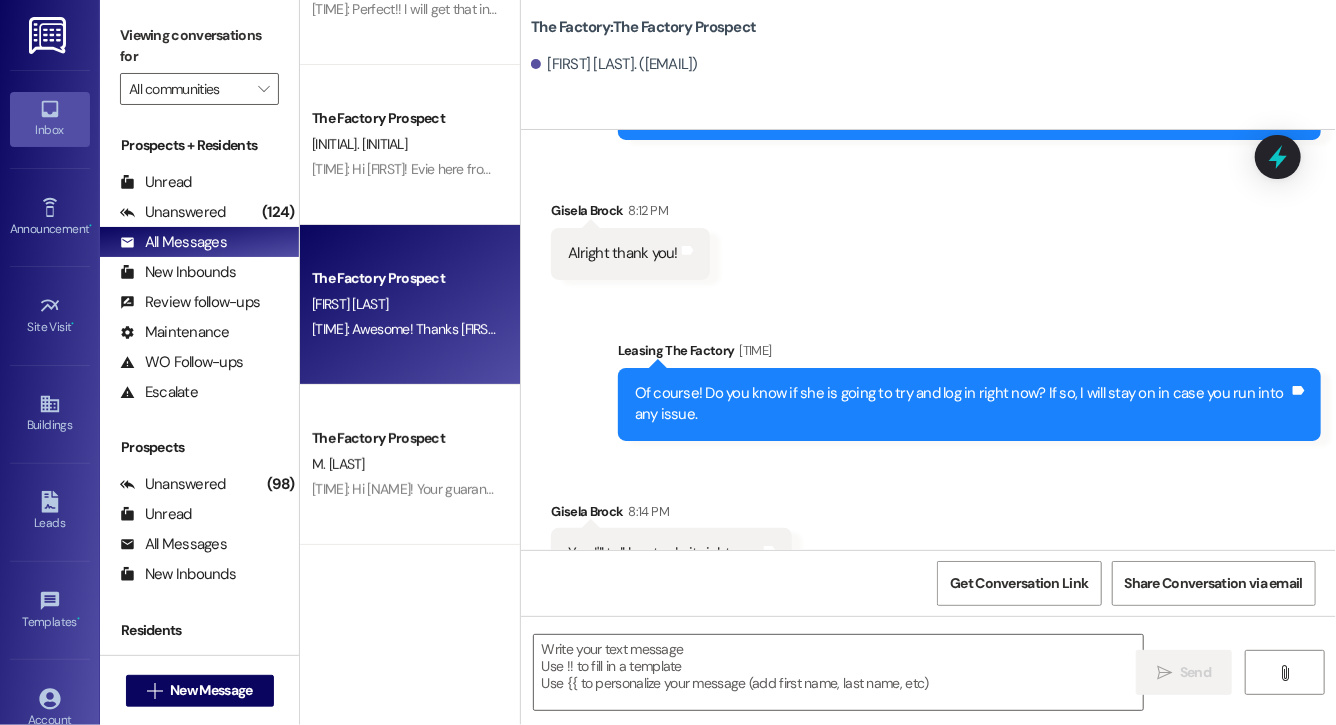 scroll, scrollTop: 16030, scrollLeft: 0, axis: vertical 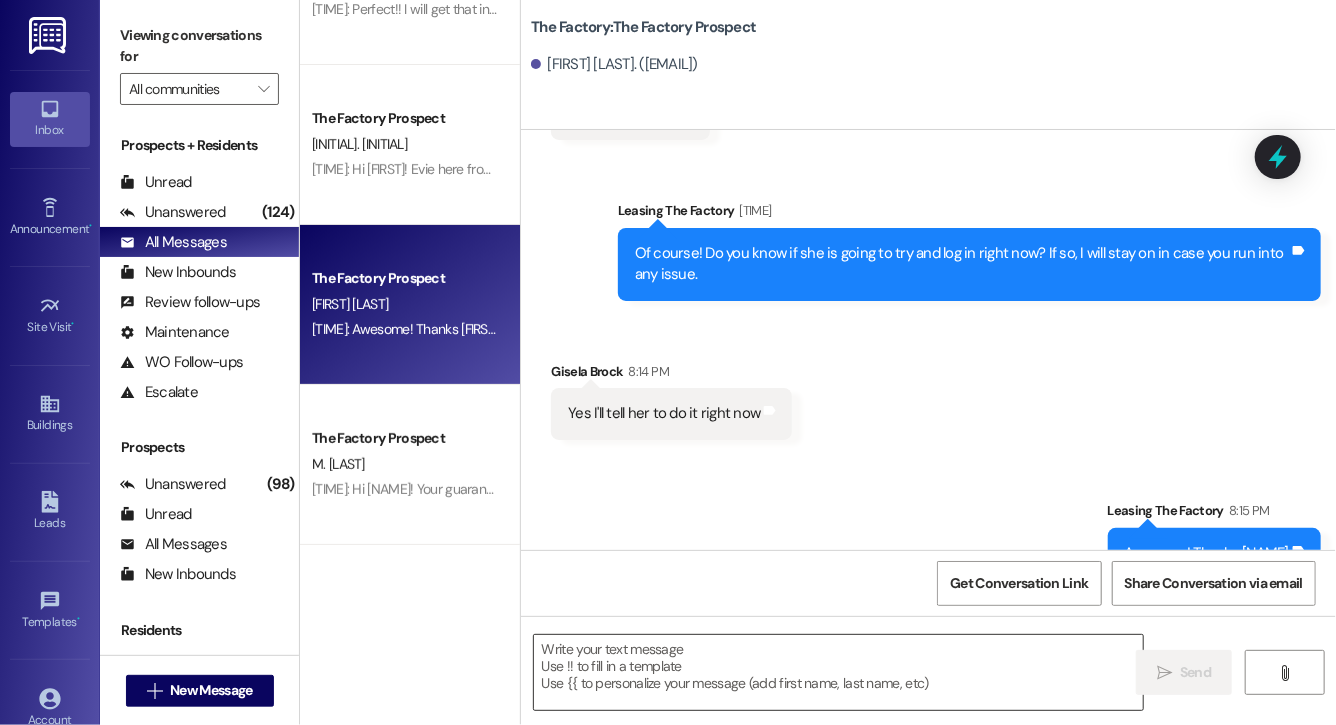 click at bounding box center [838, 672] 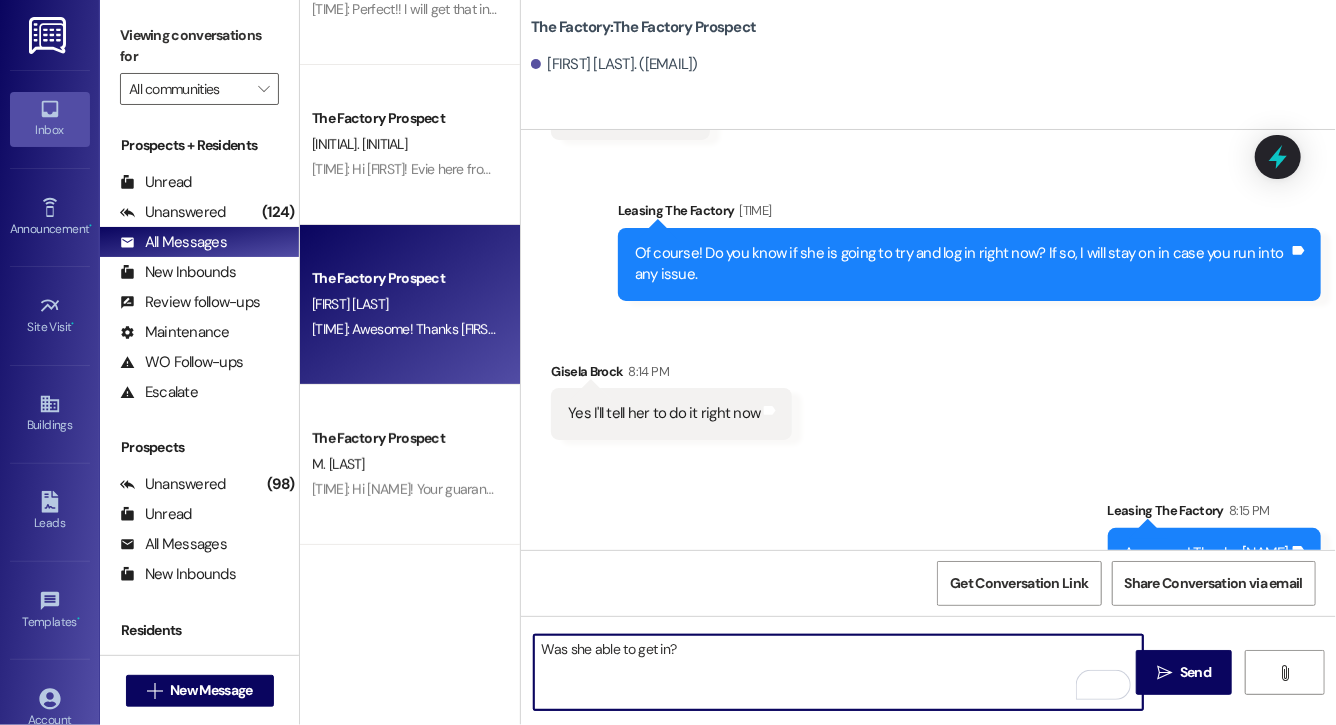 click on "Was she able to get in?" at bounding box center (838, 672) 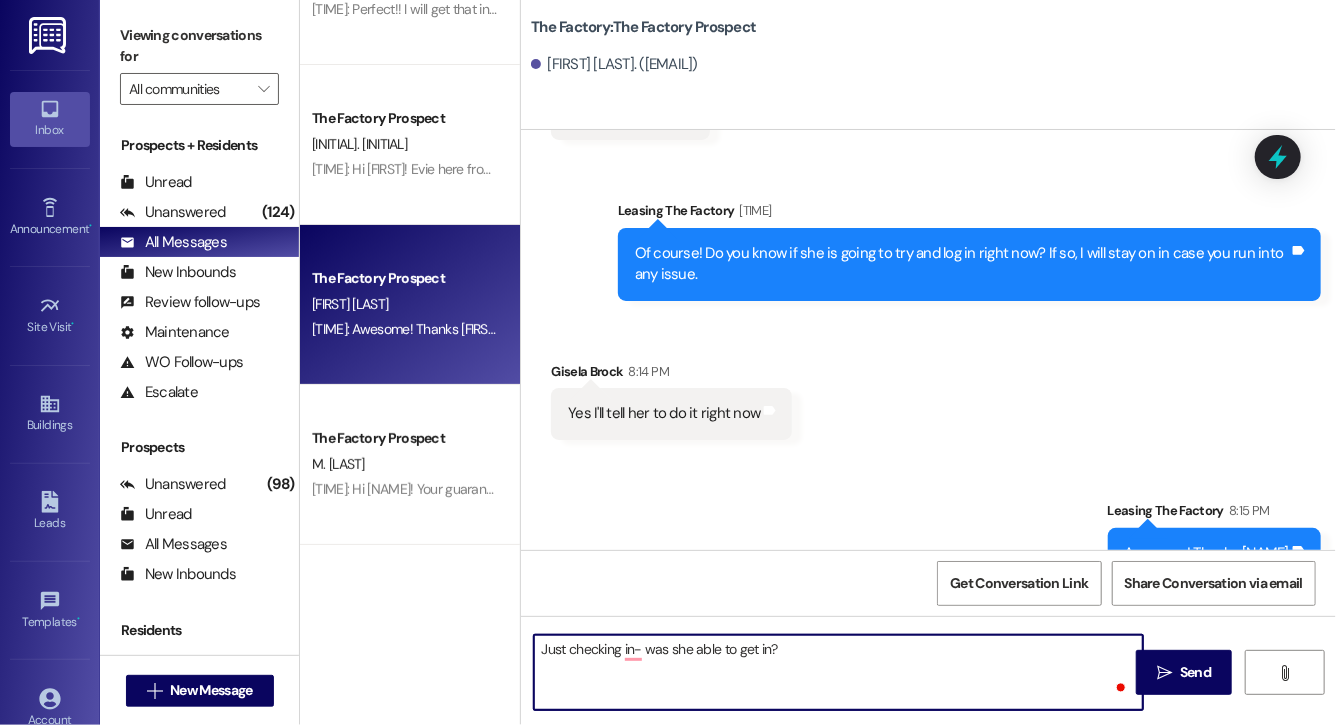 click on "Just checking in- was she able to get in?" at bounding box center (838, 672) 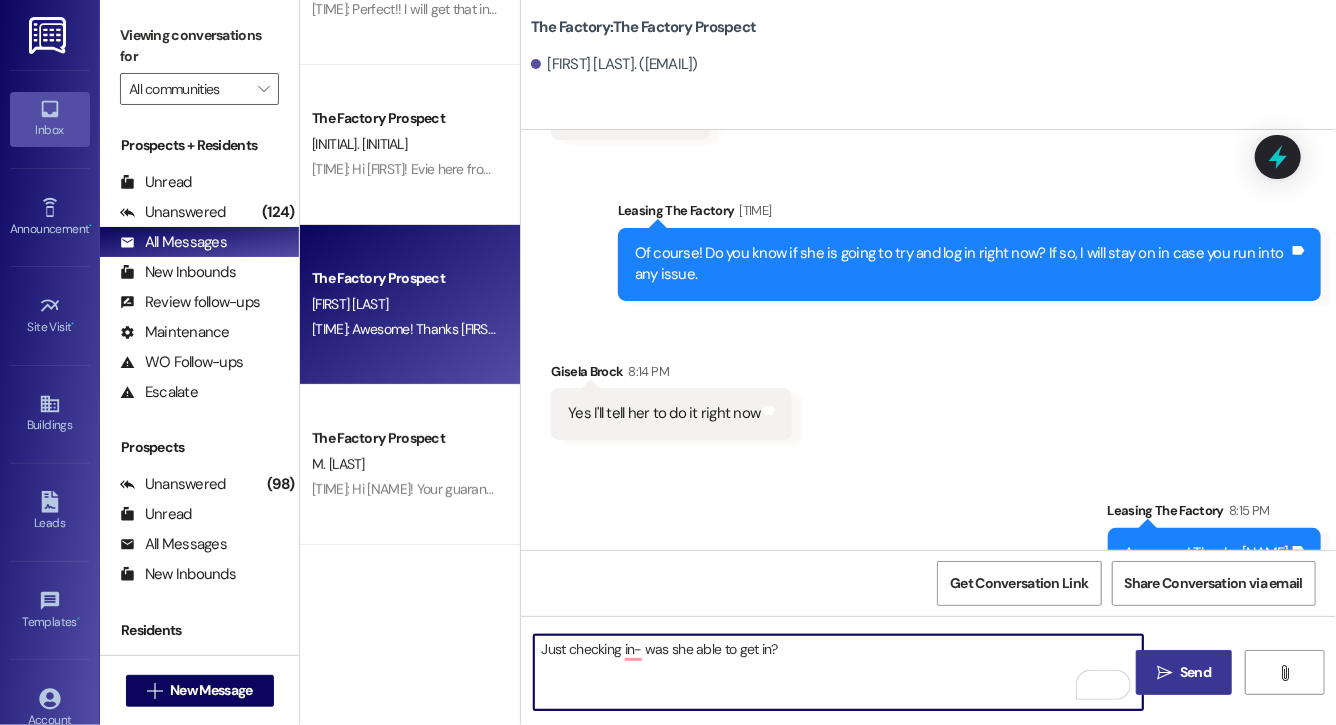 type on "Just checking in- was she able to get in?" 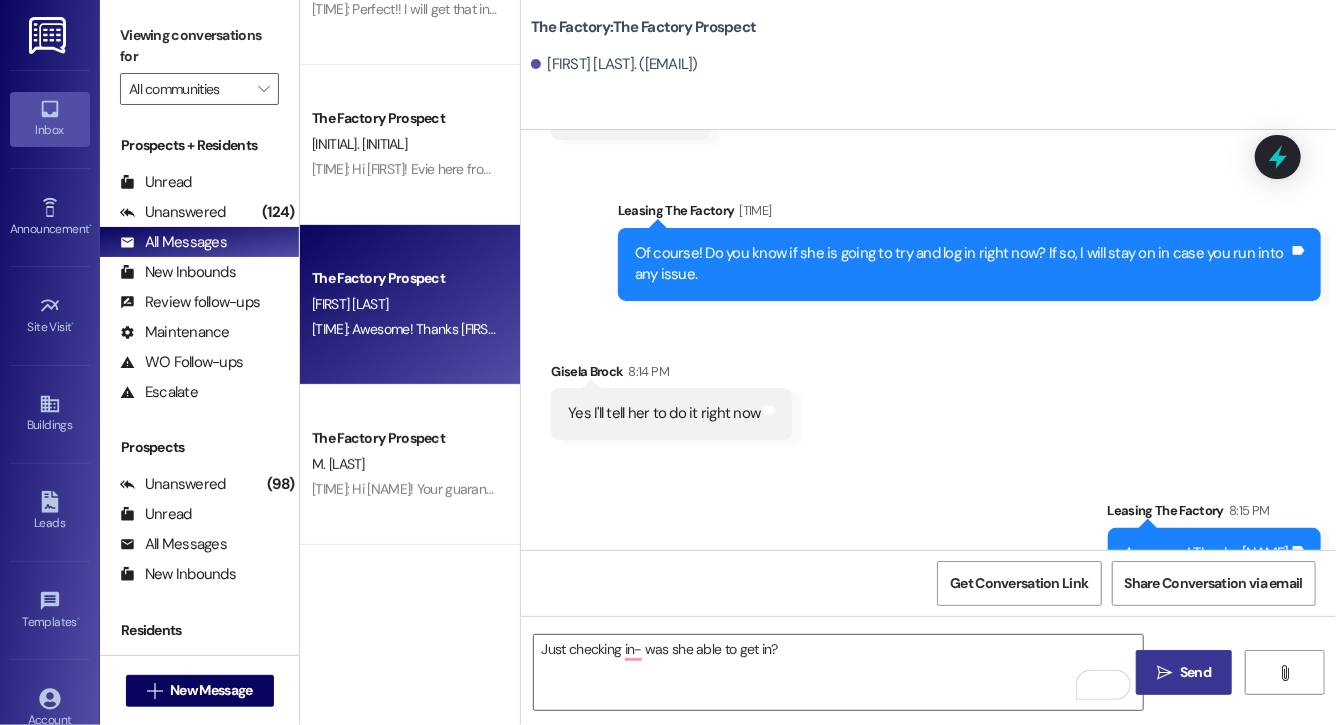click on "Send" at bounding box center [1195, 672] 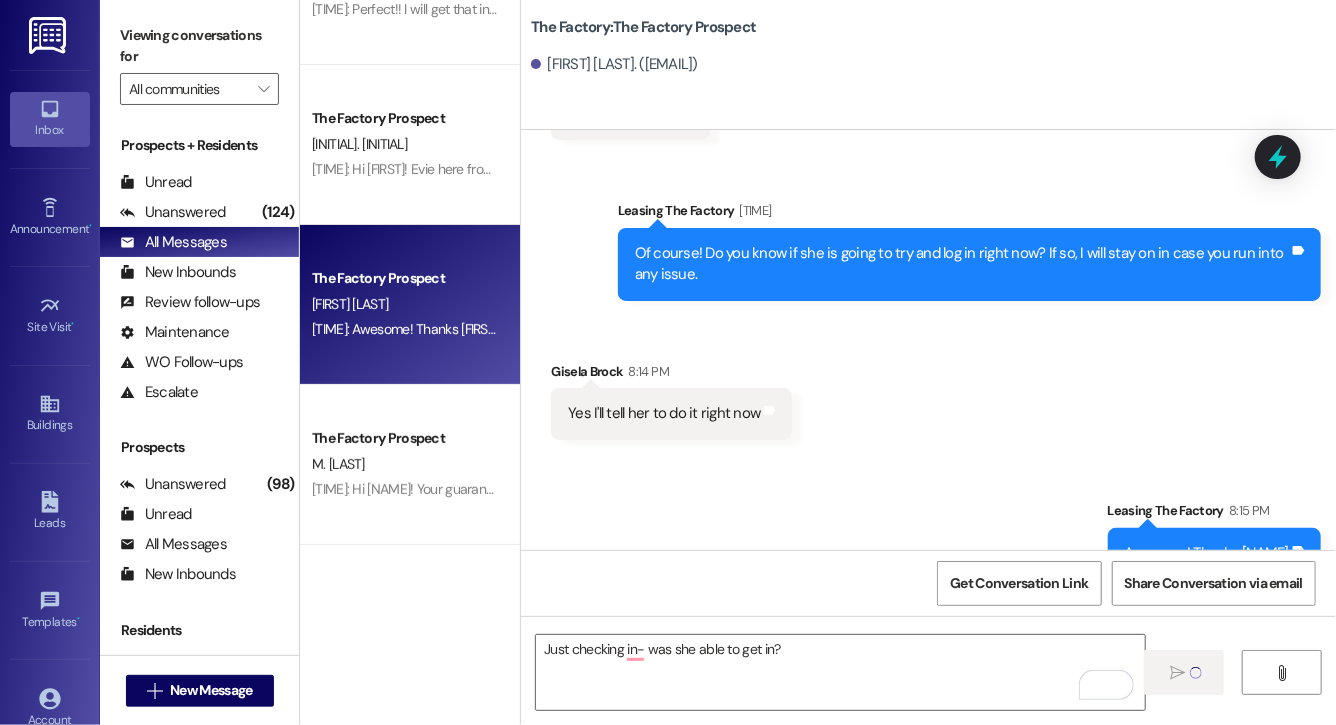 type 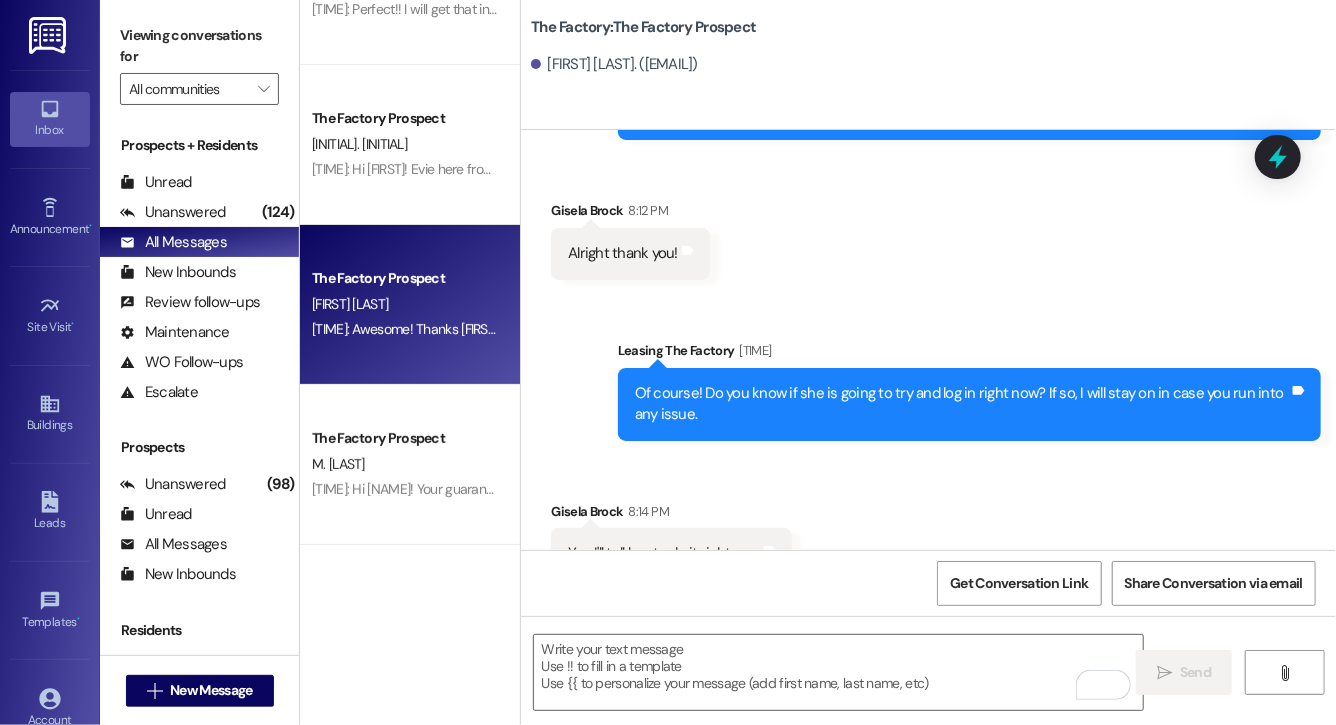 scroll, scrollTop: 16170, scrollLeft: 0, axis: vertical 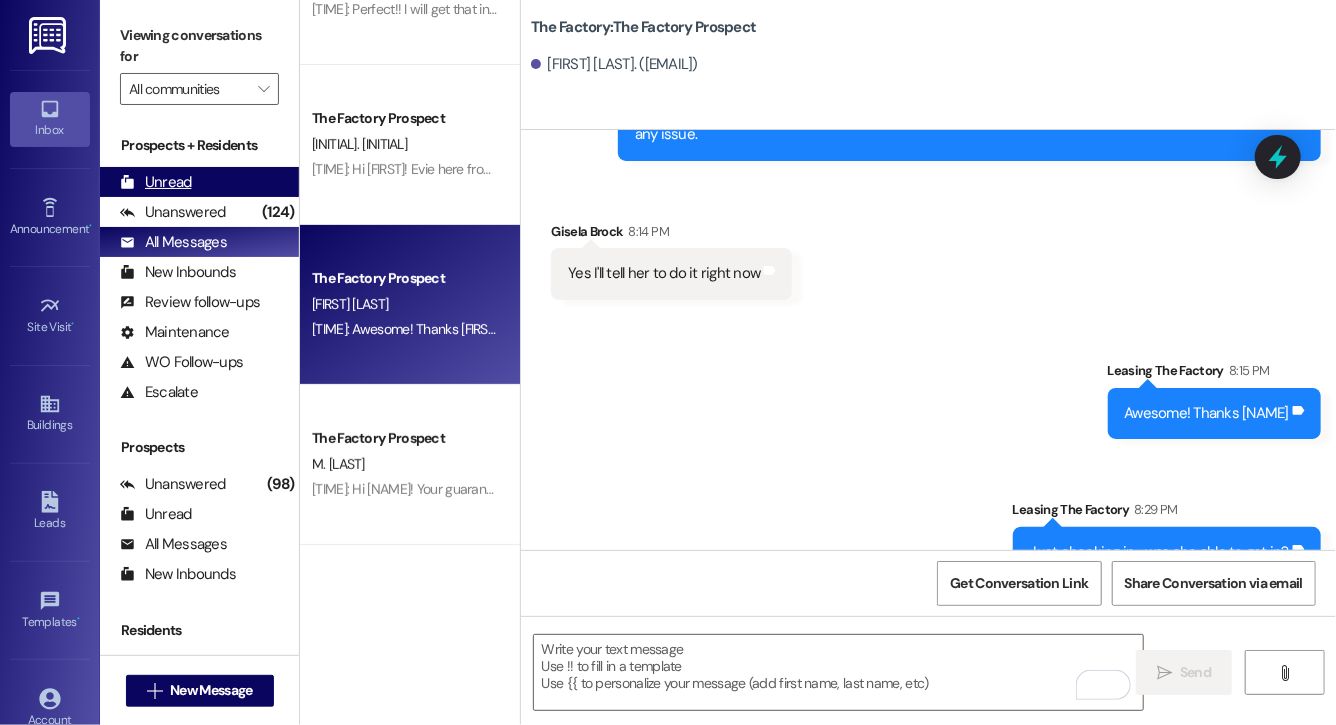 click on "Unread (0)" at bounding box center (199, 182) 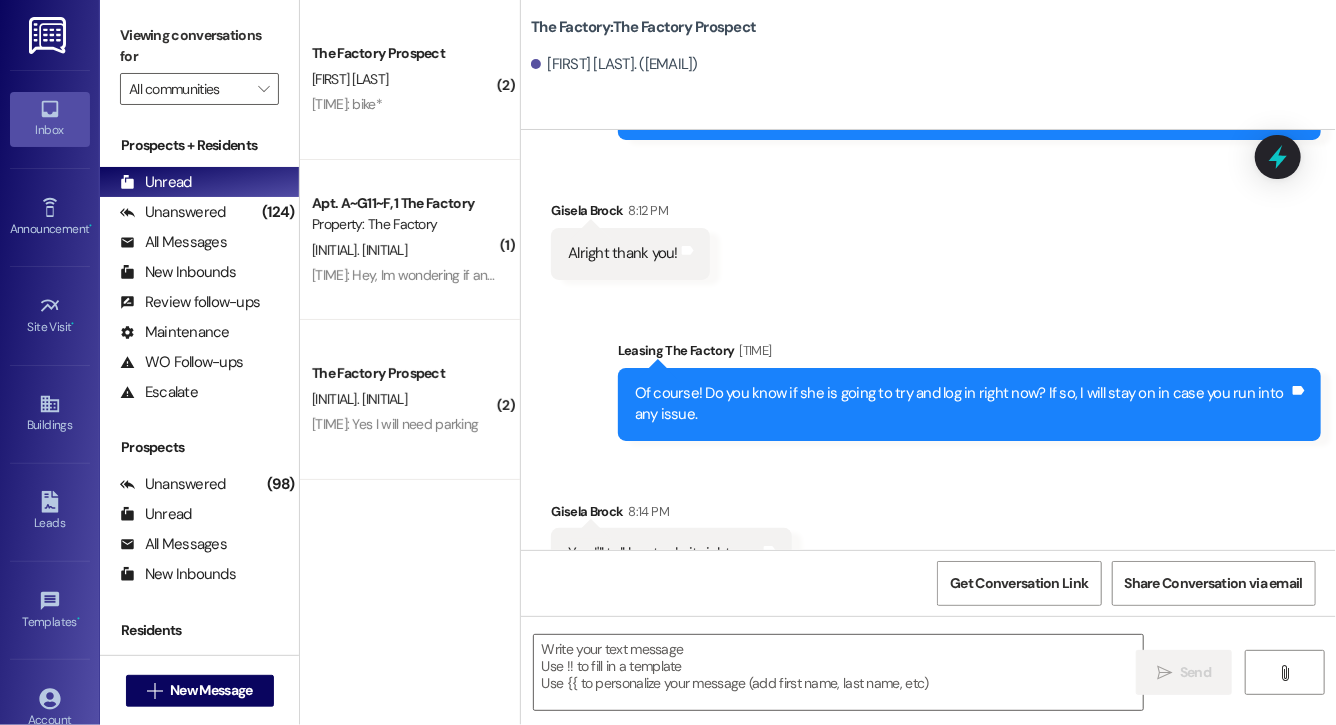 scroll, scrollTop: 16170, scrollLeft: 0, axis: vertical 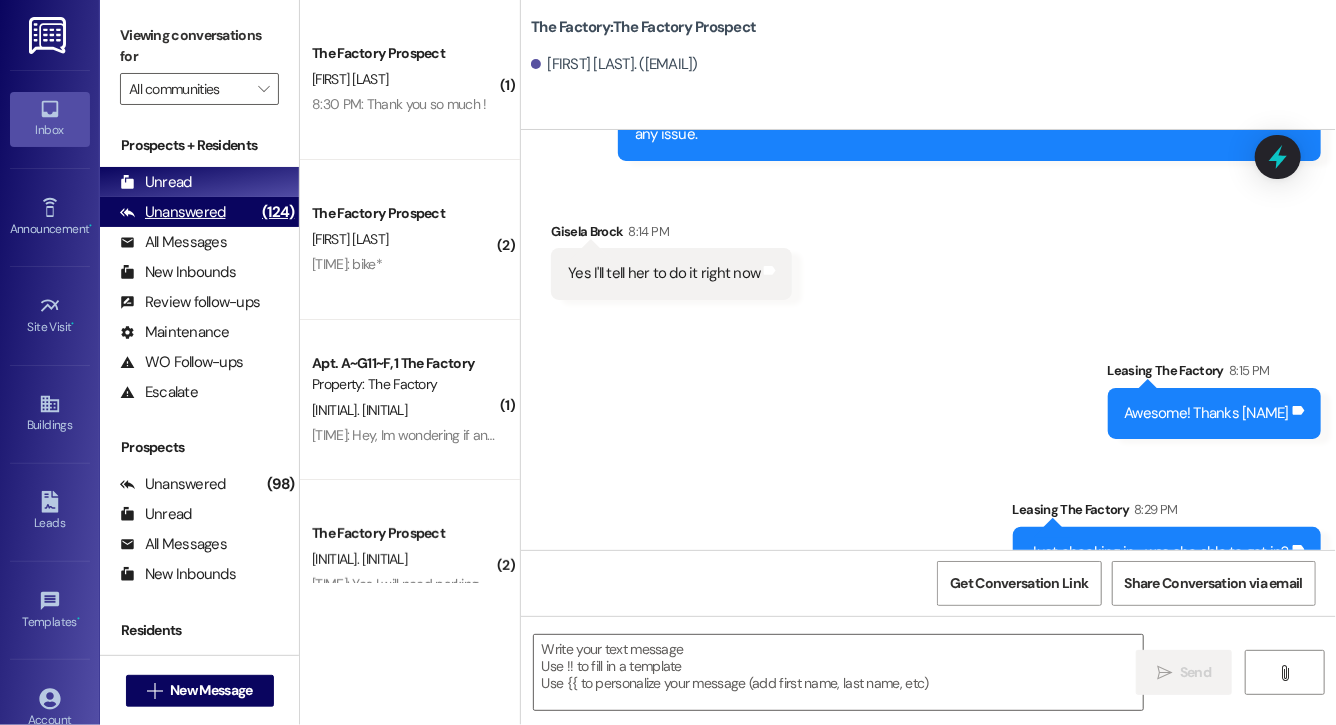 click on "Unanswered (124)" at bounding box center (199, 212) 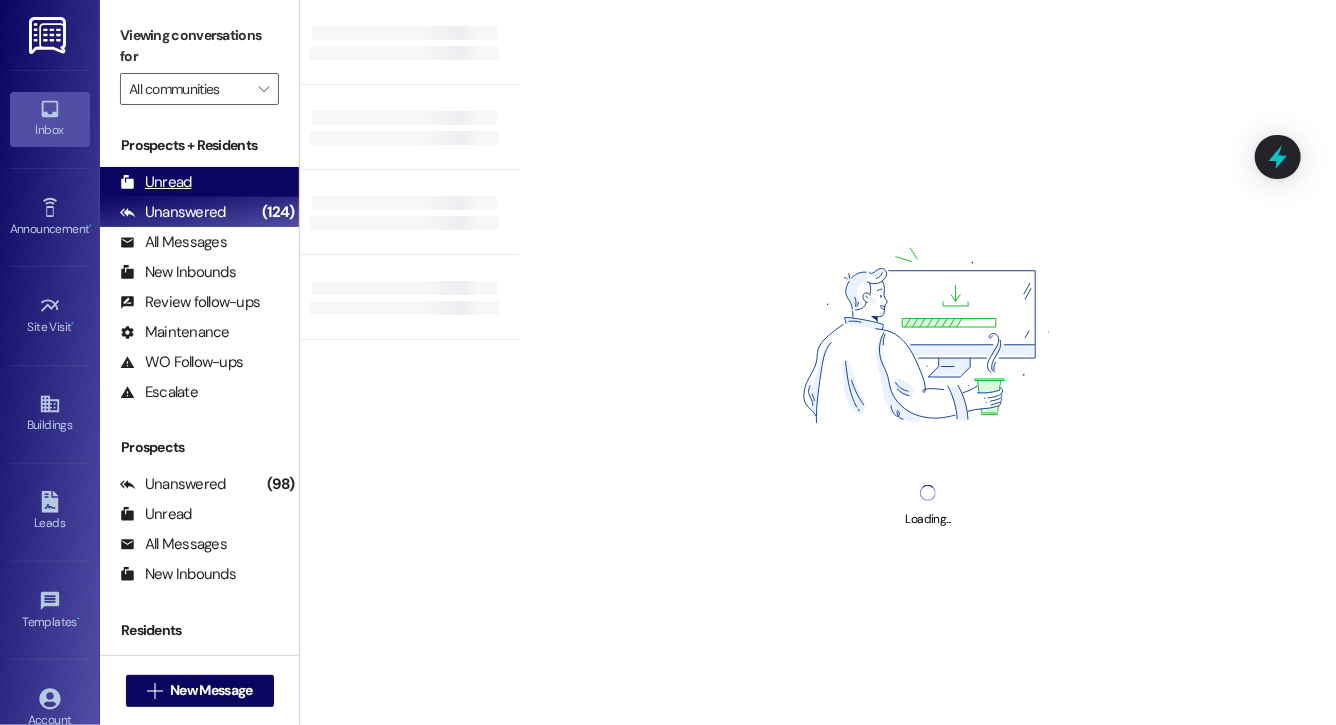 click on "Unread (0)" at bounding box center (199, 182) 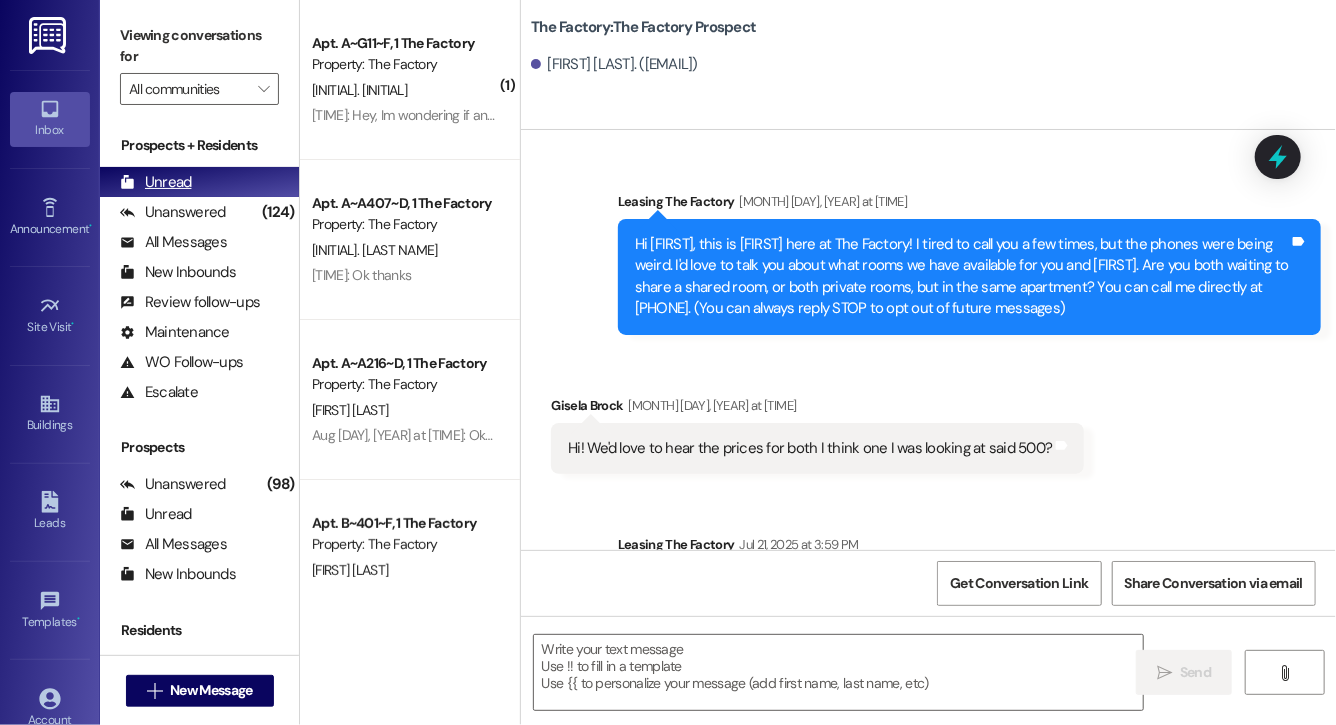 scroll, scrollTop: 0, scrollLeft: 0, axis: both 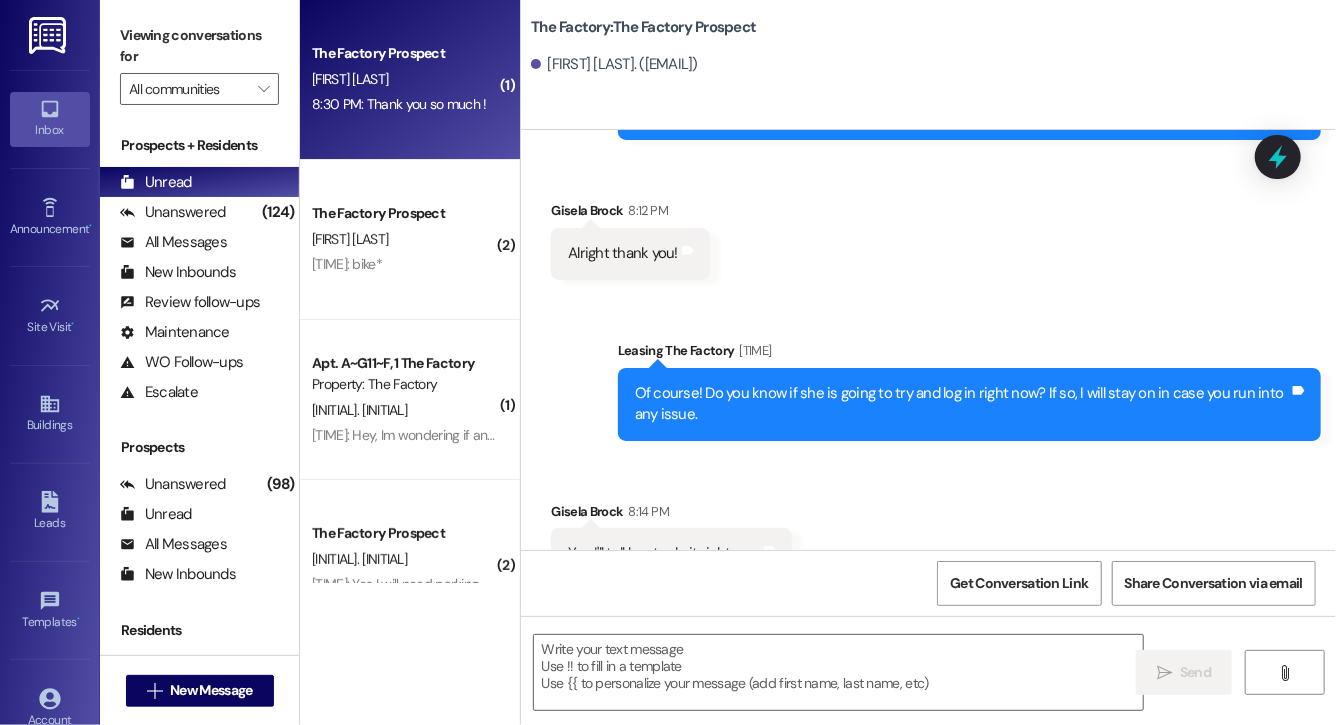 click on "The Factory Prospect R. Espinoza 8:30 PM: Thank you so much ! 8:30 PM: Thank you so much !" at bounding box center (410, 80) 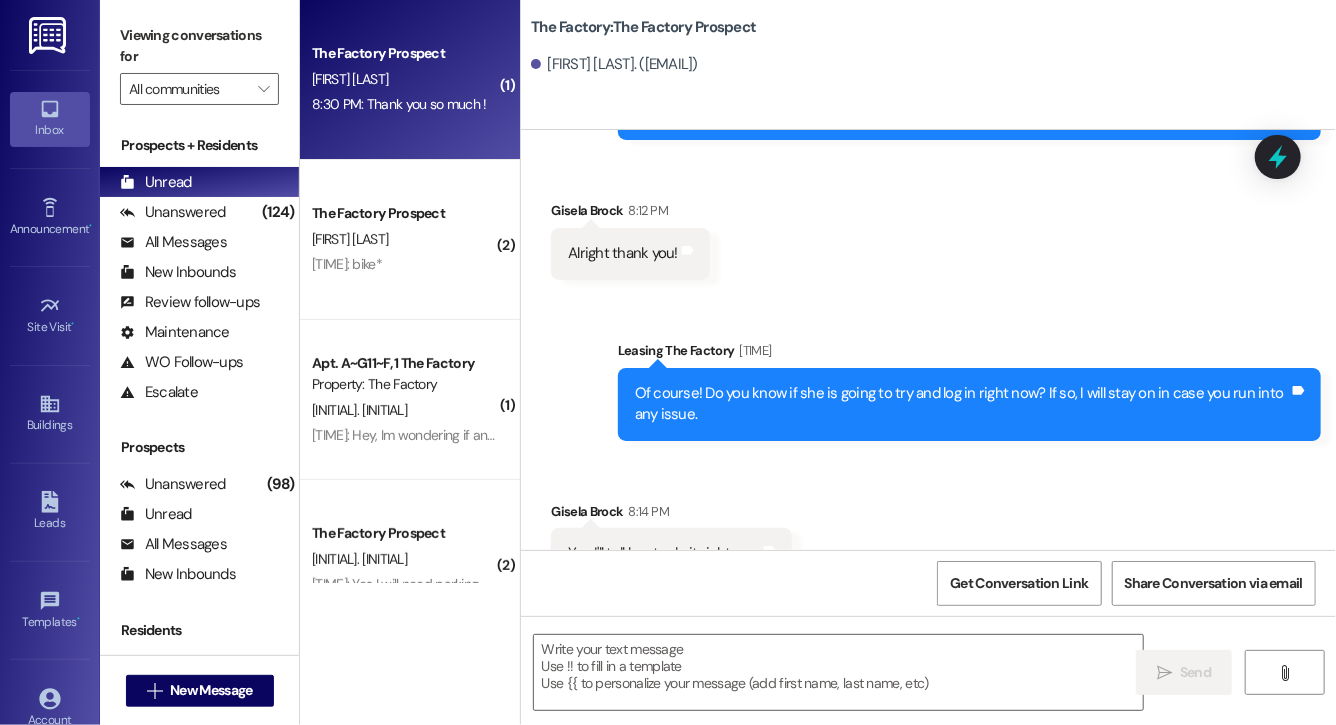 scroll, scrollTop: 2663, scrollLeft: 0, axis: vertical 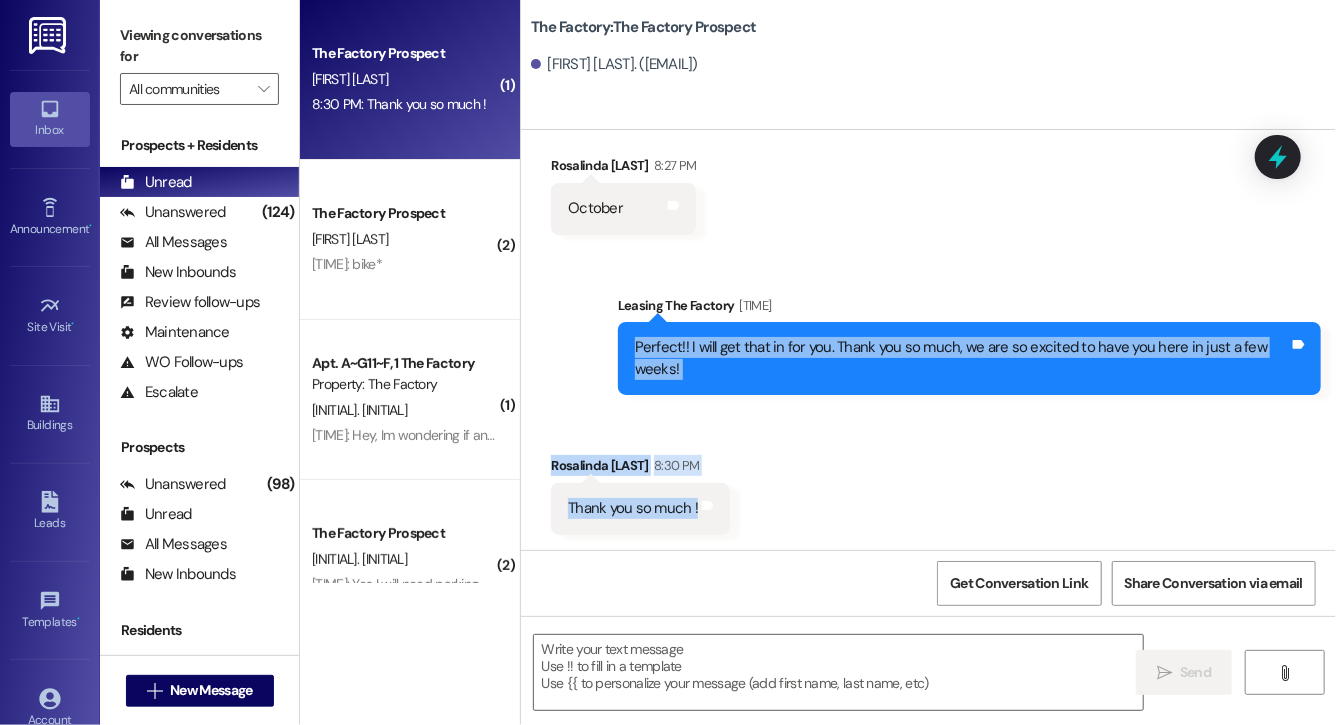 drag, startPoint x: 911, startPoint y: 509, endPoint x: 757, endPoint y: 327, distance: 238.4114 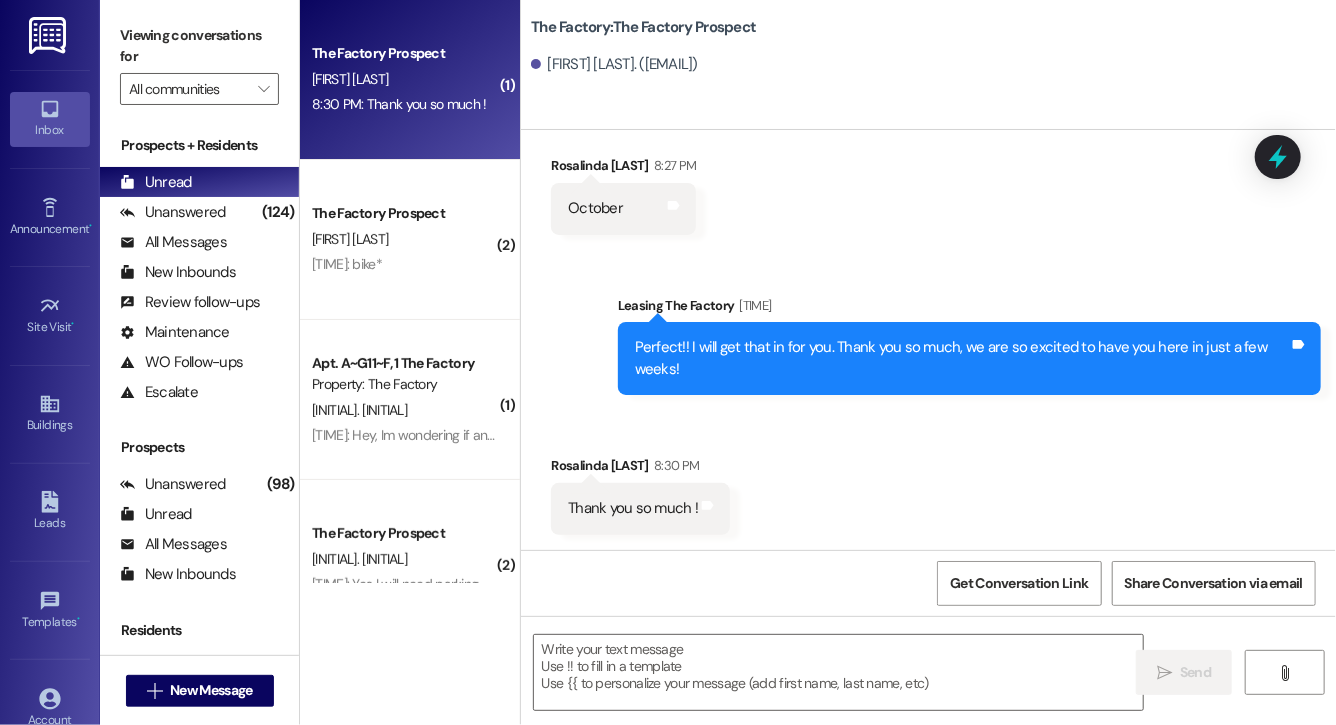 click on "Sent via SMS Leasing The Factory 8:28 PM Perfect!! I will get that in for you. Thank you so much, we are so excited to have you here in just a few weeks! Tags and notes" at bounding box center (928, 330) 